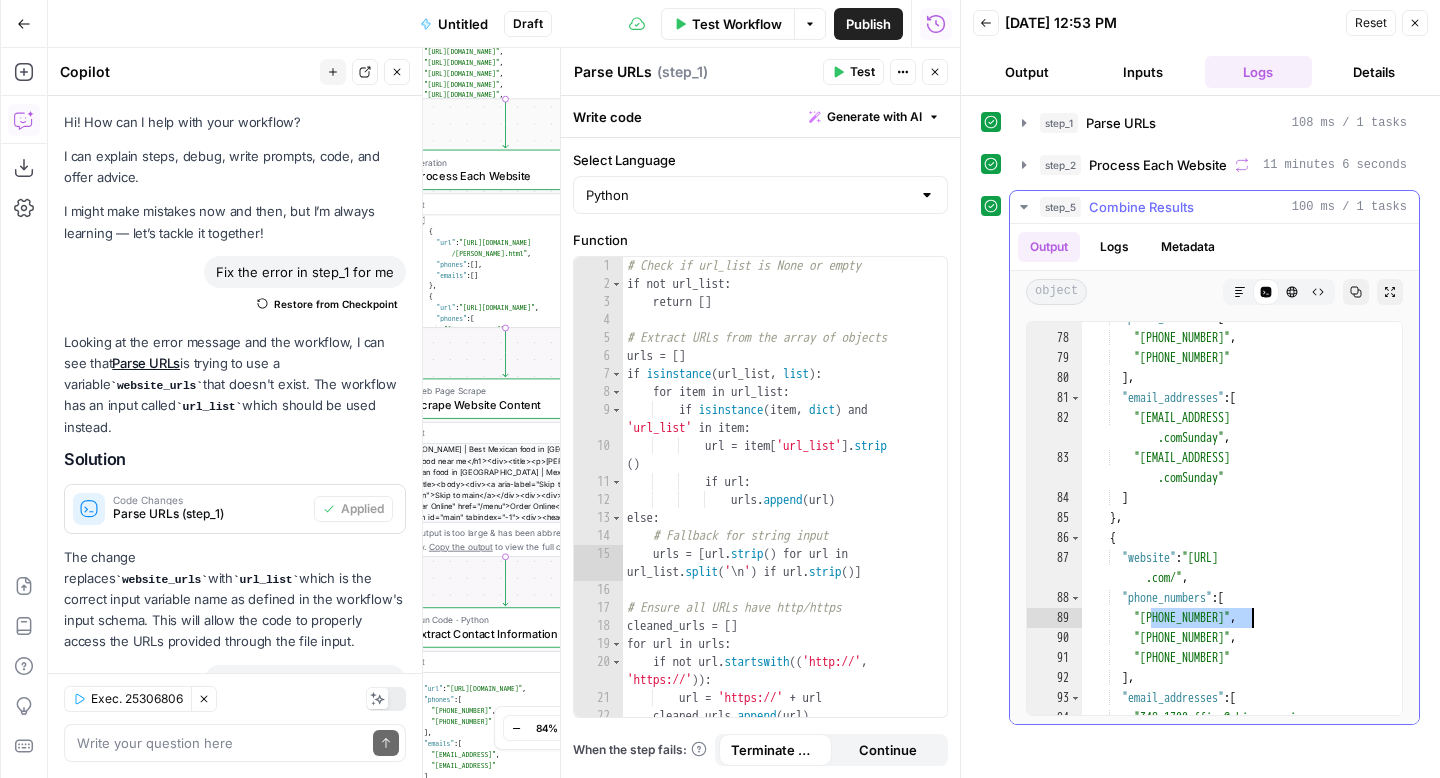 scroll, scrollTop: 0, scrollLeft: 0, axis: both 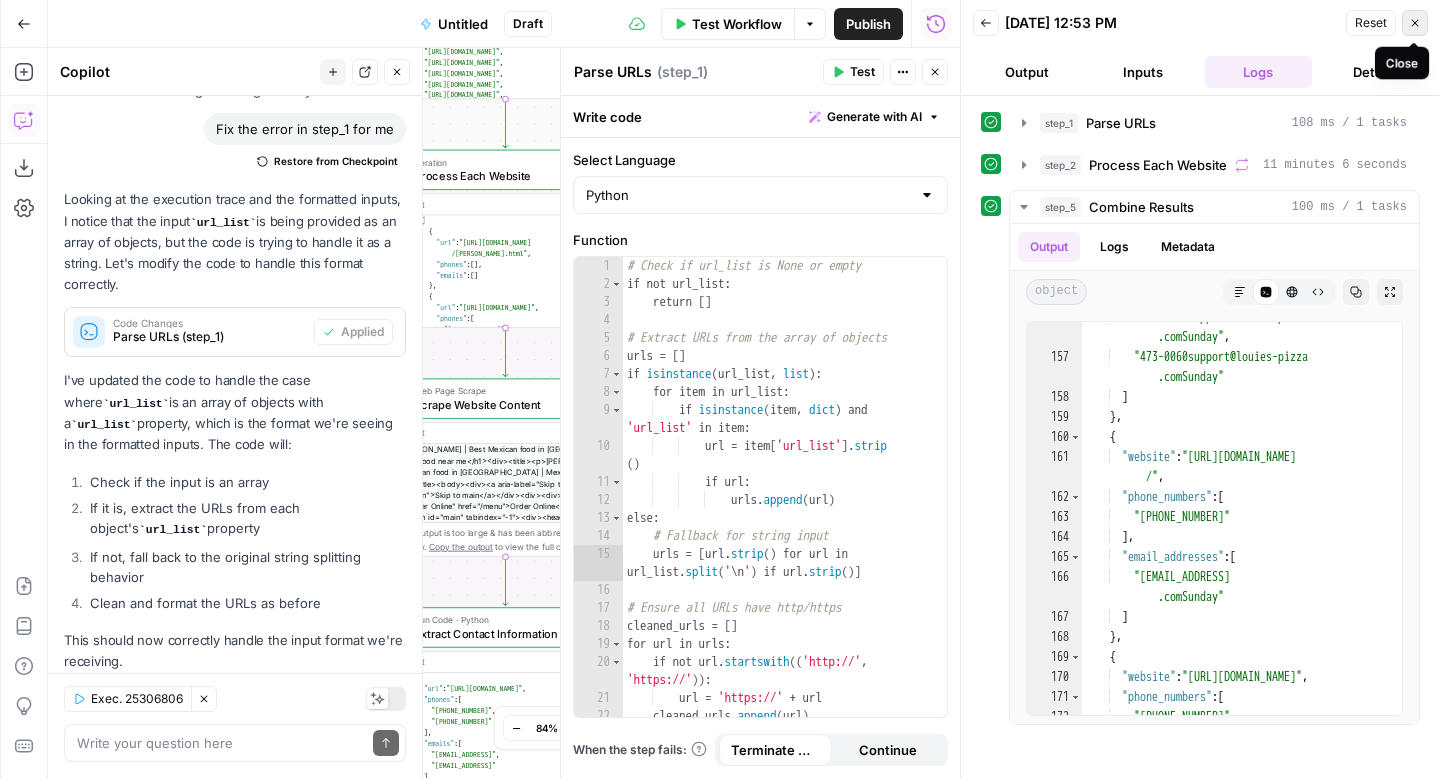 click 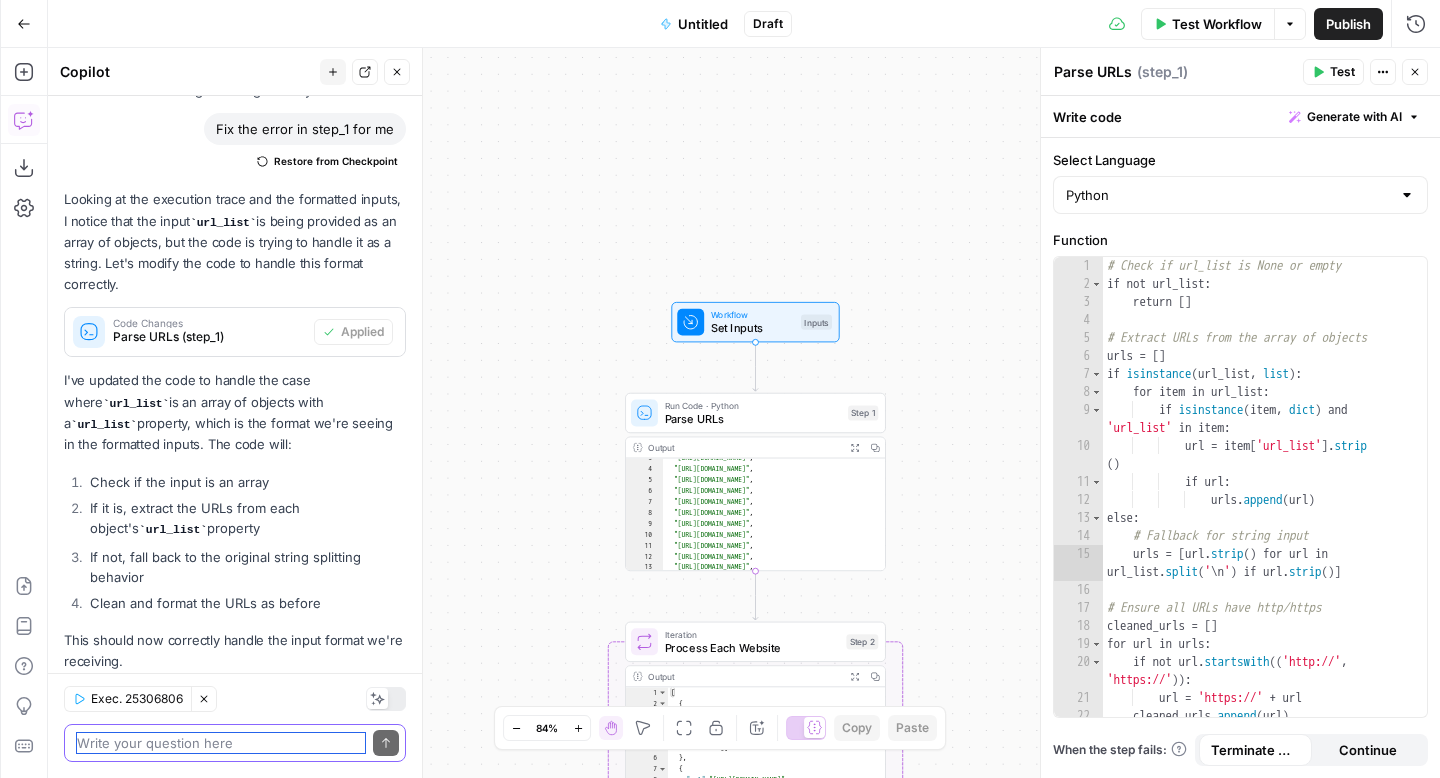 click at bounding box center (221, 743) 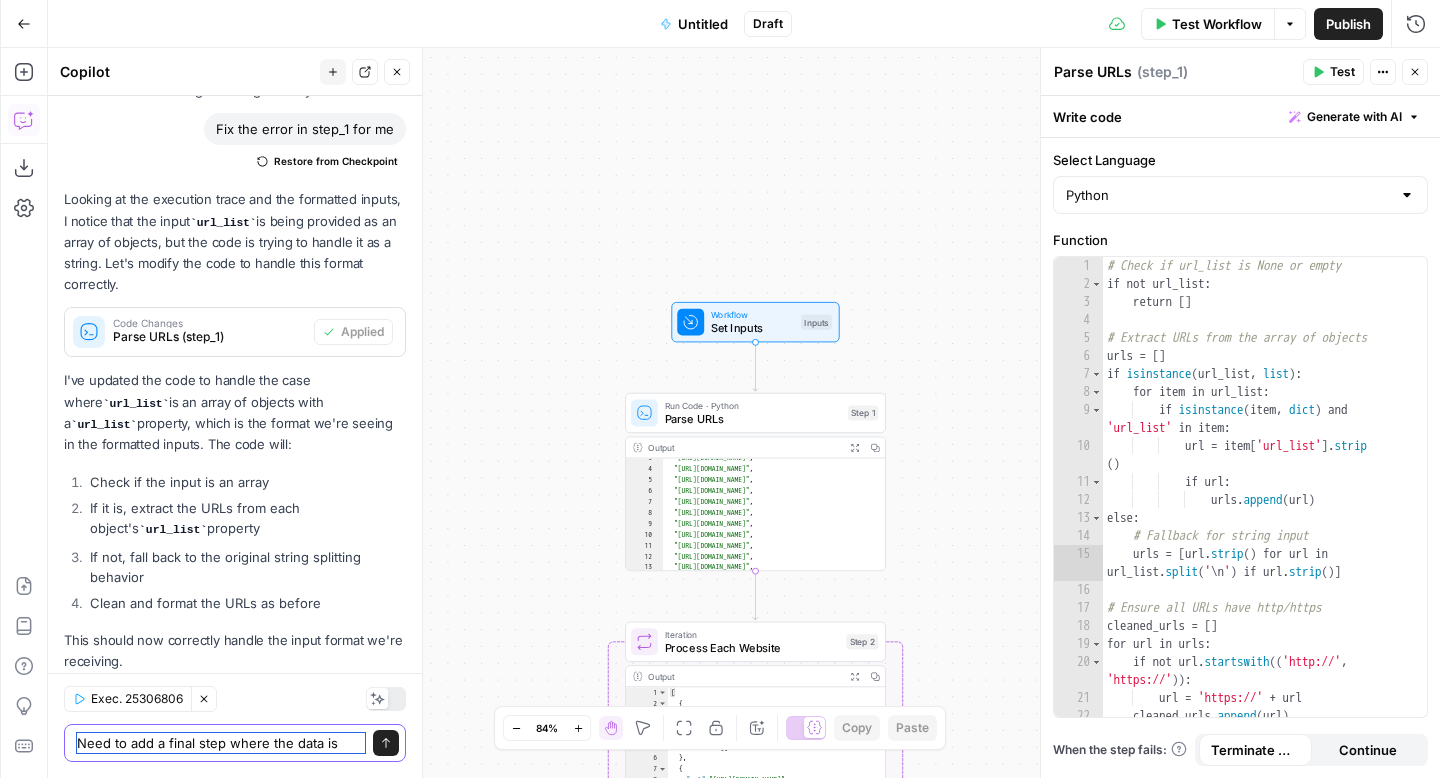 scroll, scrollTop: 925, scrollLeft: 0, axis: vertical 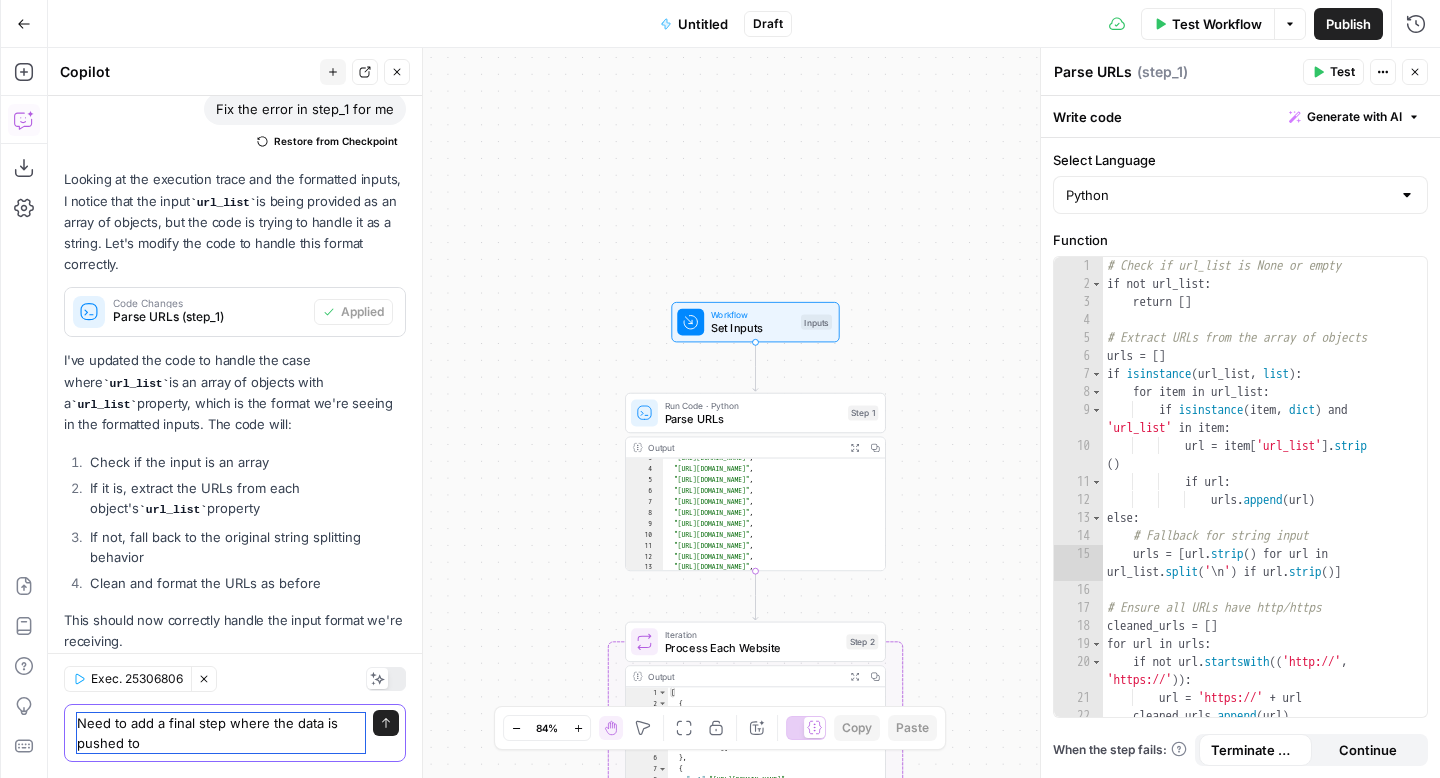 click on "Need to add a final step where the data is pushed to" at bounding box center [221, 733] 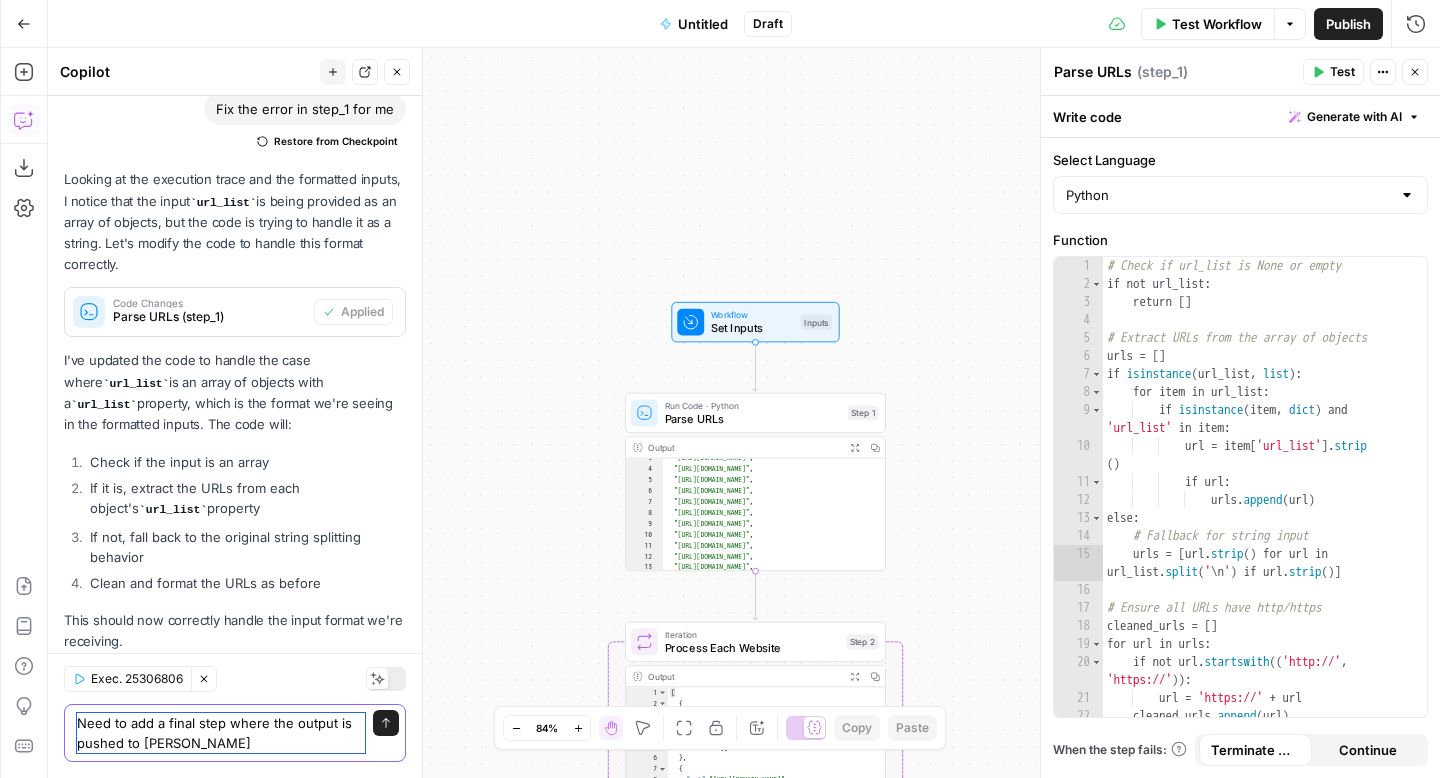type on "Need to add a final step where the output is pushed to Gsheet" 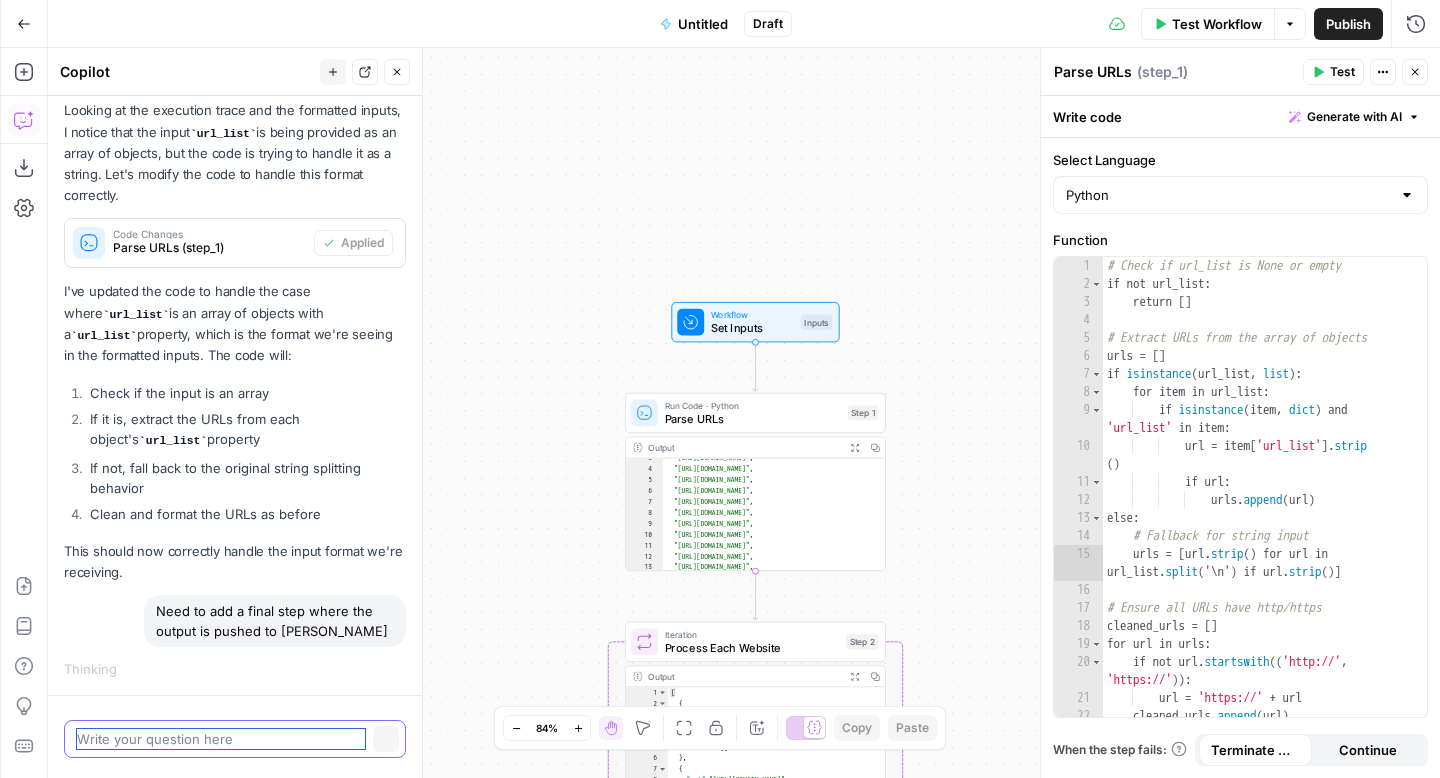 scroll, scrollTop: 847, scrollLeft: 0, axis: vertical 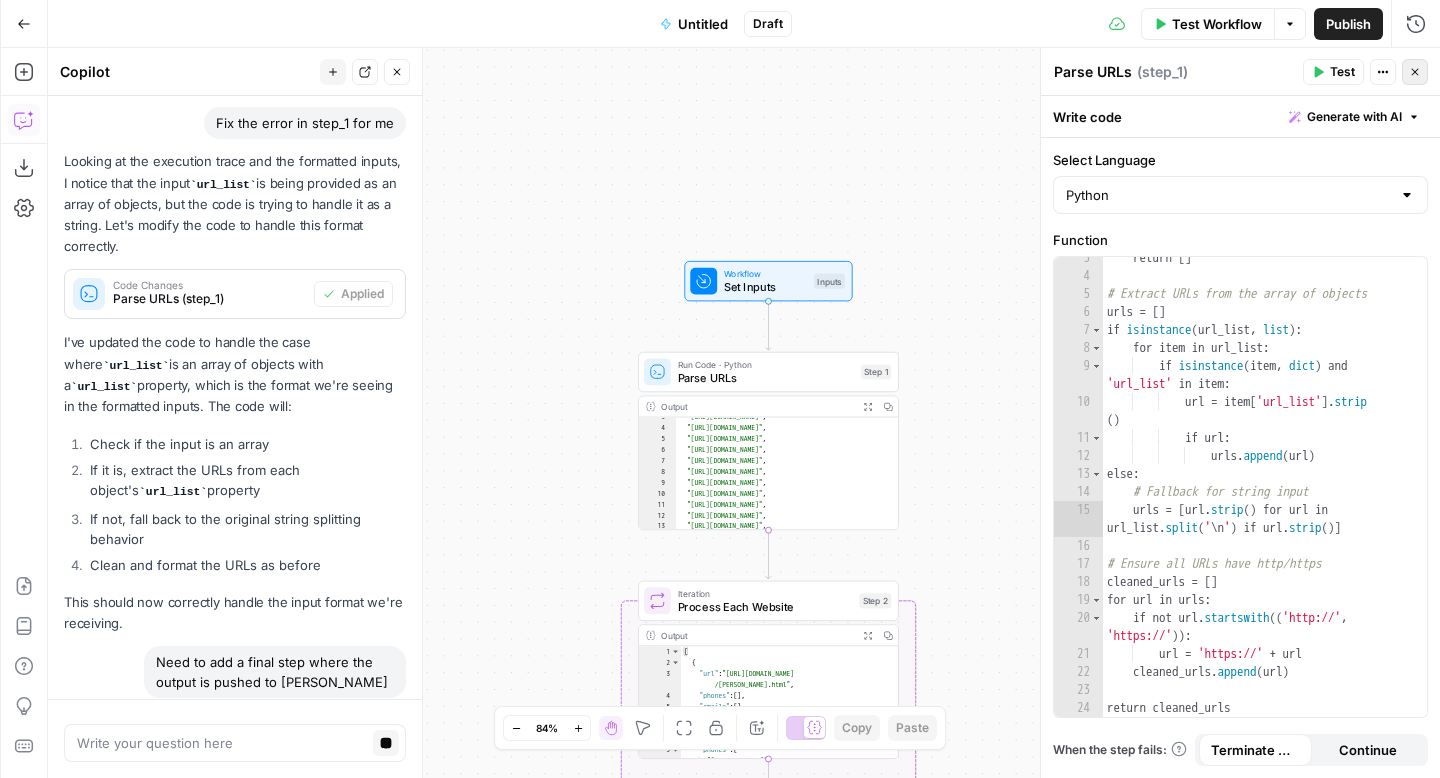 click 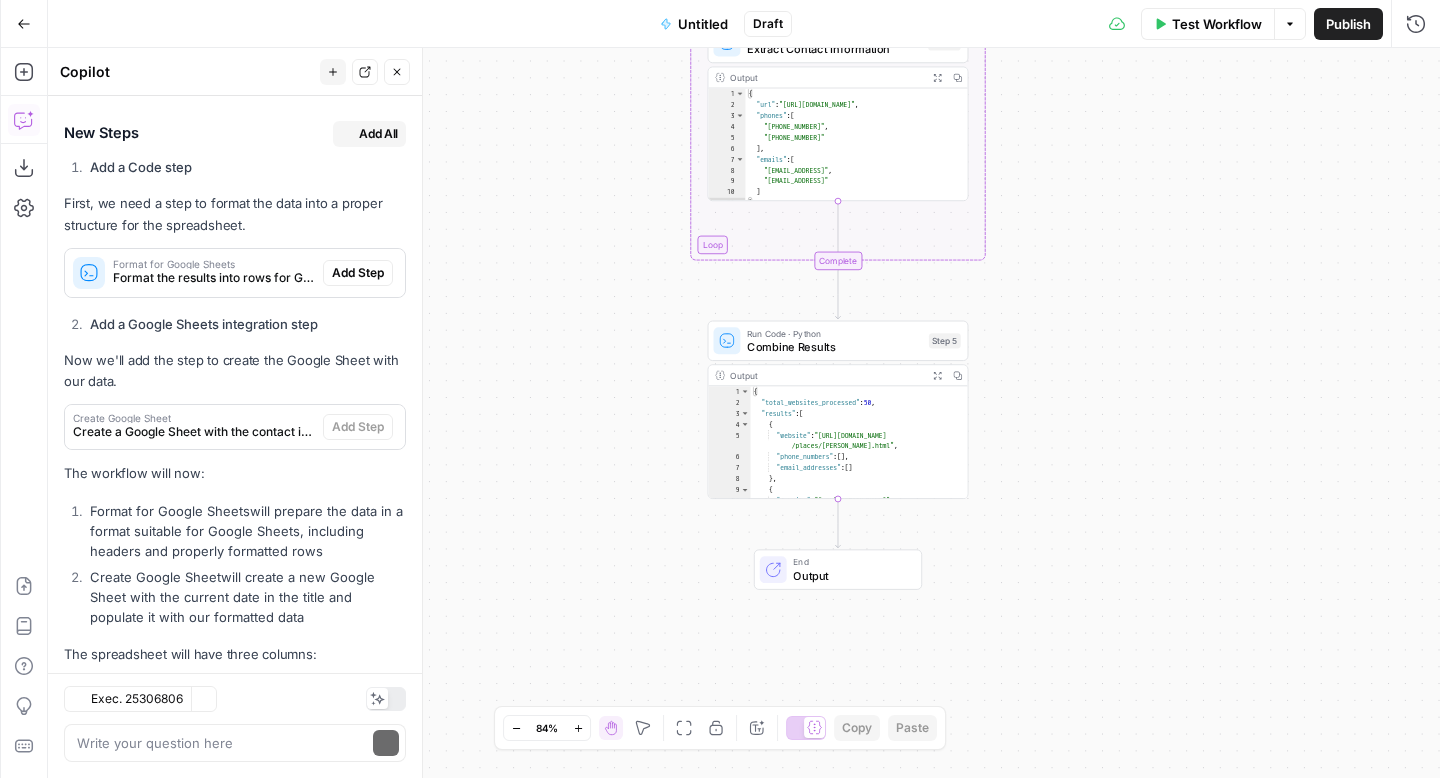 scroll, scrollTop: 1800, scrollLeft: 0, axis: vertical 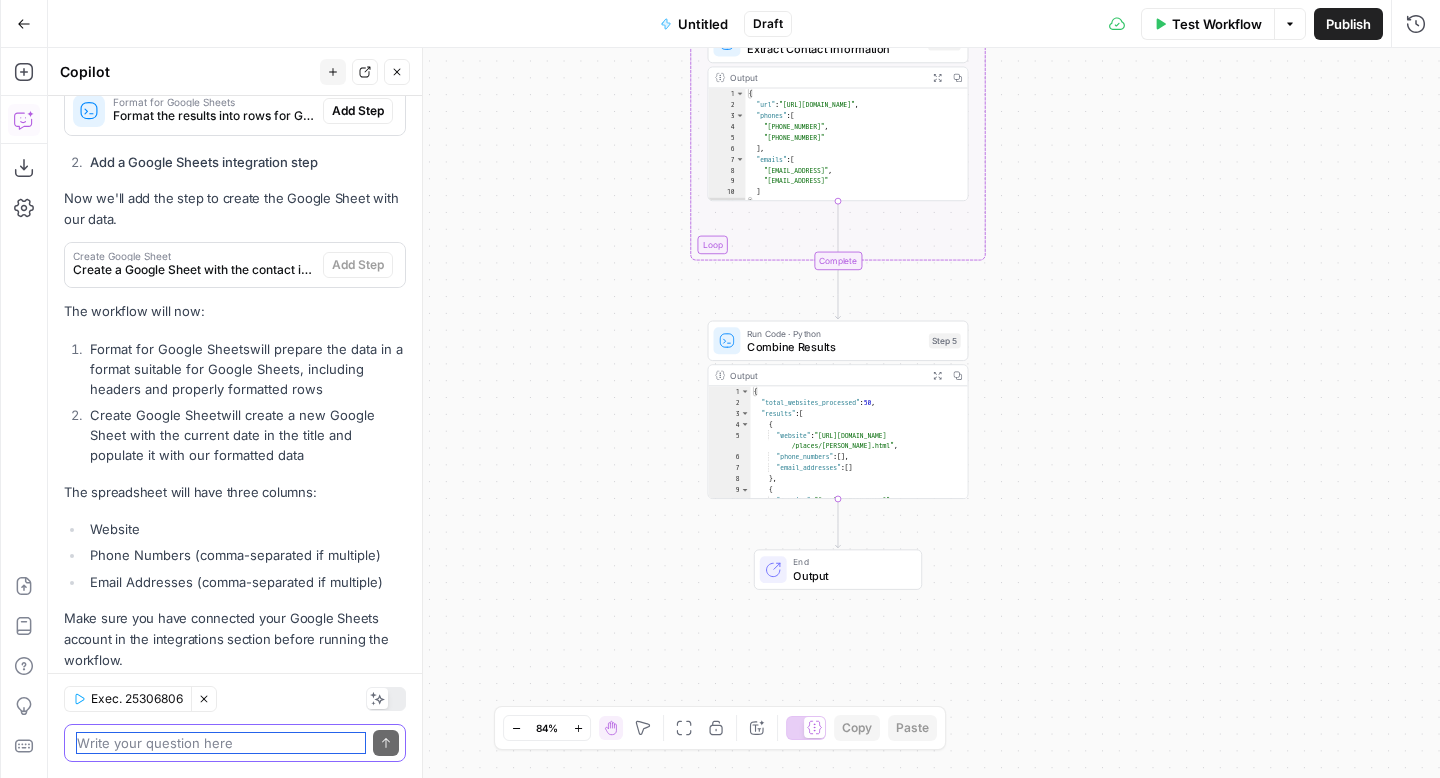 click at bounding box center [221, 743] 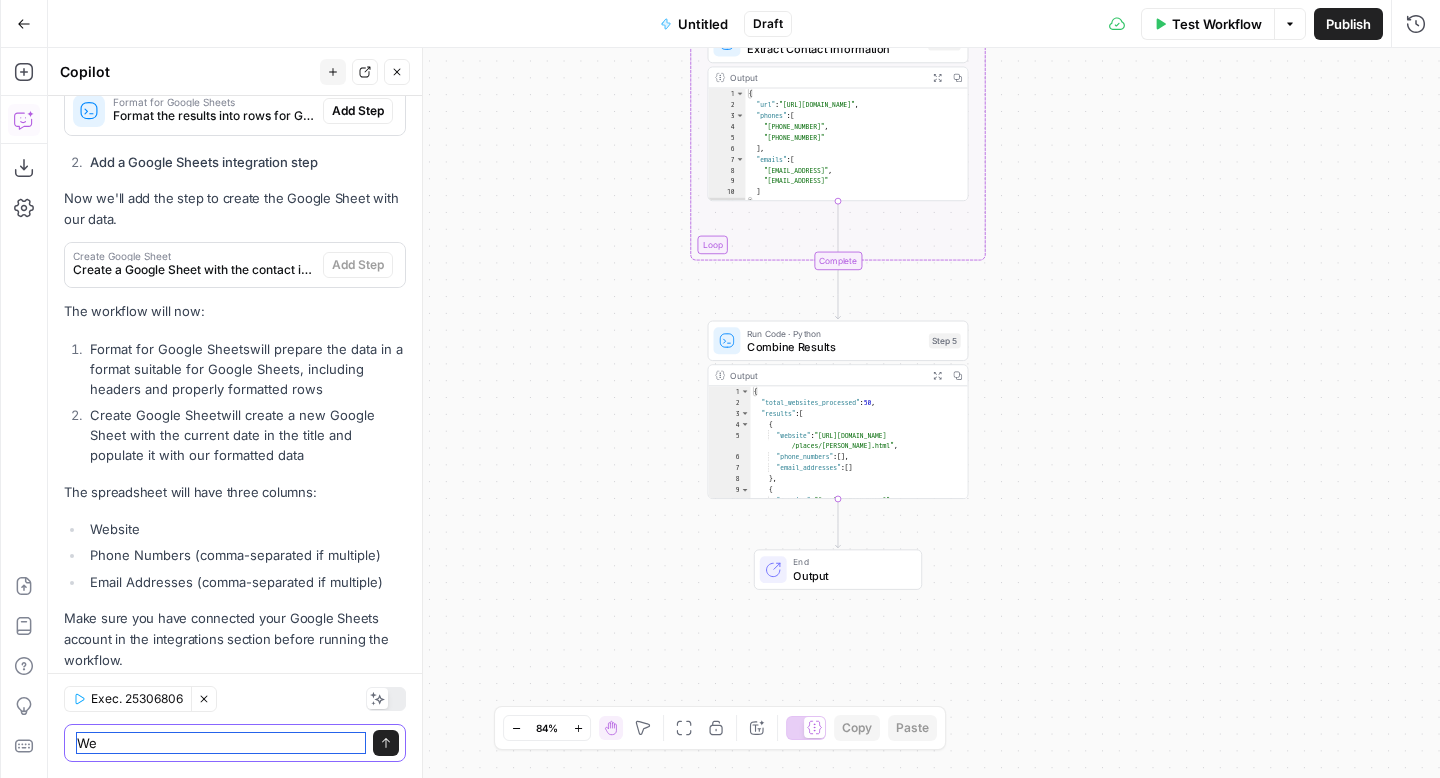 type on "W" 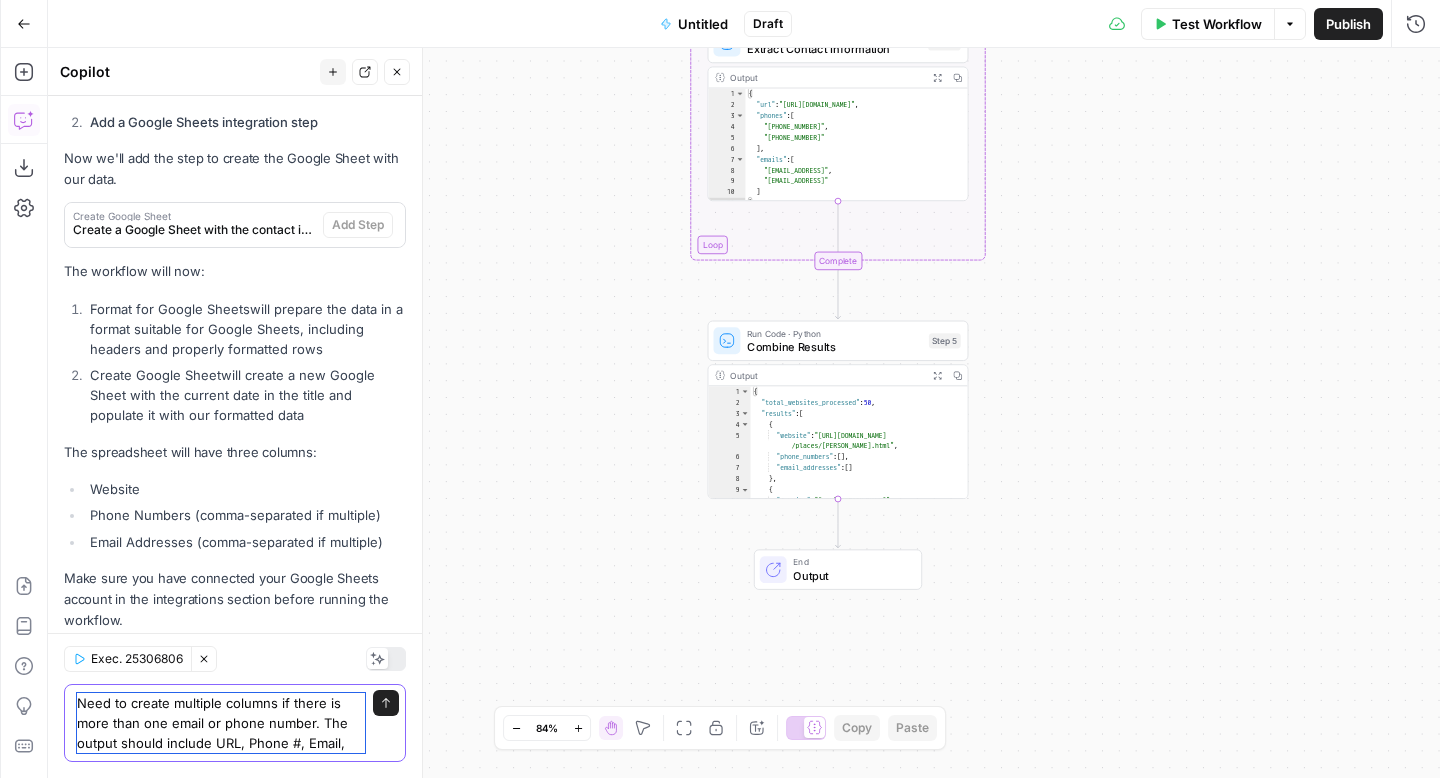 scroll, scrollTop: 1860, scrollLeft: 0, axis: vertical 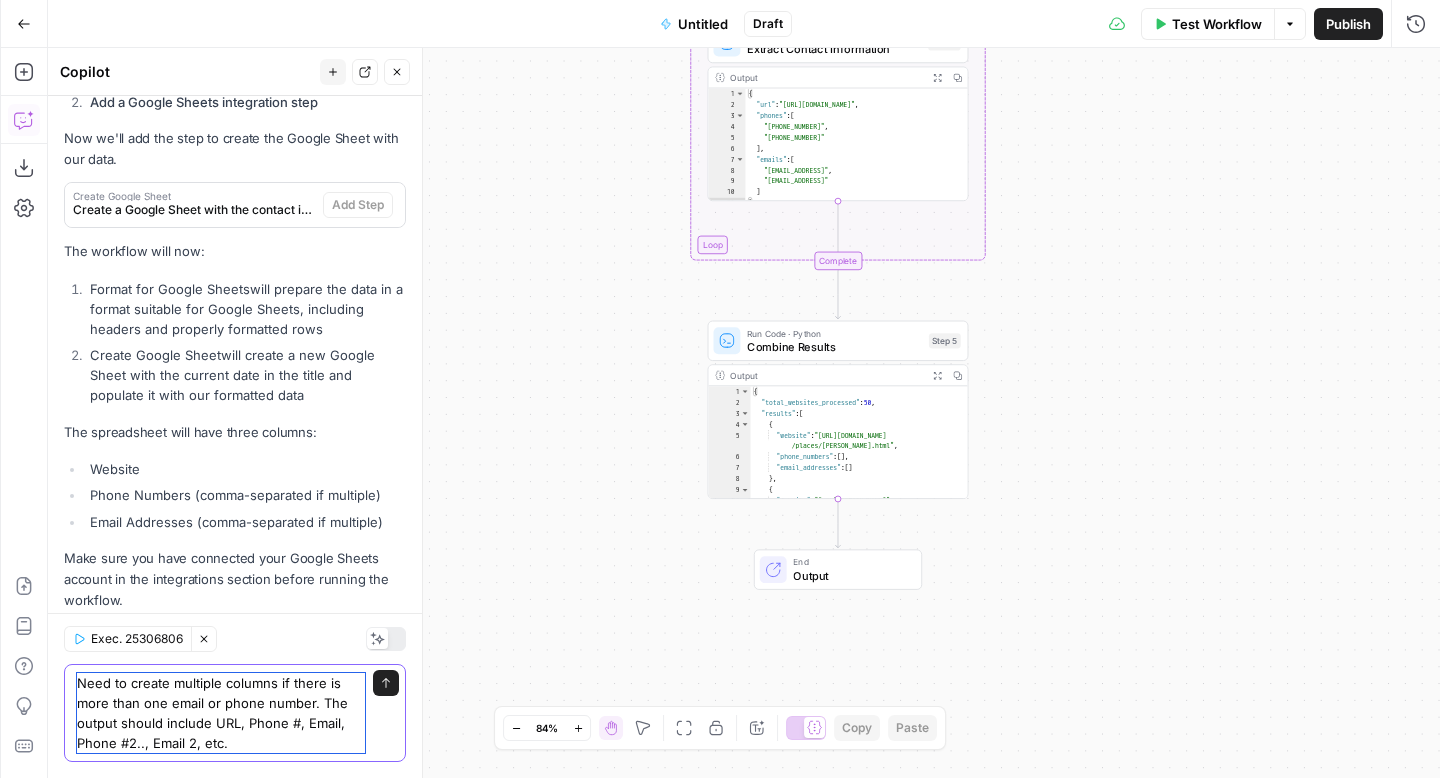 type on "Need to create multiple columns if there is more than one email or phone number. The output should include URL, Phone #, Email, Phone #2.., Email 2, etc." 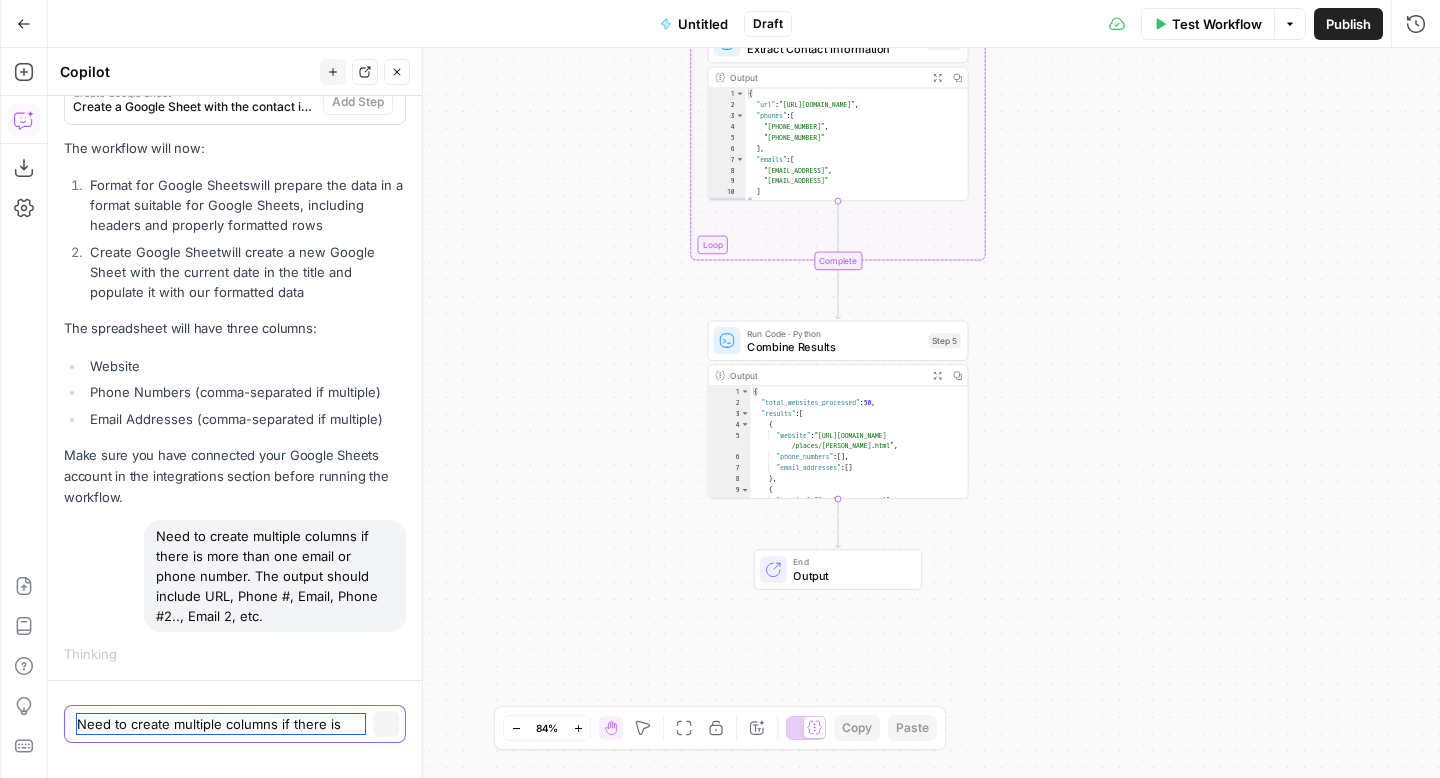 type 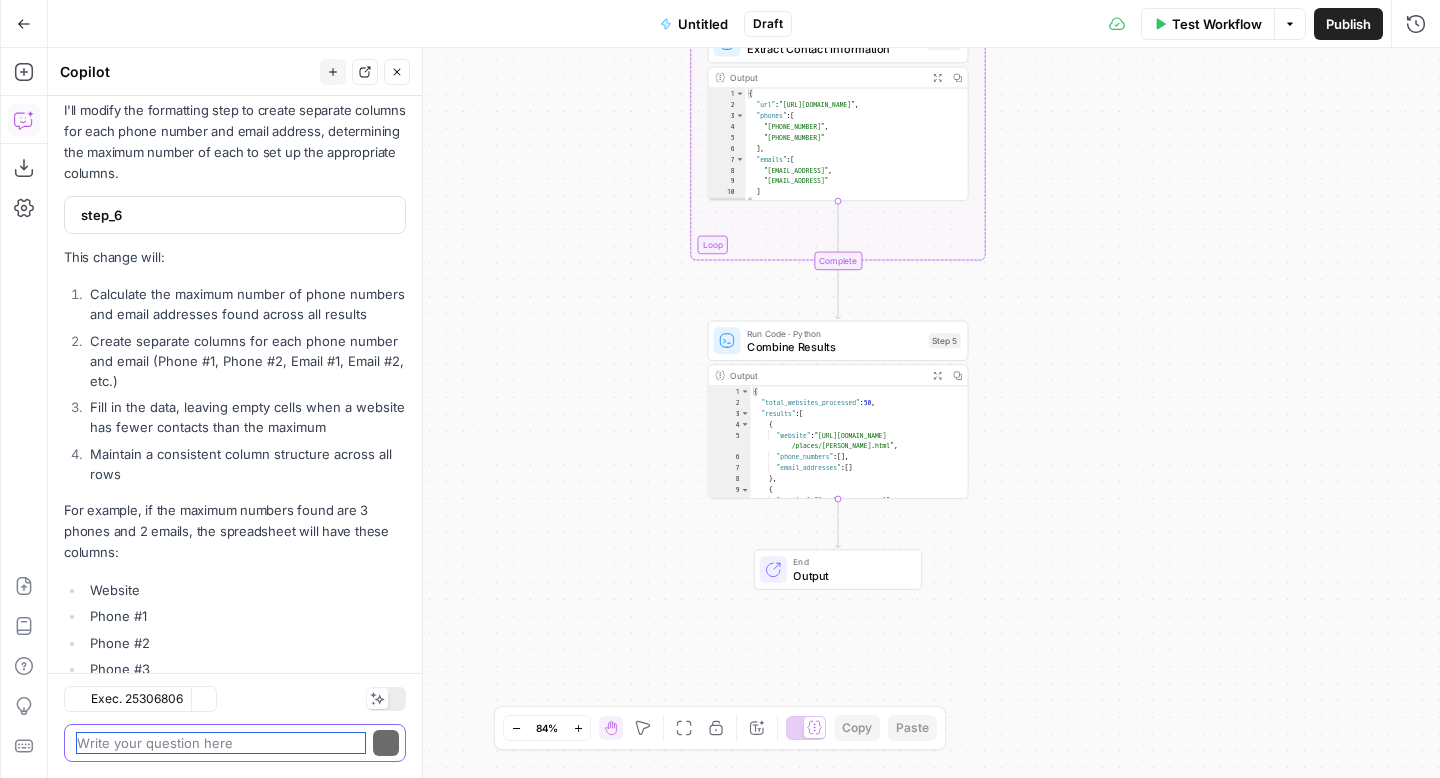 scroll, scrollTop: 2669, scrollLeft: 0, axis: vertical 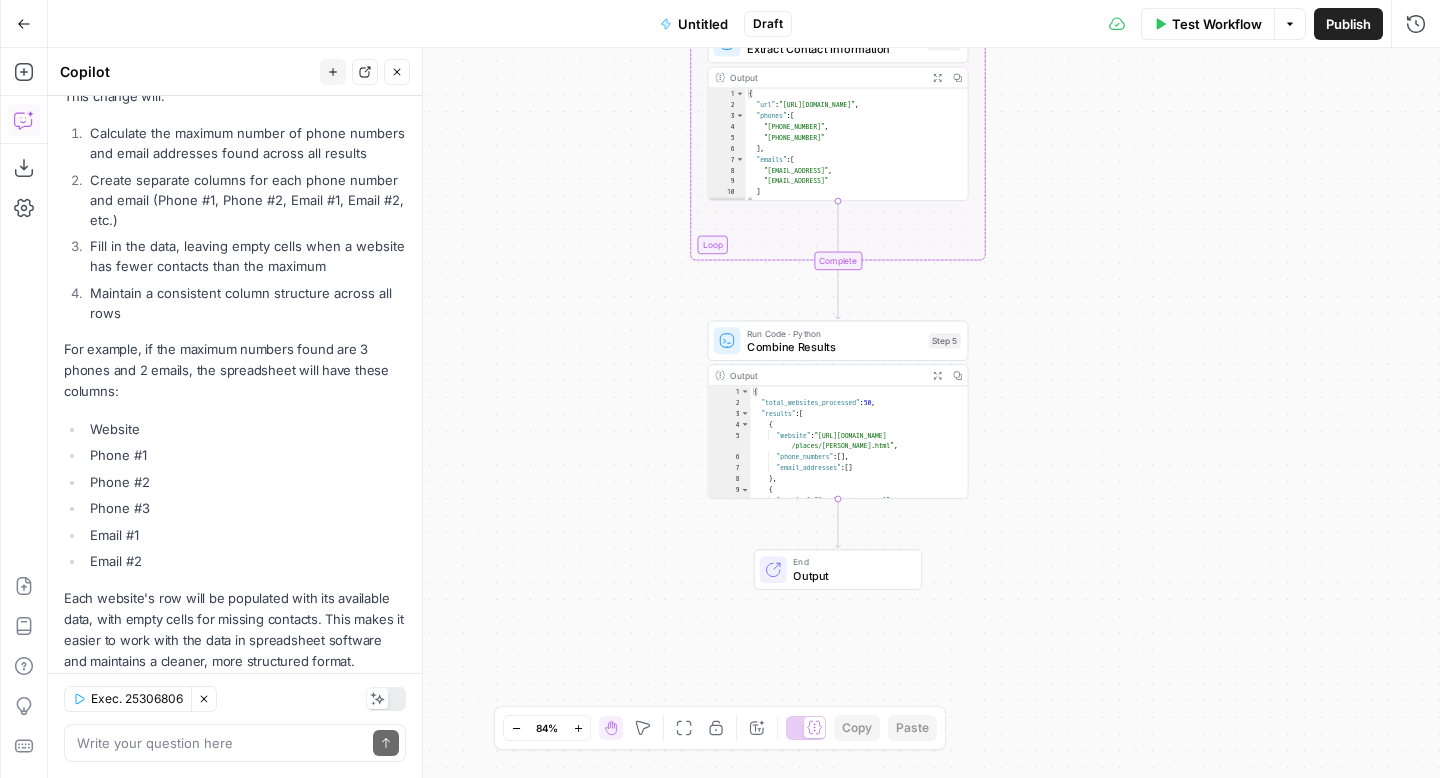 click on "Each website's row will be populated with its available data, with empty cells for missing contacts. This makes it easier to work with the data in spreadsheet software and maintains a cleaner, more structured format." at bounding box center (235, 630) 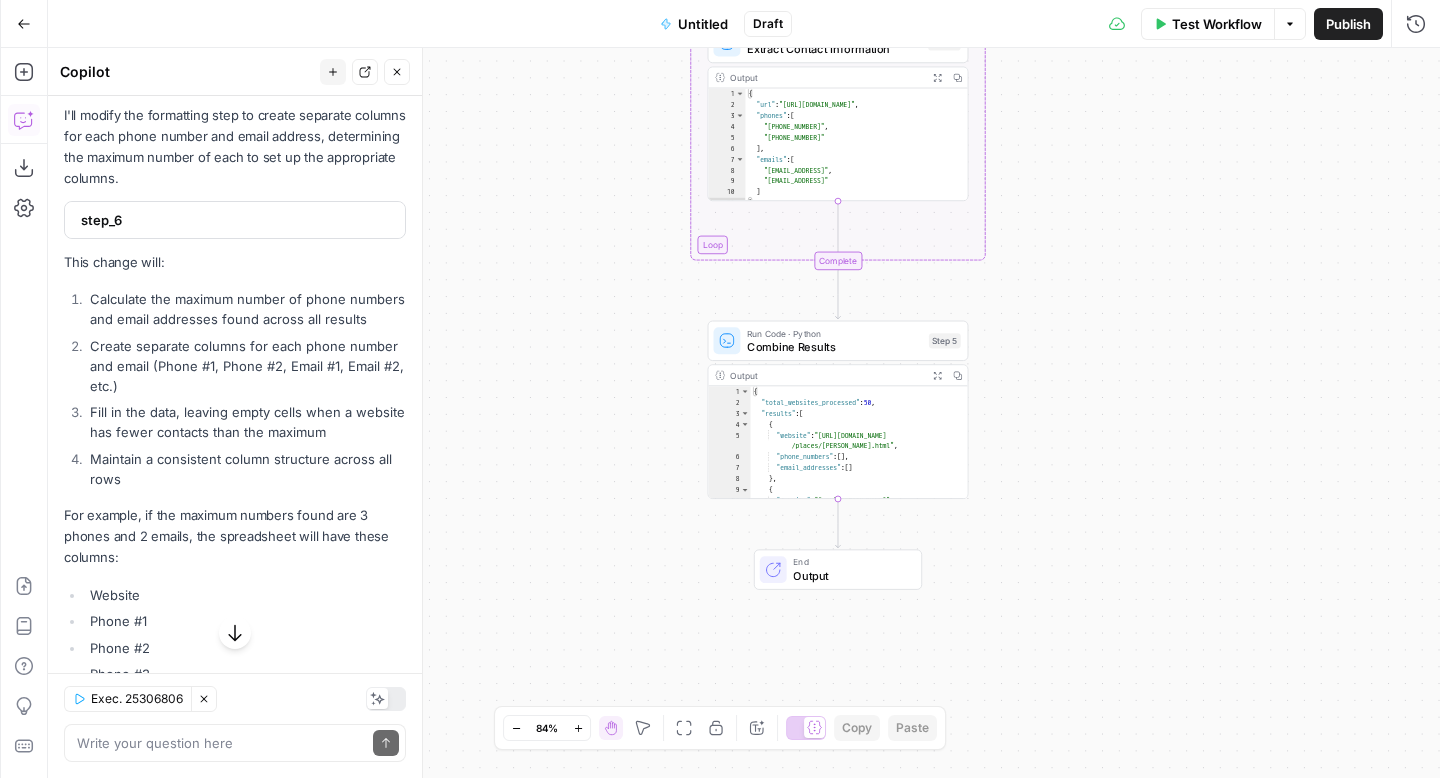 scroll, scrollTop: 2540, scrollLeft: 0, axis: vertical 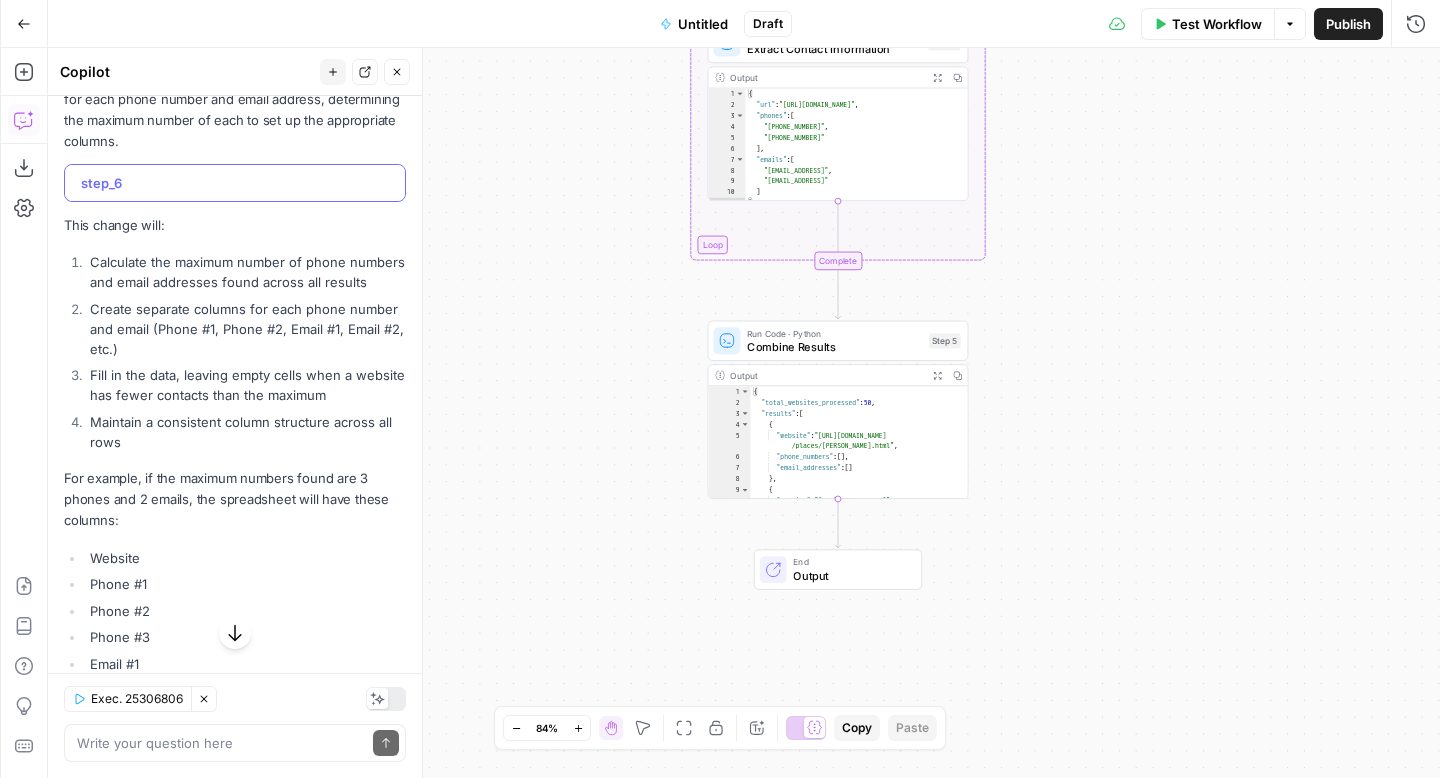 click on "step_6" at bounding box center [233, 183] 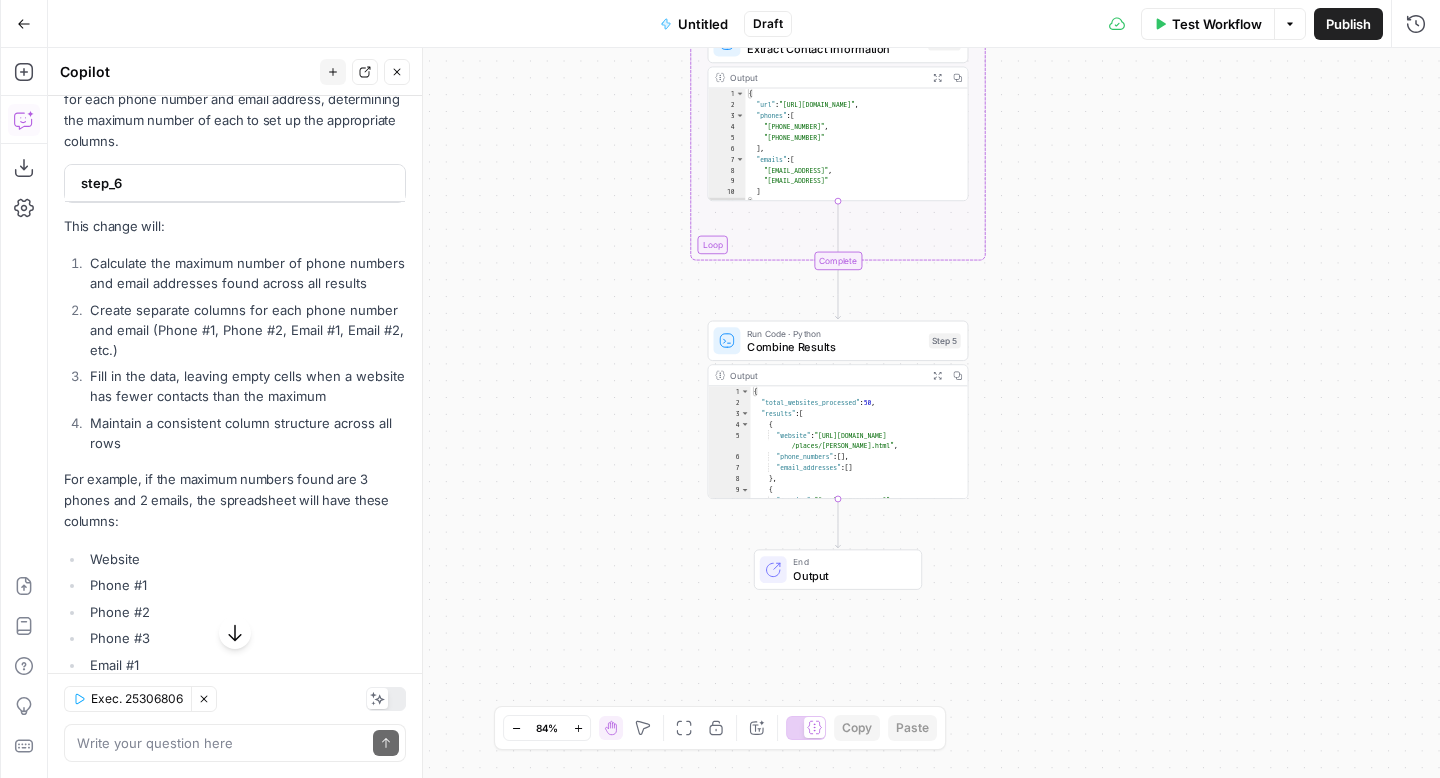 scroll, scrollTop: 2670, scrollLeft: 0, axis: vertical 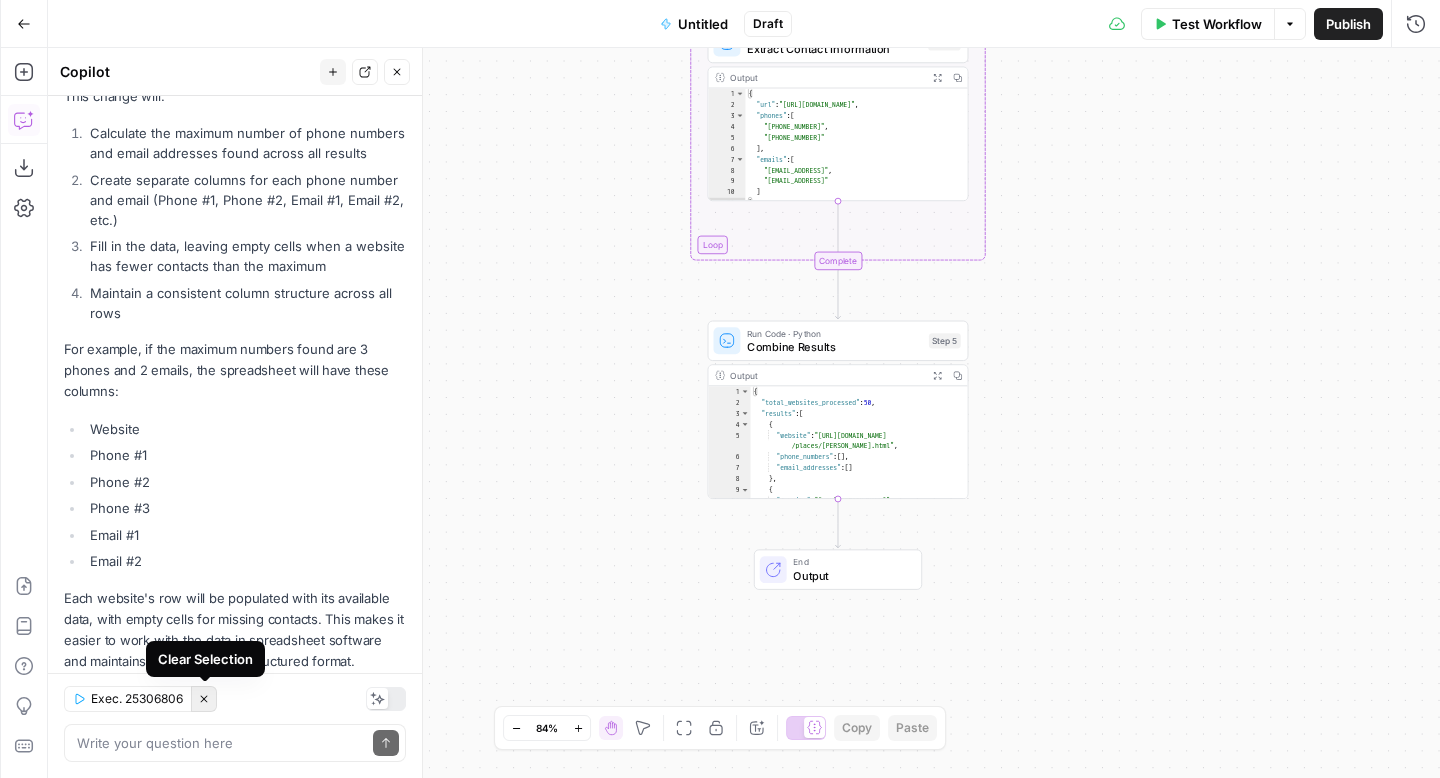 click 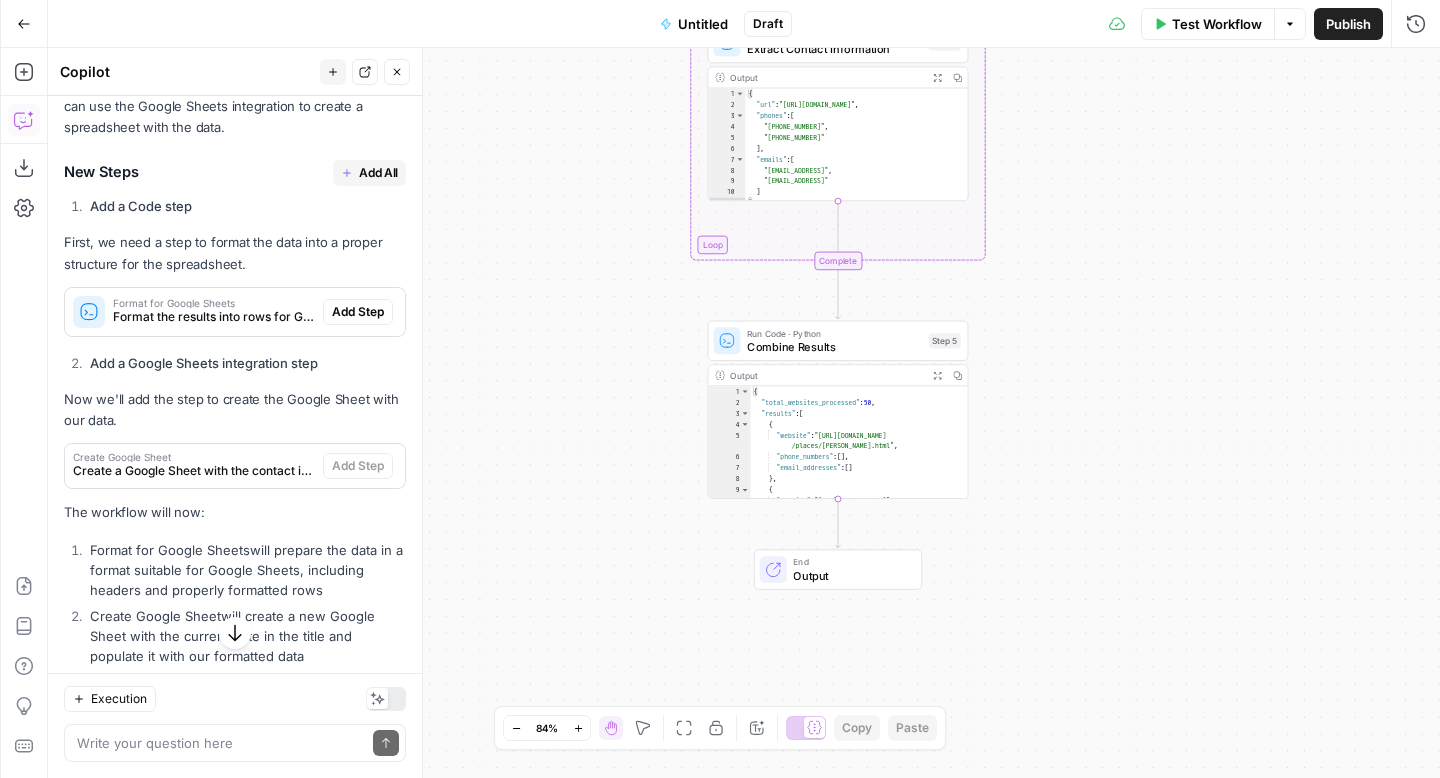 scroll, scrollTop: 1591, scrollLeft: 0, axis: vertical 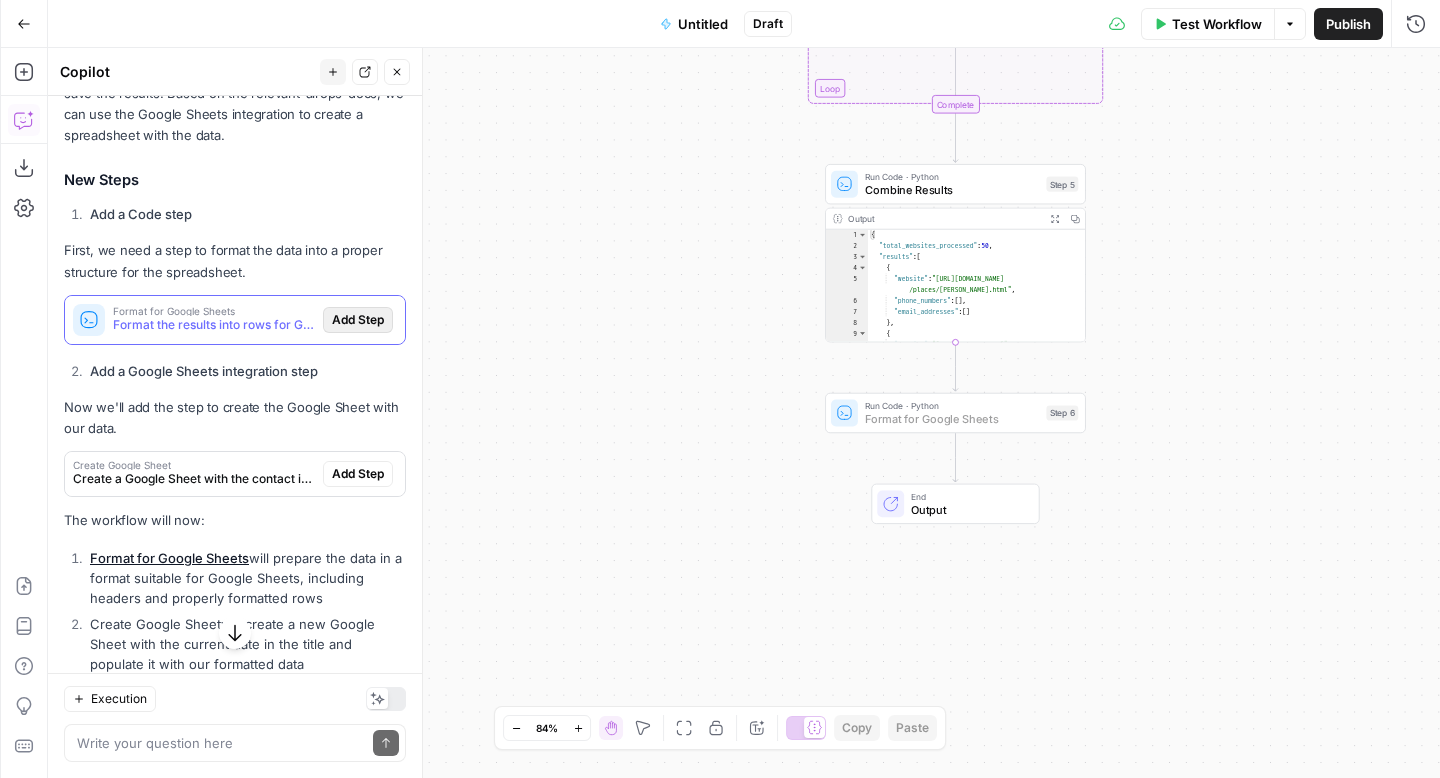 click on "Add Step" at bounding box center (358, 320) 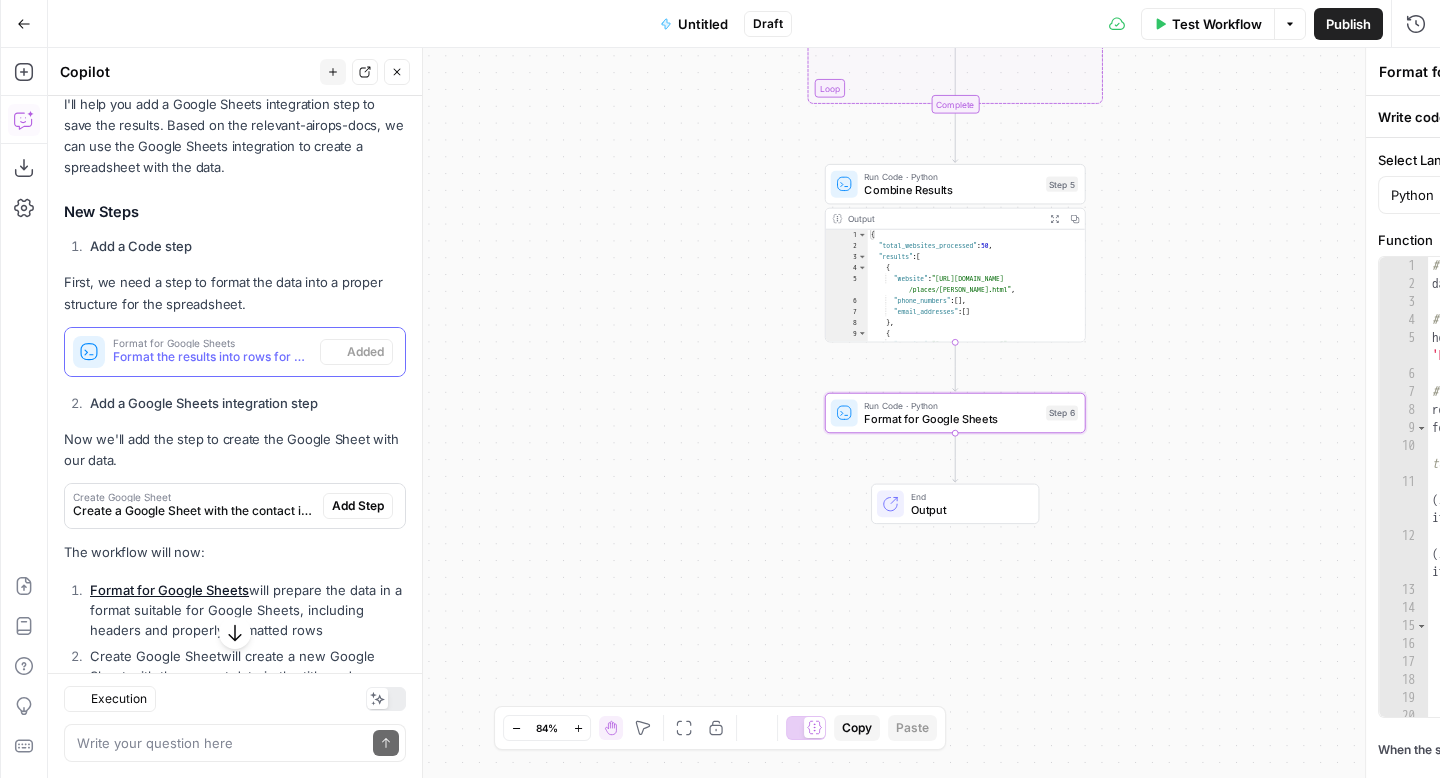 scroll, scrollTop: 1623, scrollLeft: 0, axis: vertical 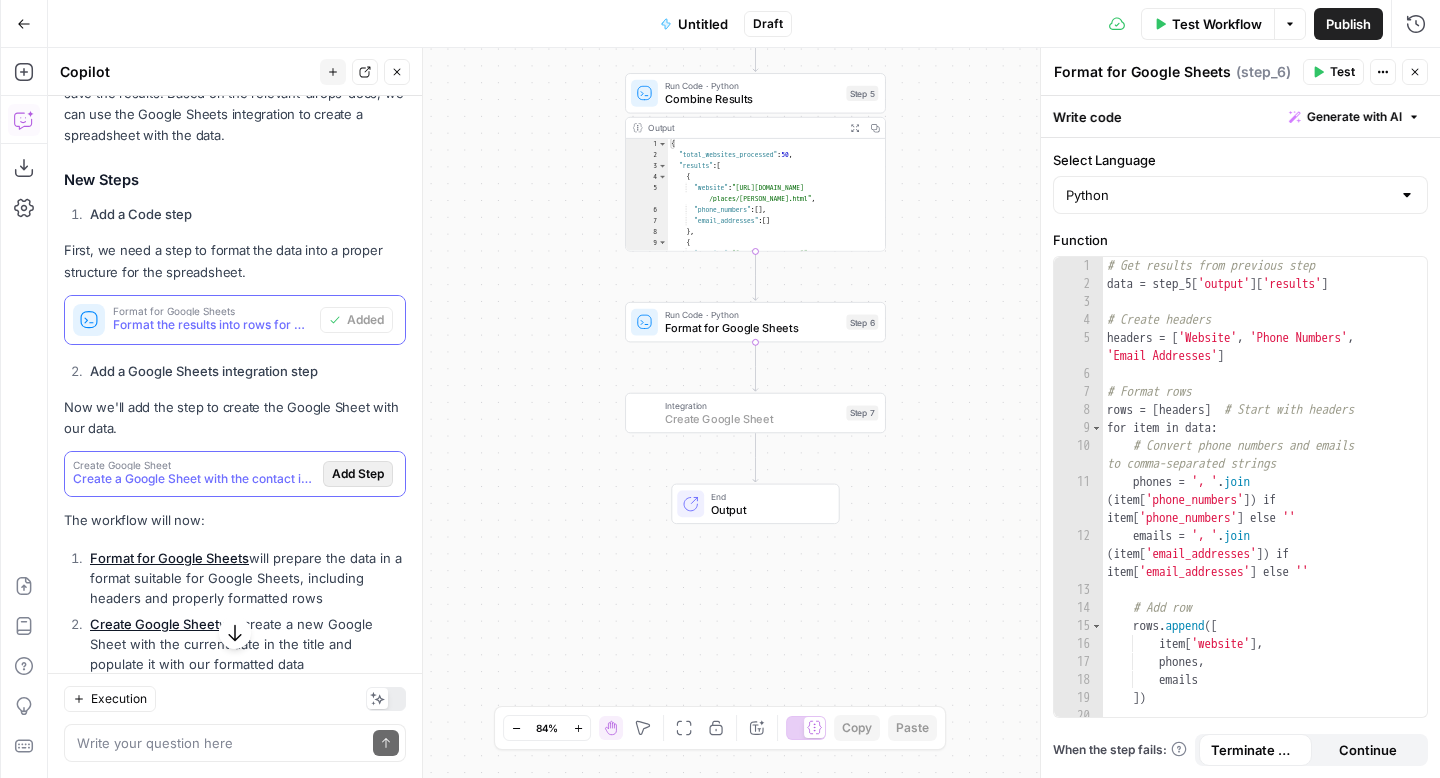 click on "Add Step" at bounding box center (358, 474) 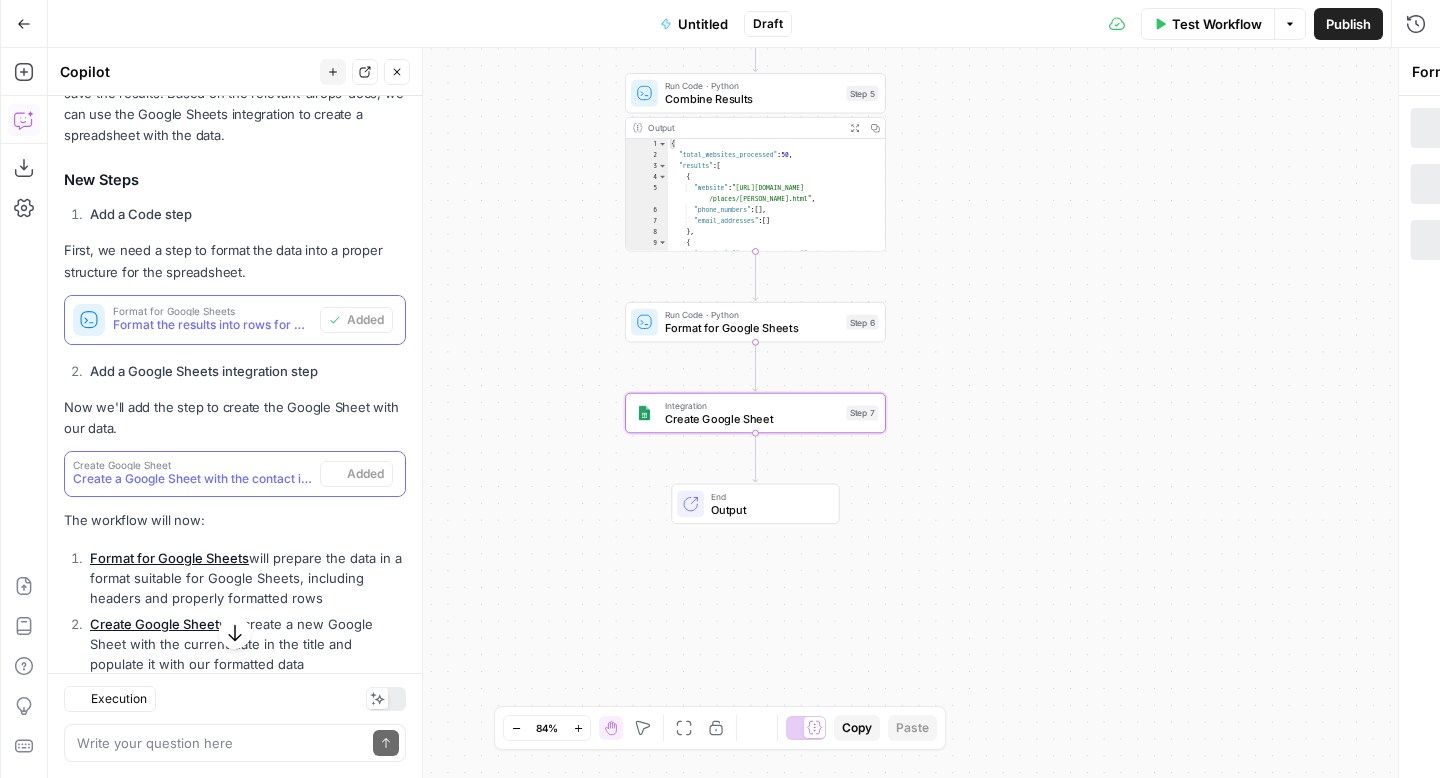 type on "Create Google Sheet" 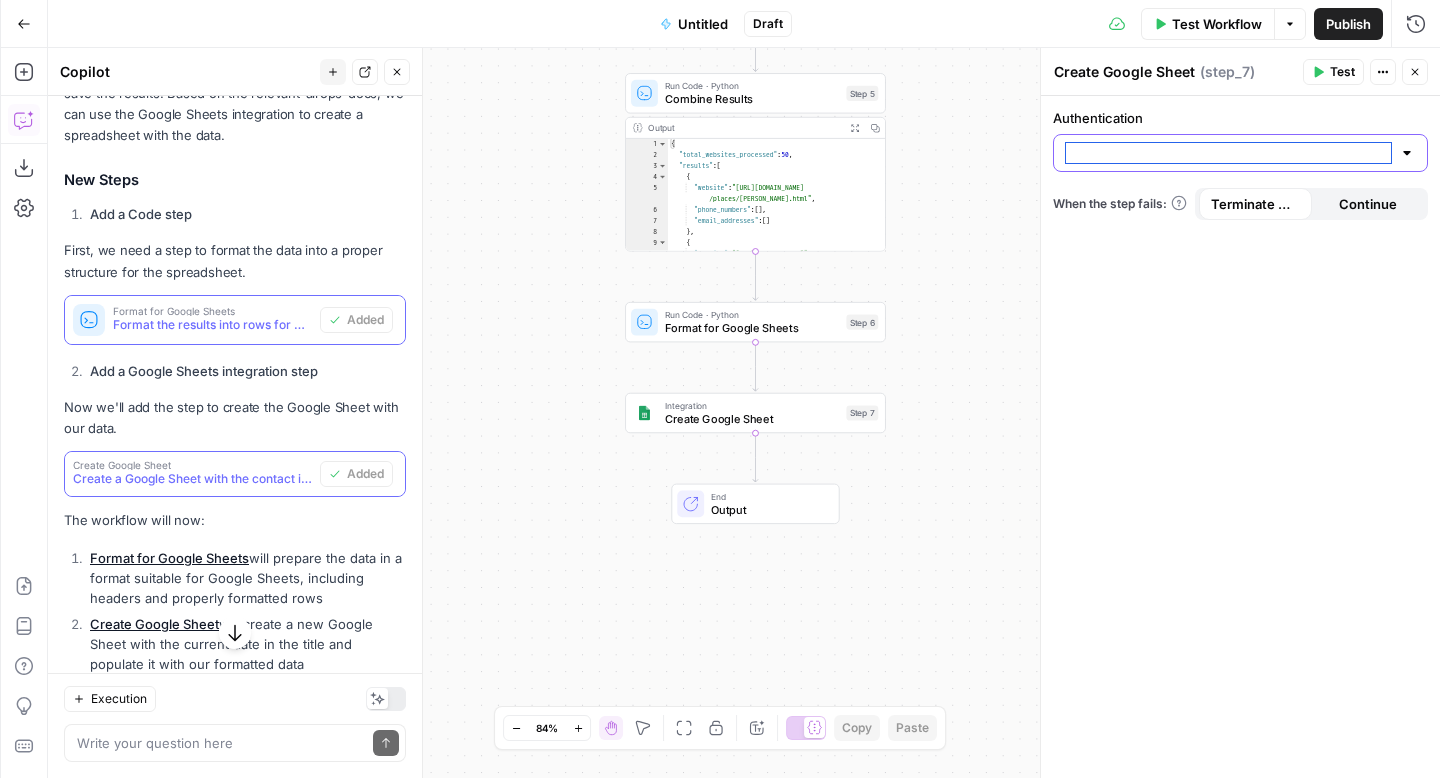 click on "Authentication" at bounding box center (1228, 153) 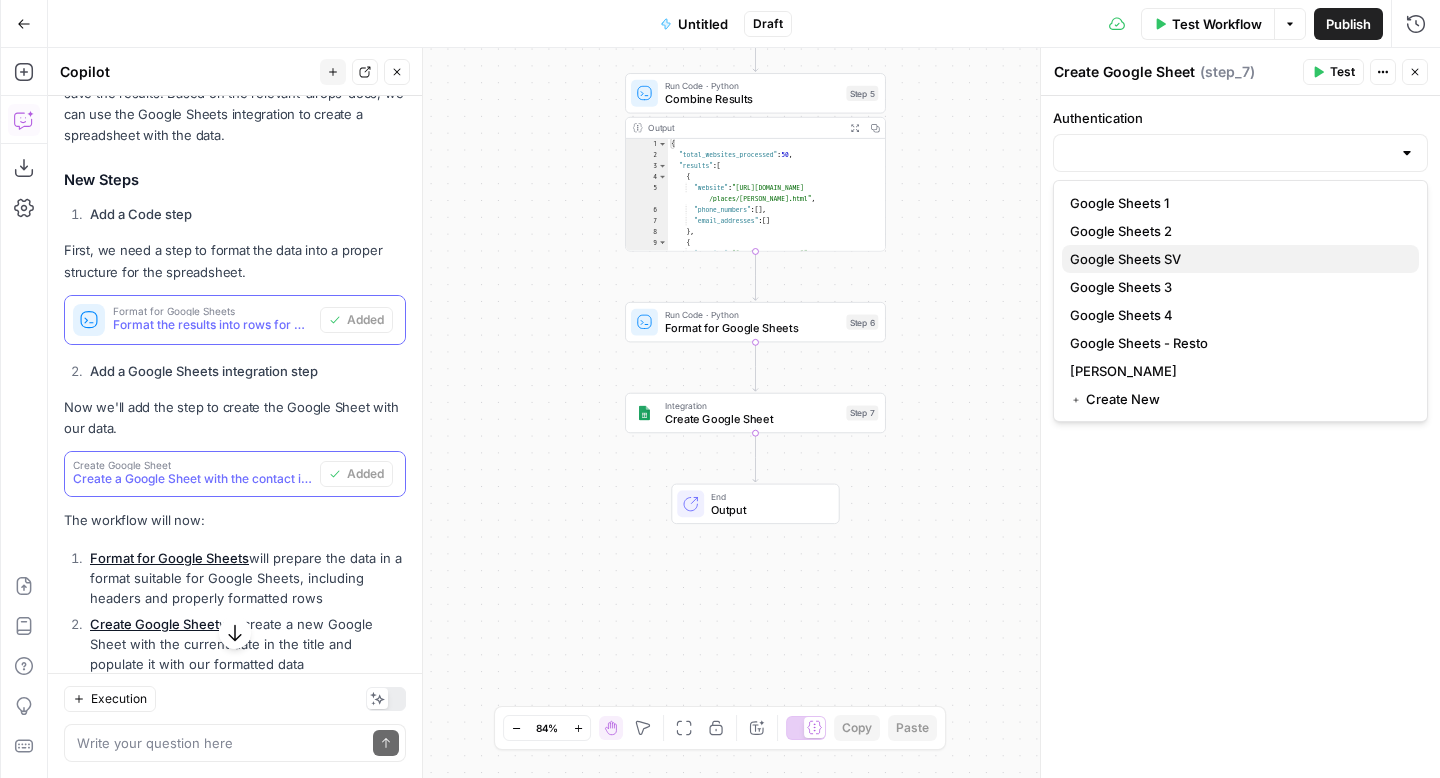 click on "Google Sheets SV" at bounding box center [1240, 259] 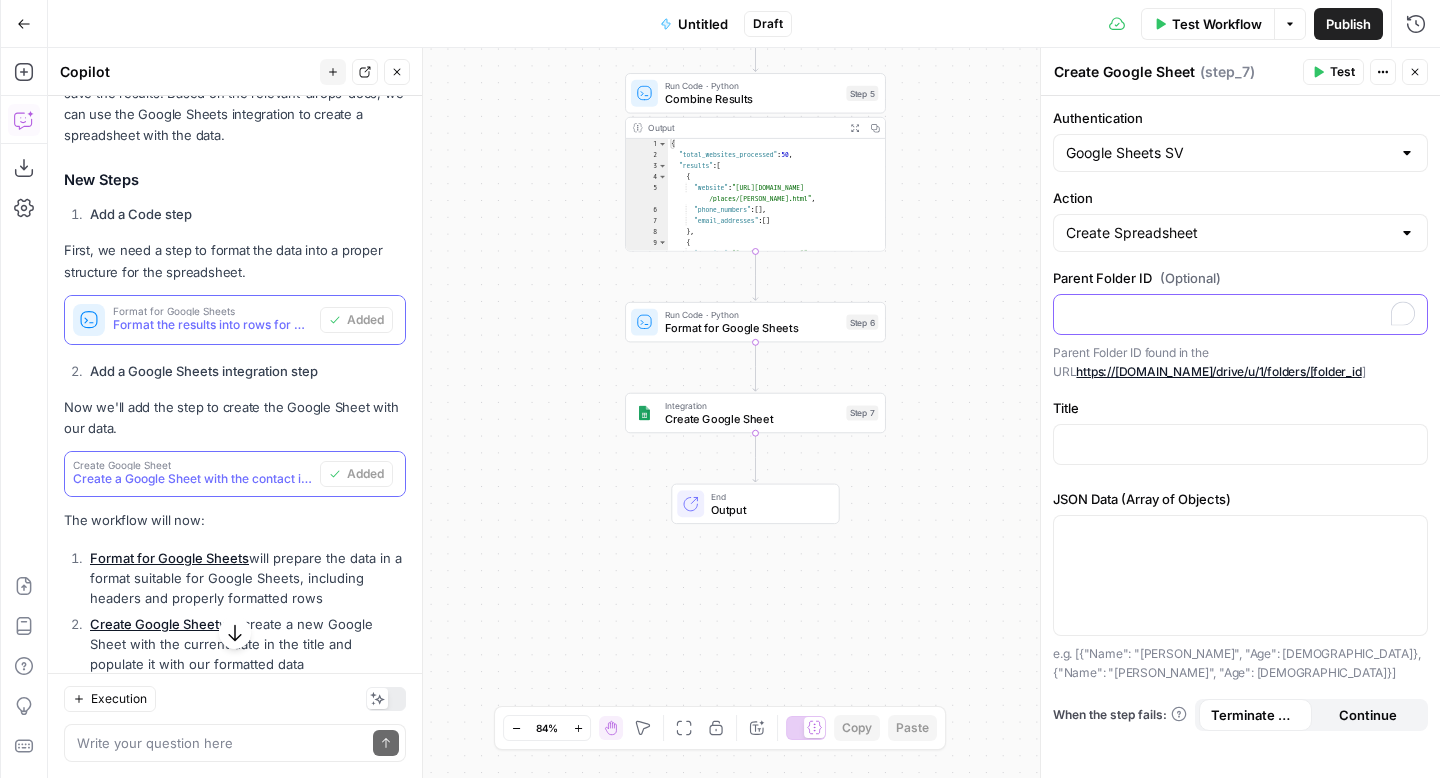 click at bounding box center (1240, 313) 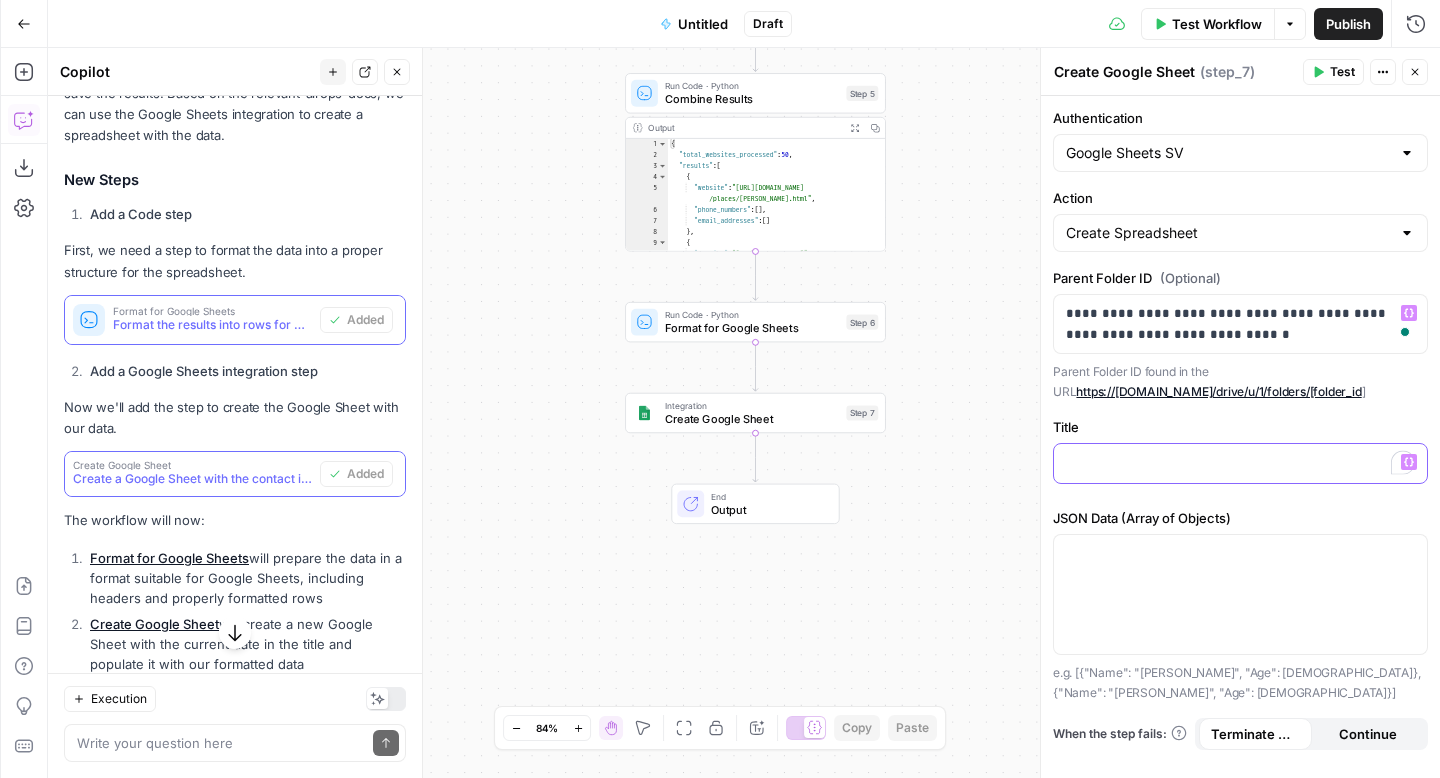 click at bounding box center (1240, 462) 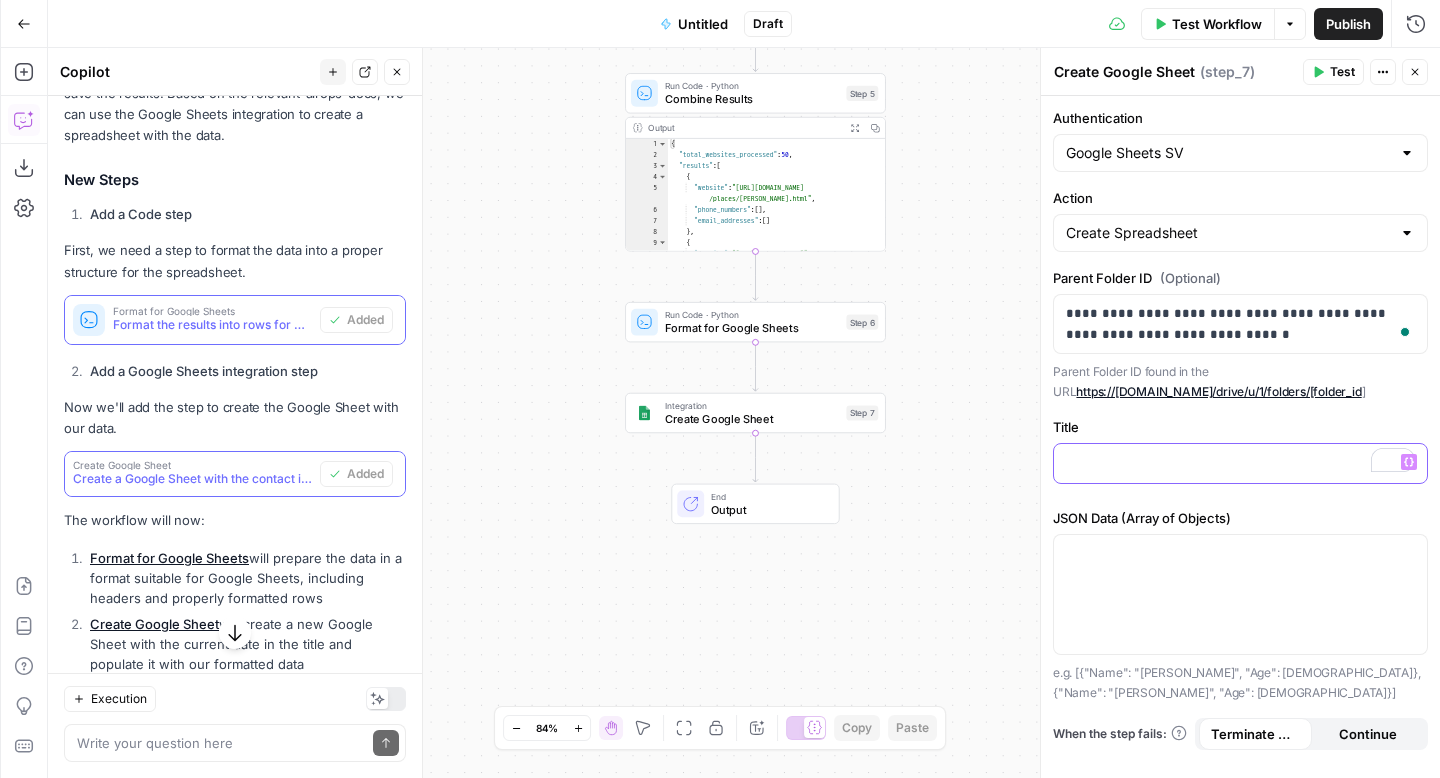 type 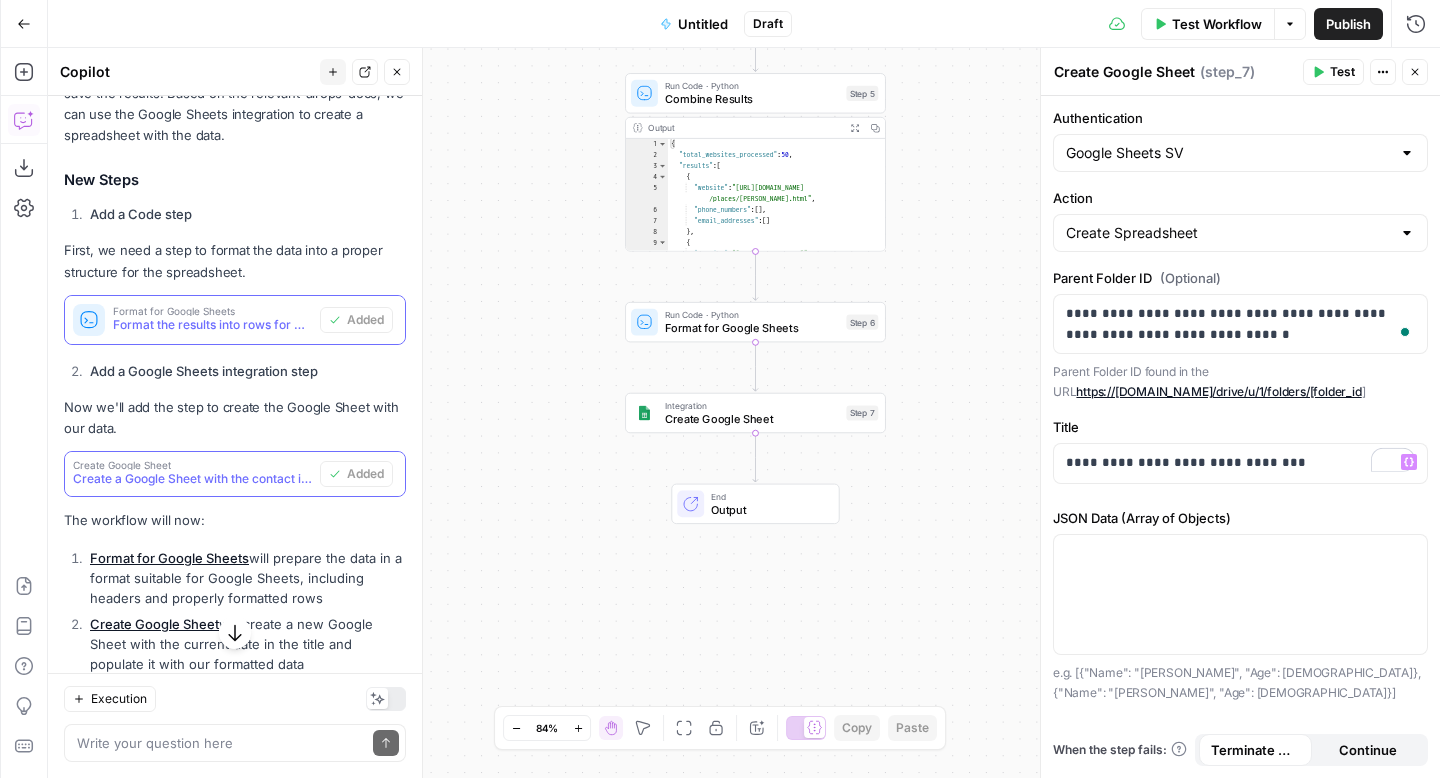 click on "JSON Data (Array of Objects)" at bounding box center (1240, 518) 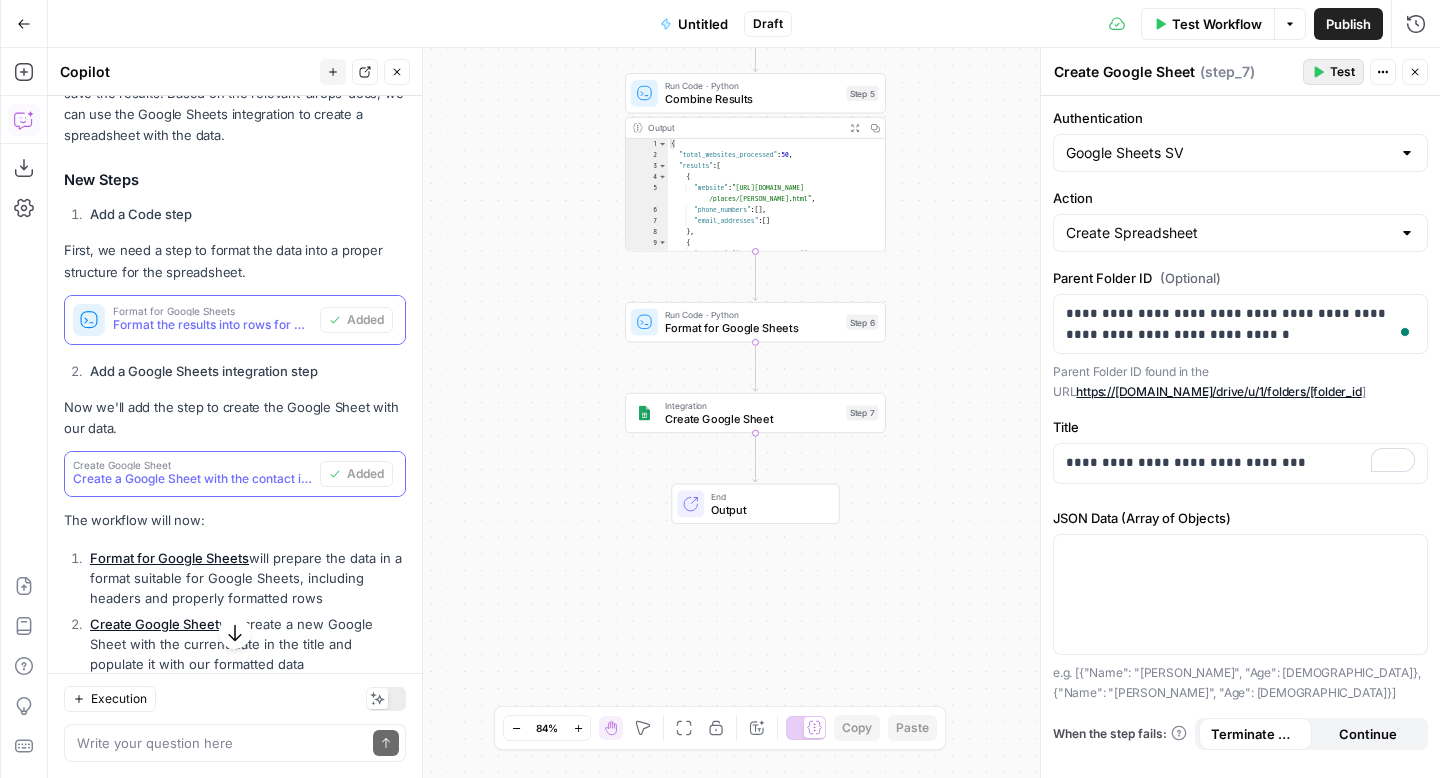 click on "Test" at bounding box center [1342, 72] 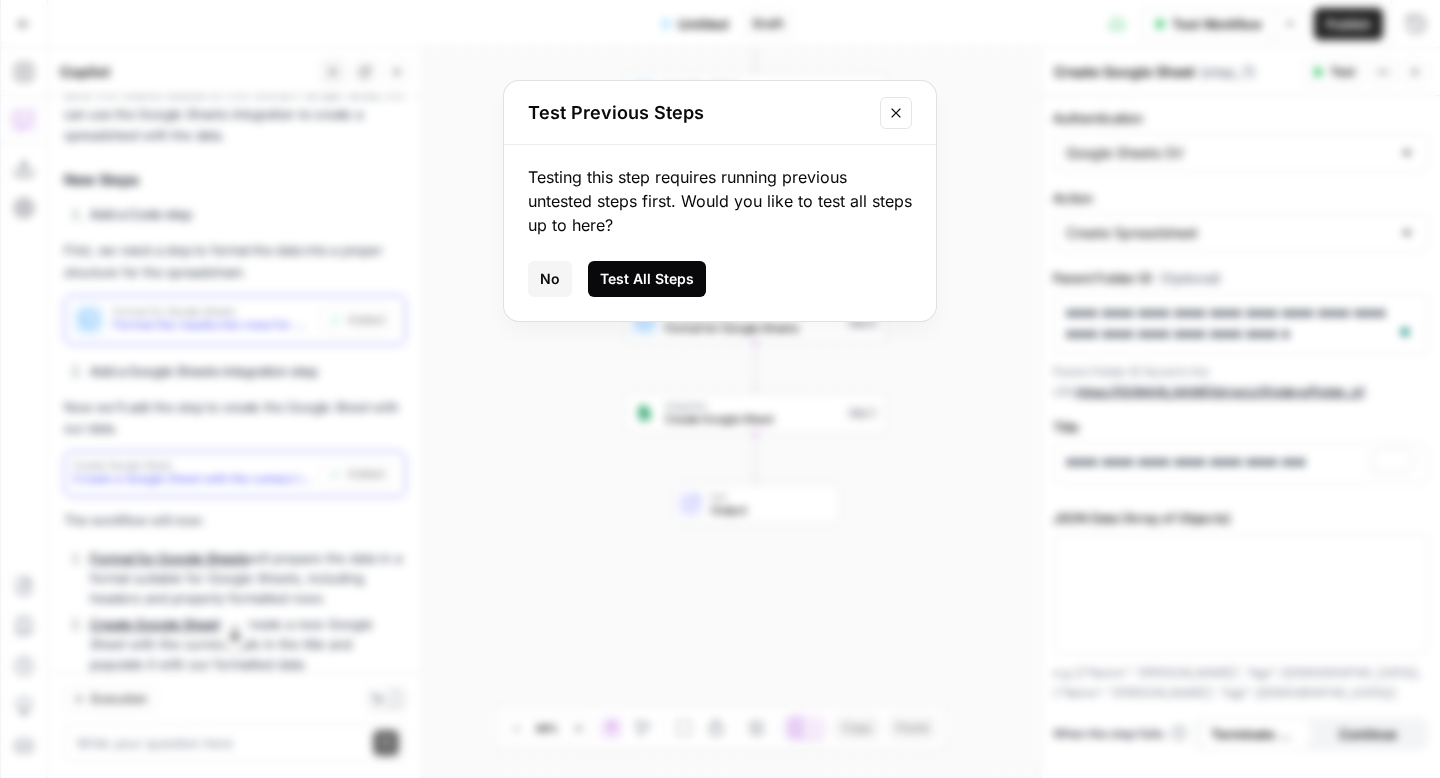 click on "Test All Steps" at bounding box center (647, 279) 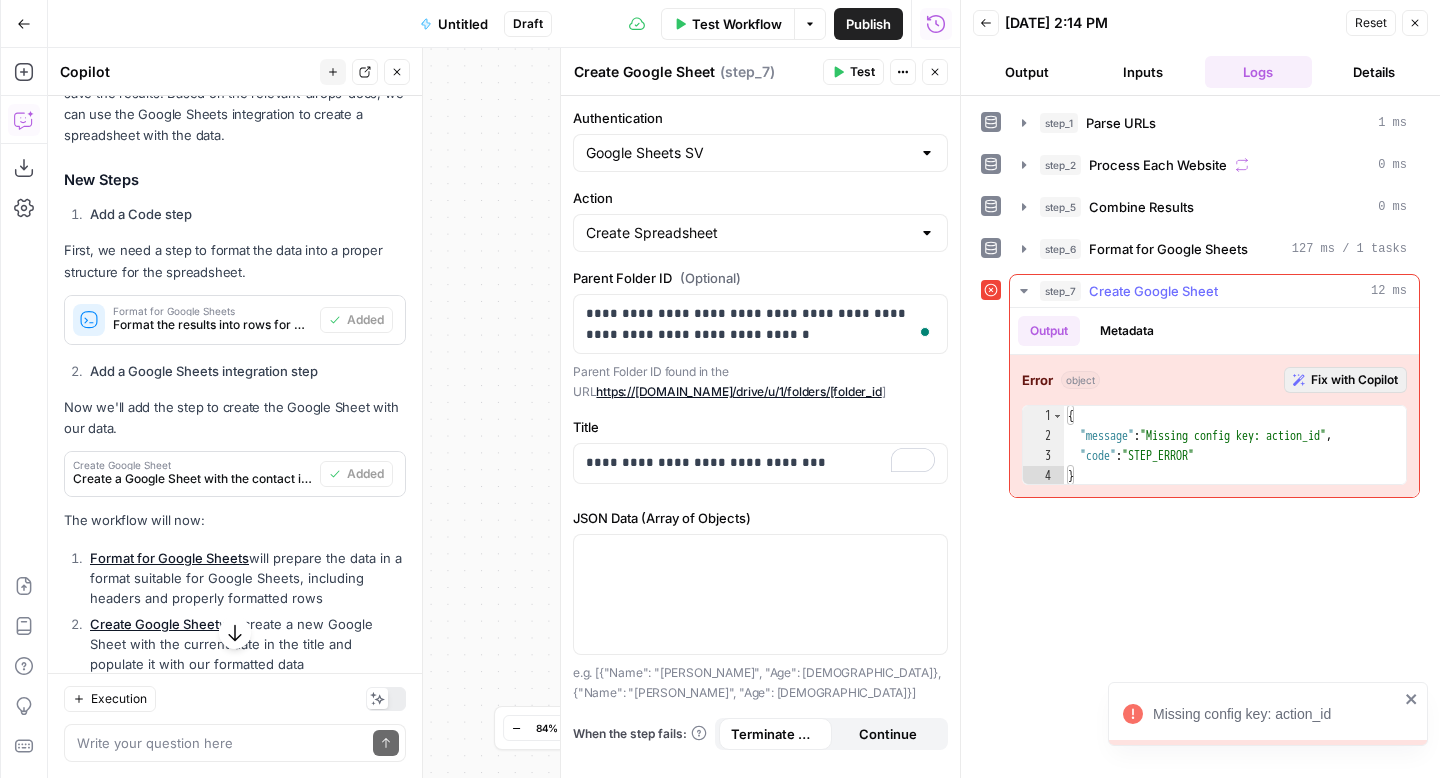 click on "Fix with Copilot" at bounding box center [1345, 380] 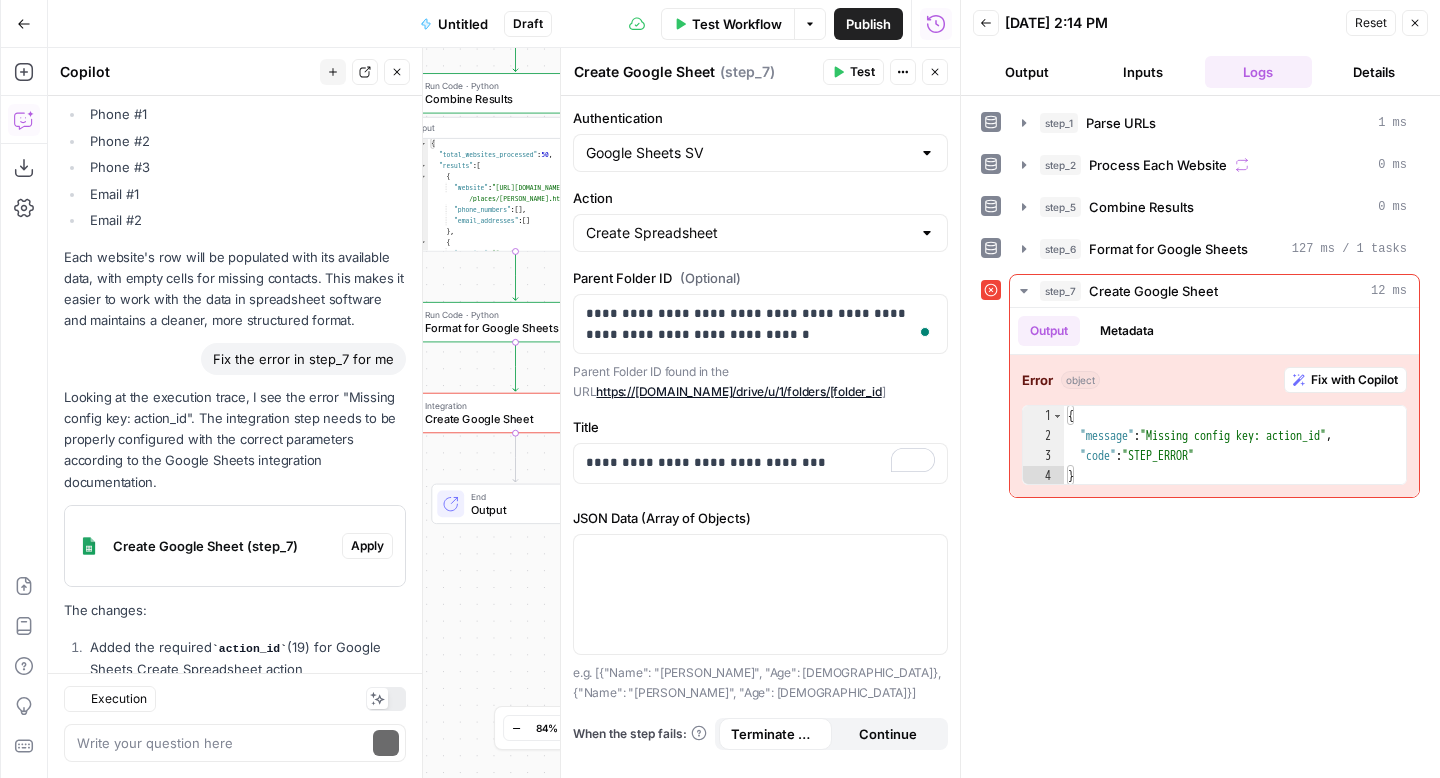 scroll, scrollTop: 3311, scrollLeft: 0, axis: vertical 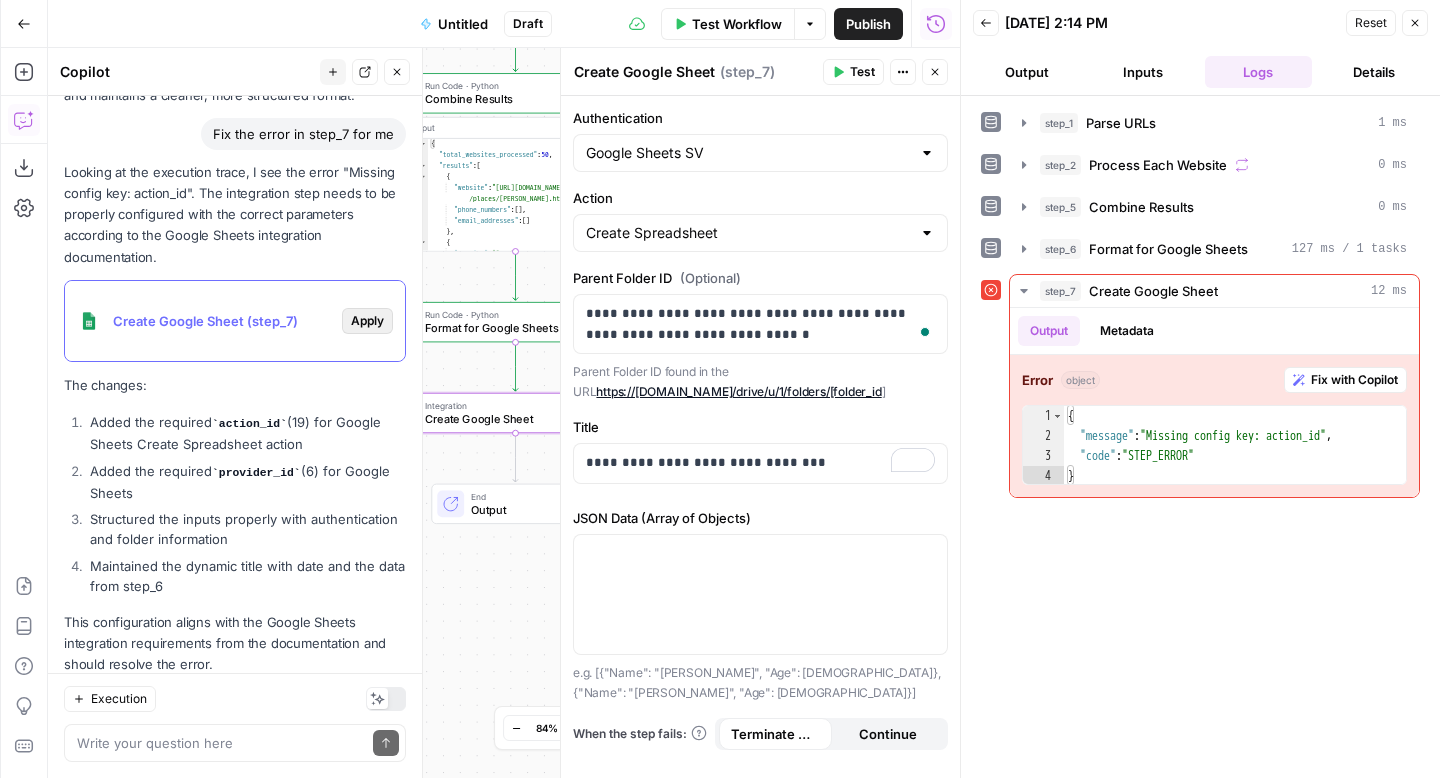 click on "Apply" at bounding box center [367, 321] 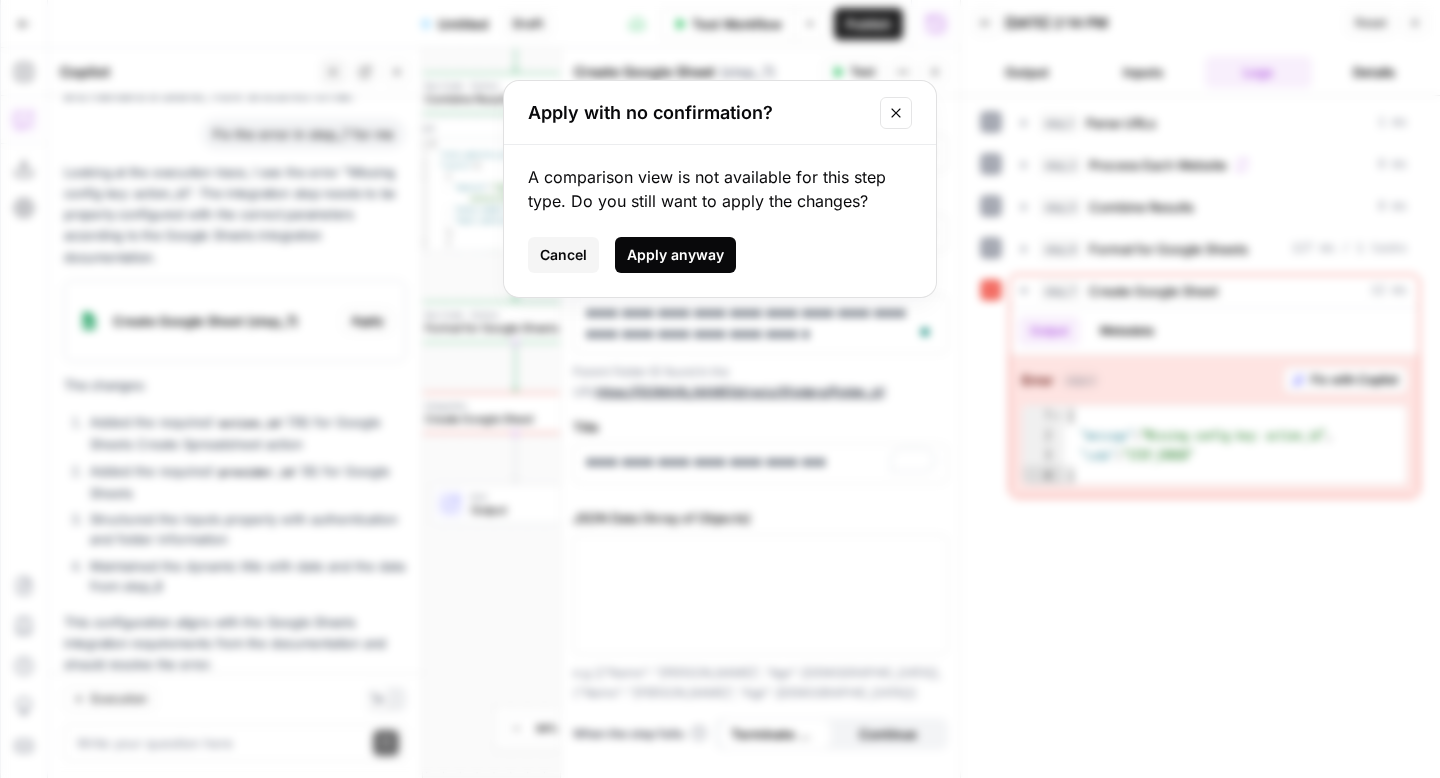 click on "Apply anyway" at bounding box center (675, 255) 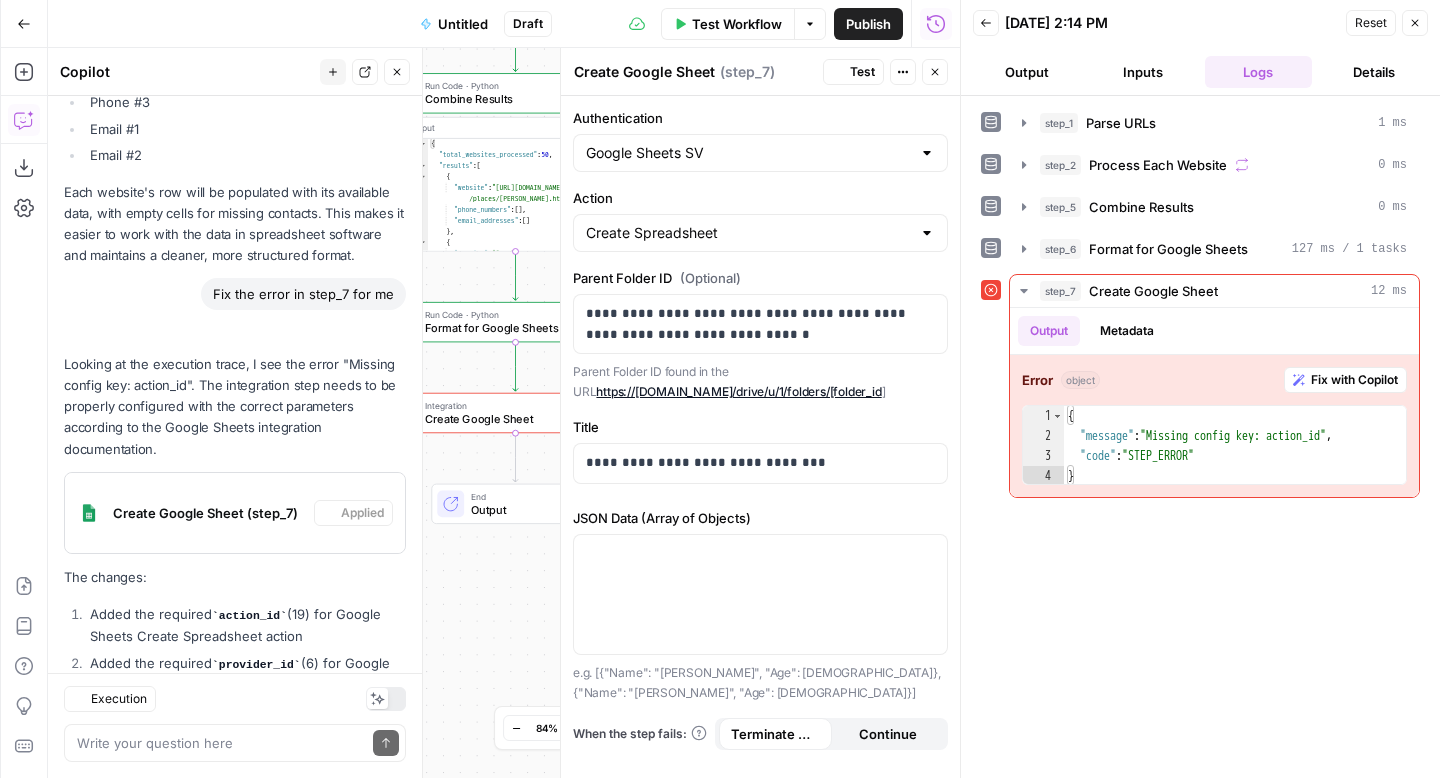 scroll, scrollTop: 3343, scrollLeft: 0, axis: vertical 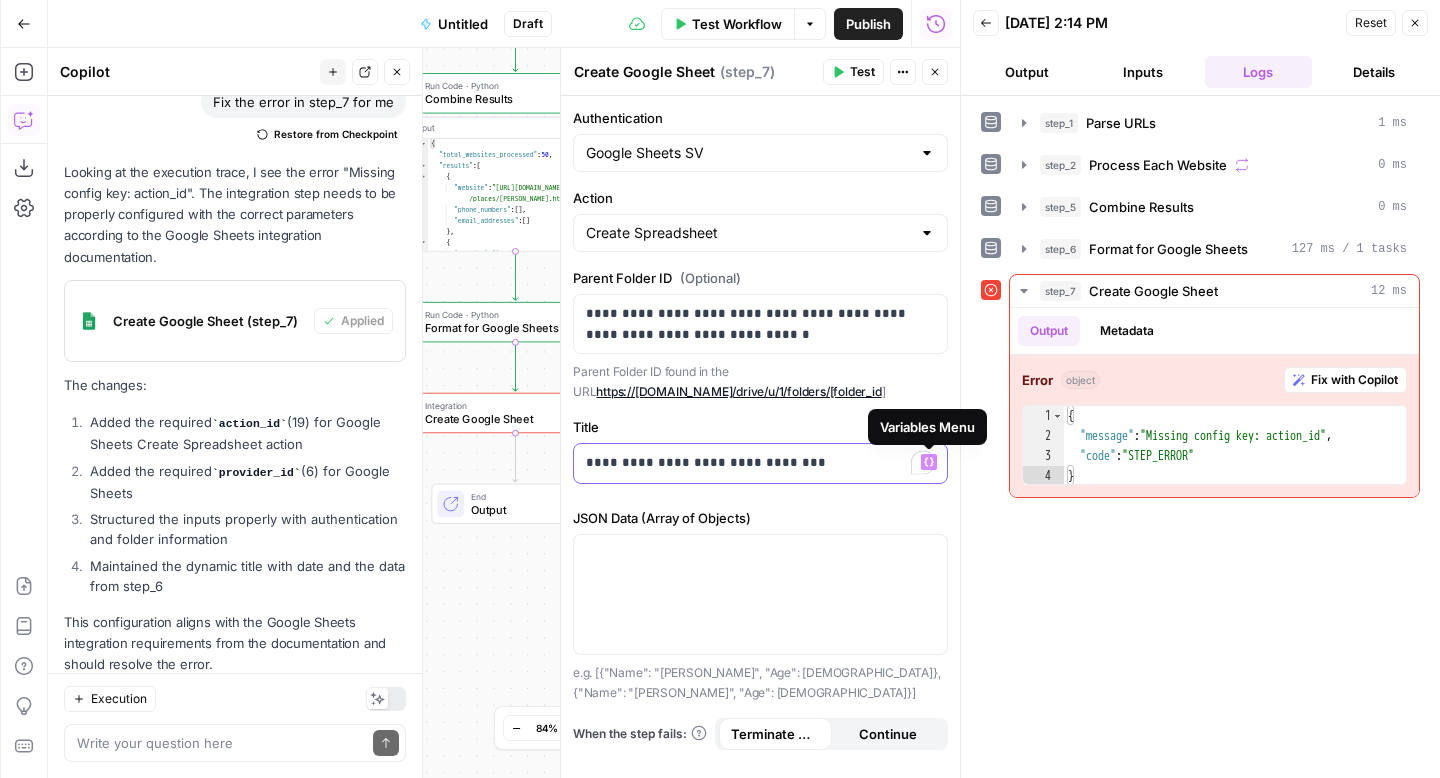 click on "**********" at bounding box center [760, 463] 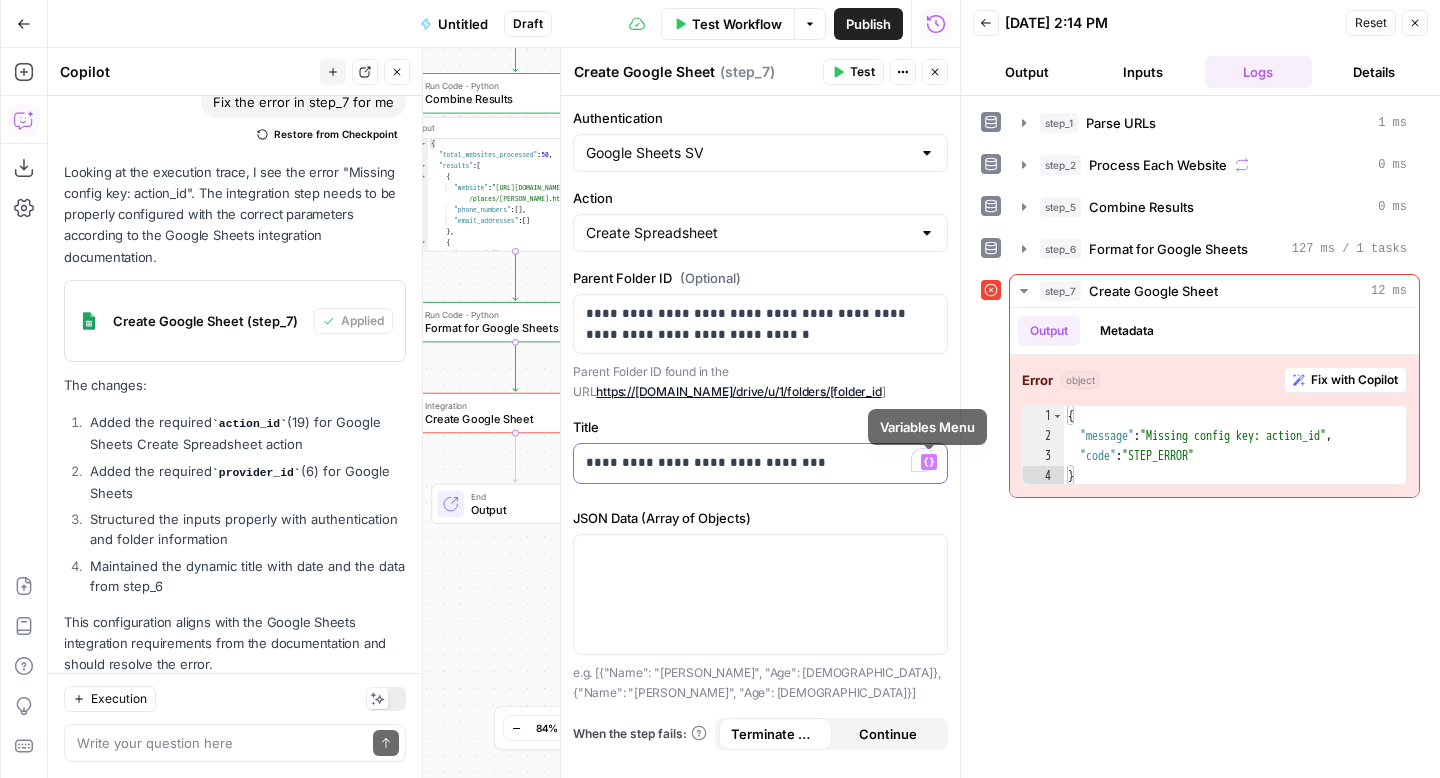 click 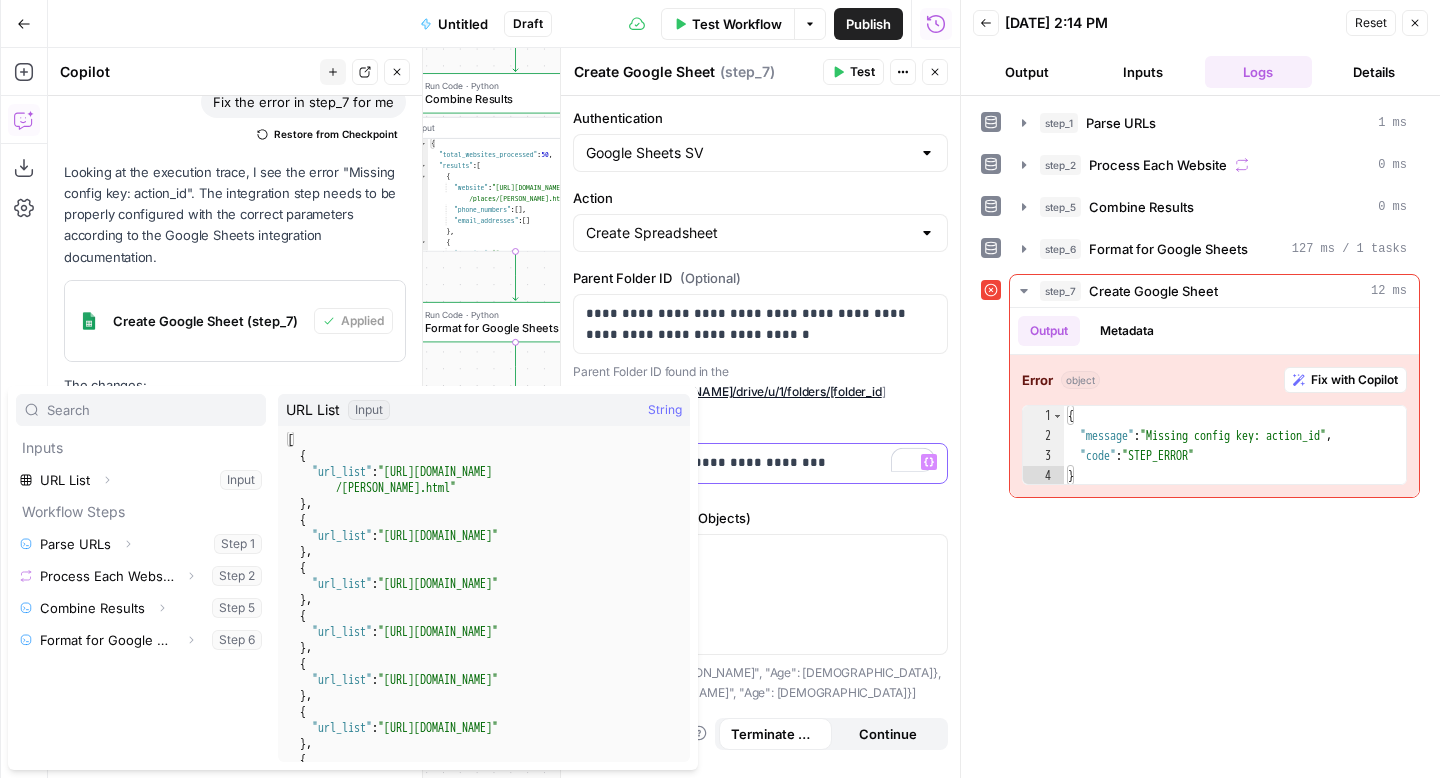 click on "**********" at bounding box center (760, 463) 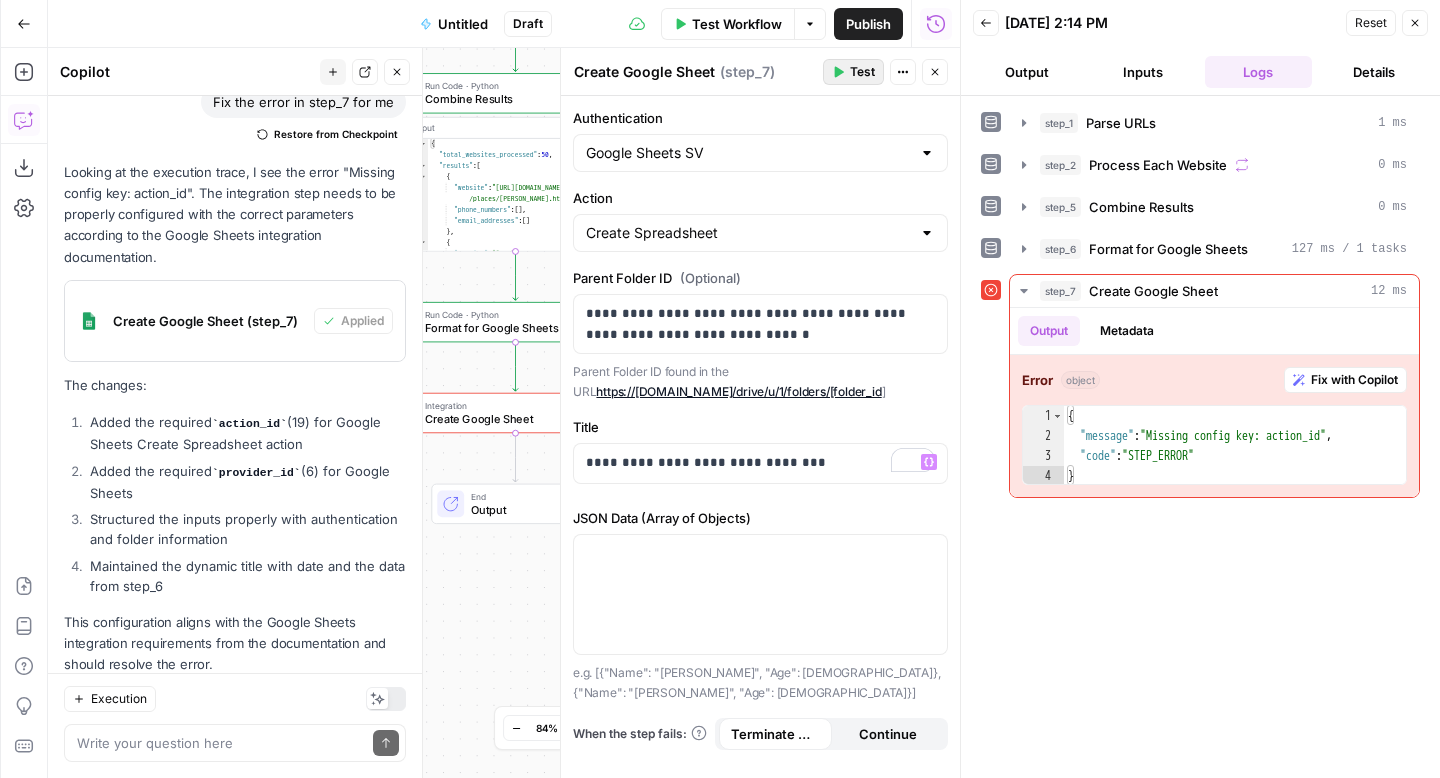 click on "Test" at bounding box center [862, 72] 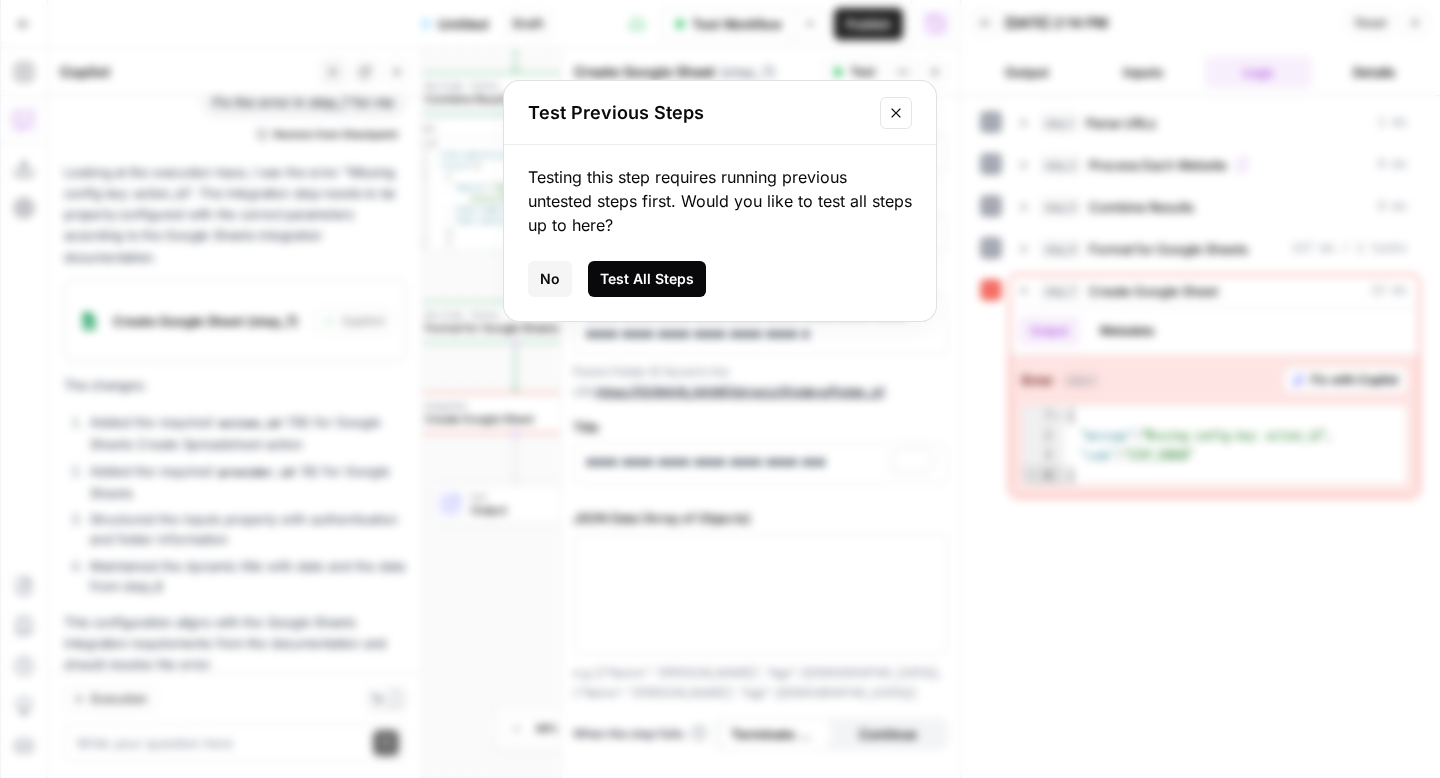 click on "Test All Steps" at bounding box center [647, 279] 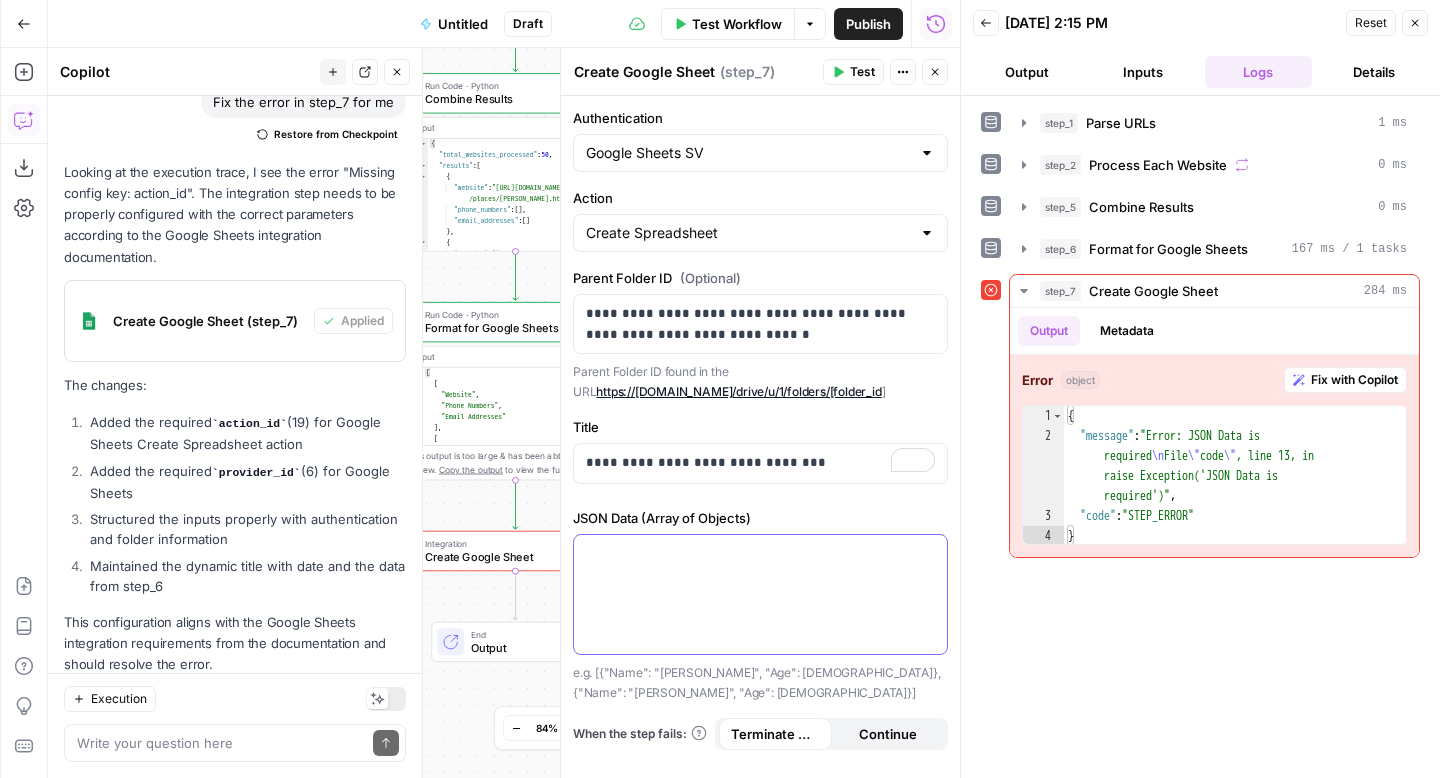 click at bounding box center (760, 553) 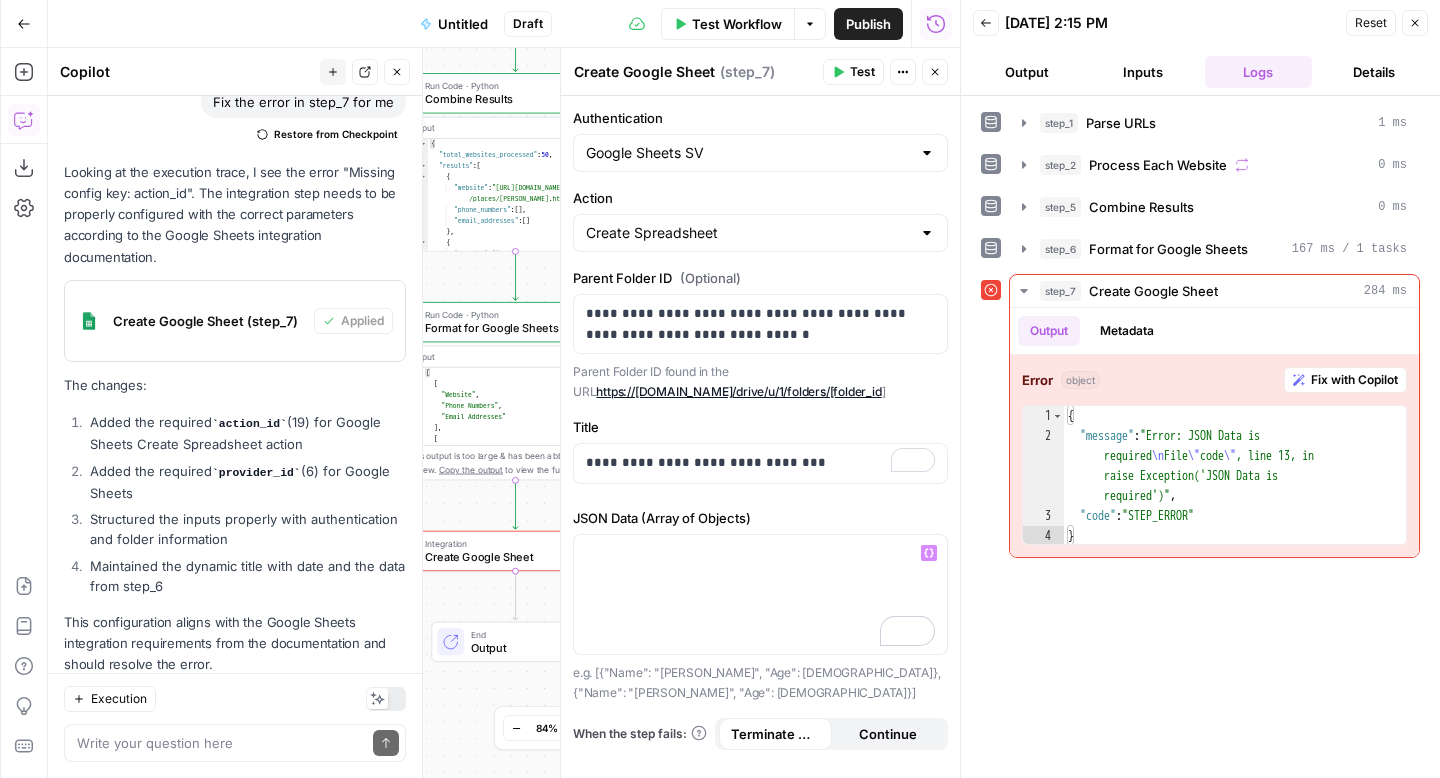 click on "[    [      "Website" ,      "Phone Numbers" ,      "Email Addresses"    ] ,    [      "https://table13harrison.com/places/byram          .html" ," at bounding box center (534, 424) 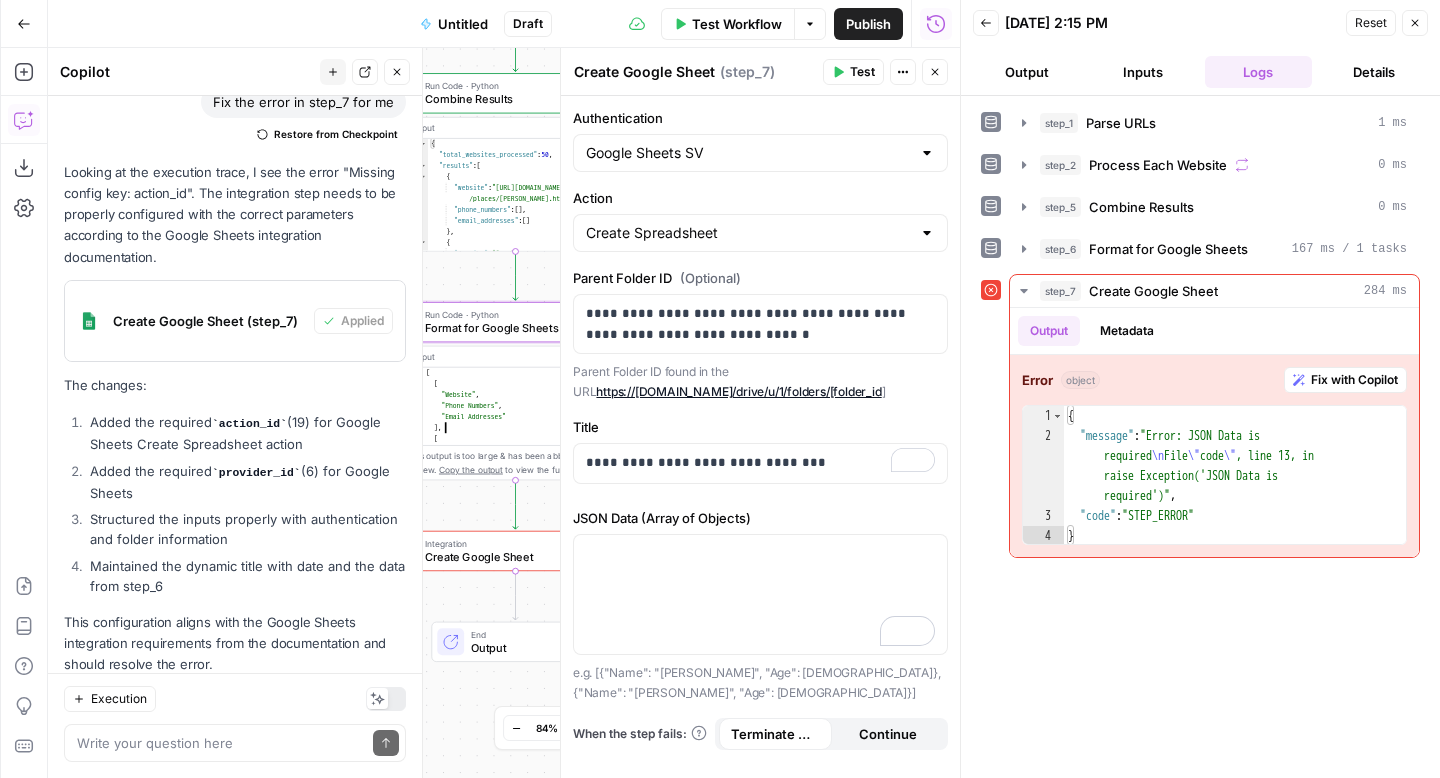 click on "[    [      "Website" ,      "Phone Numbers" ,      "Email Addresses"    ] ,    [      "https://table13harrison.com/places/byram          .html" ," at bounding box center [534, 424] 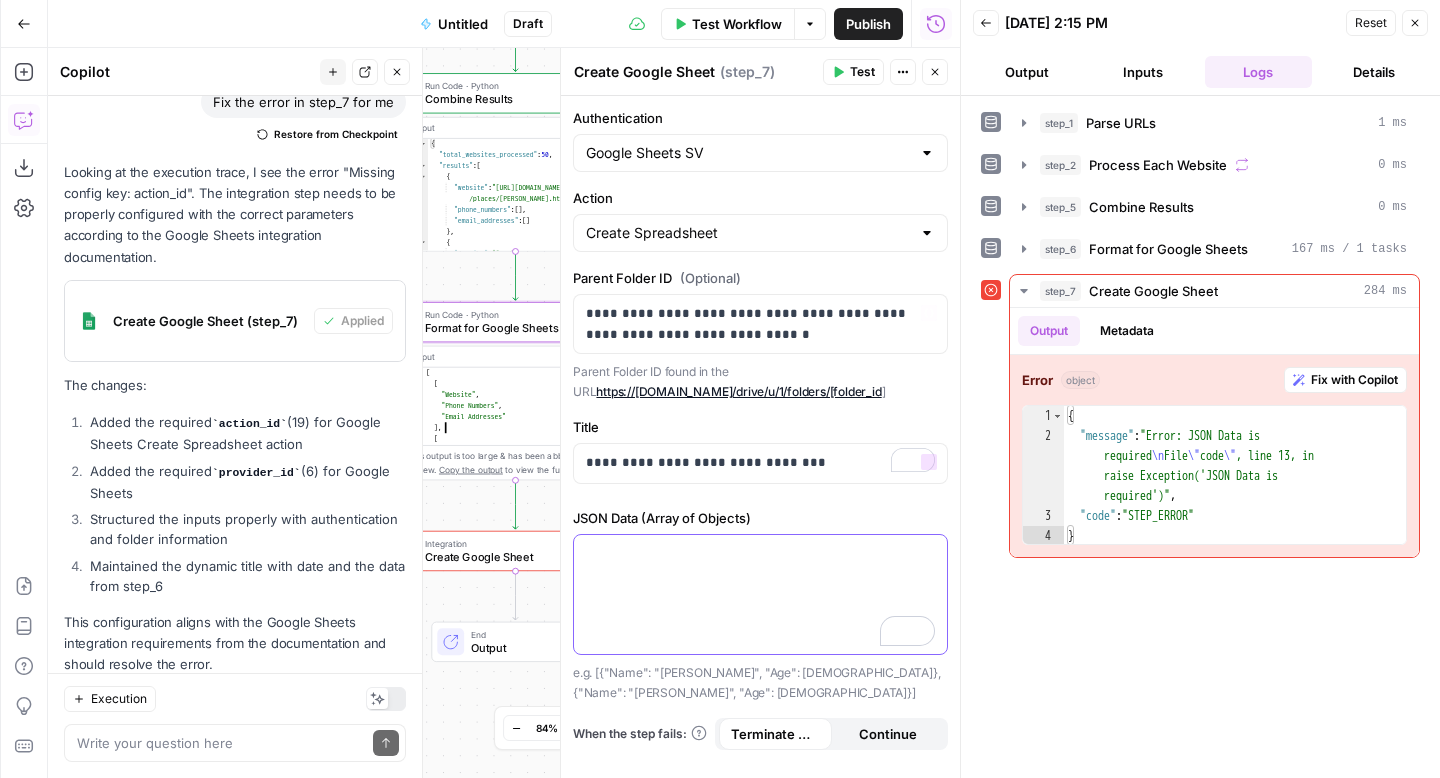 click at bounding box center [760, 553] 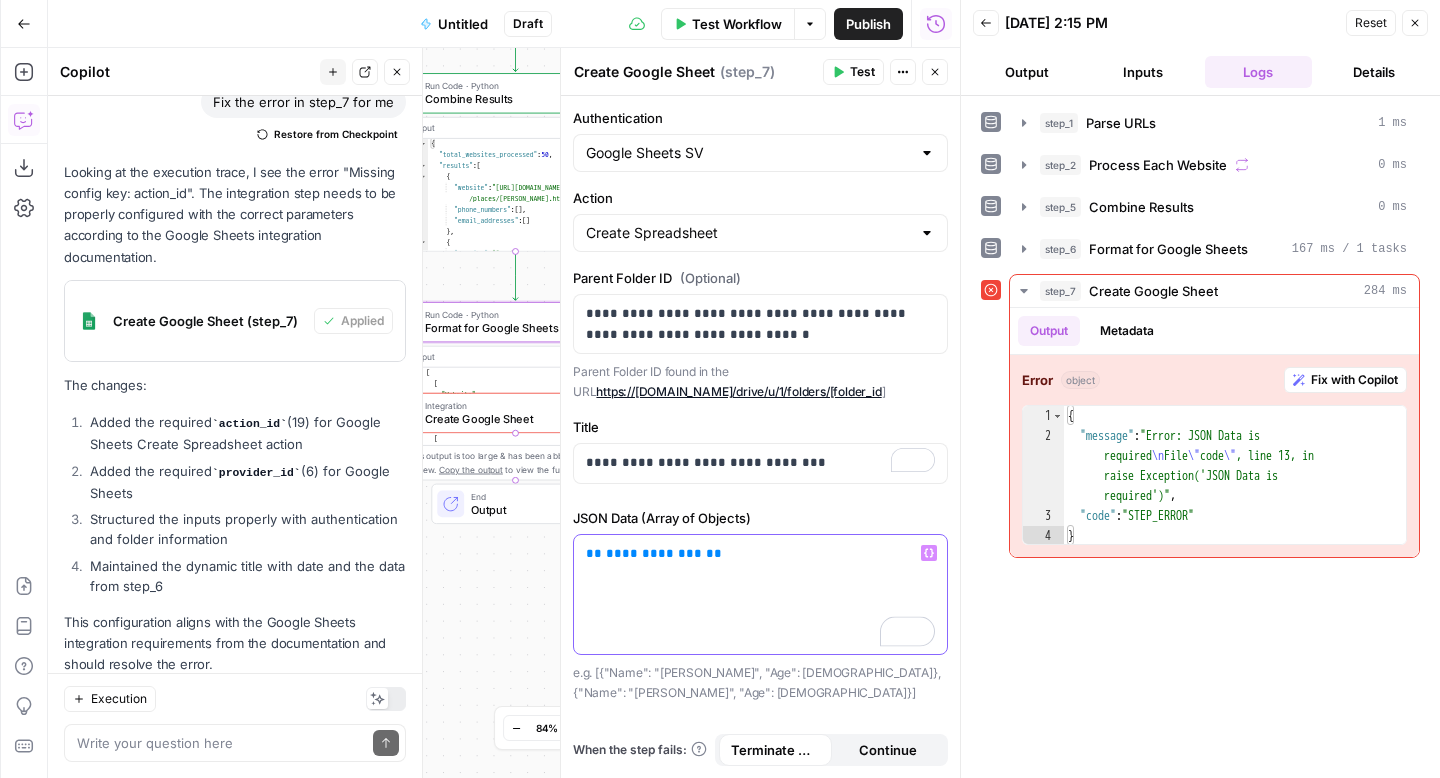 click on "**********" at bounding box center [654, 553] 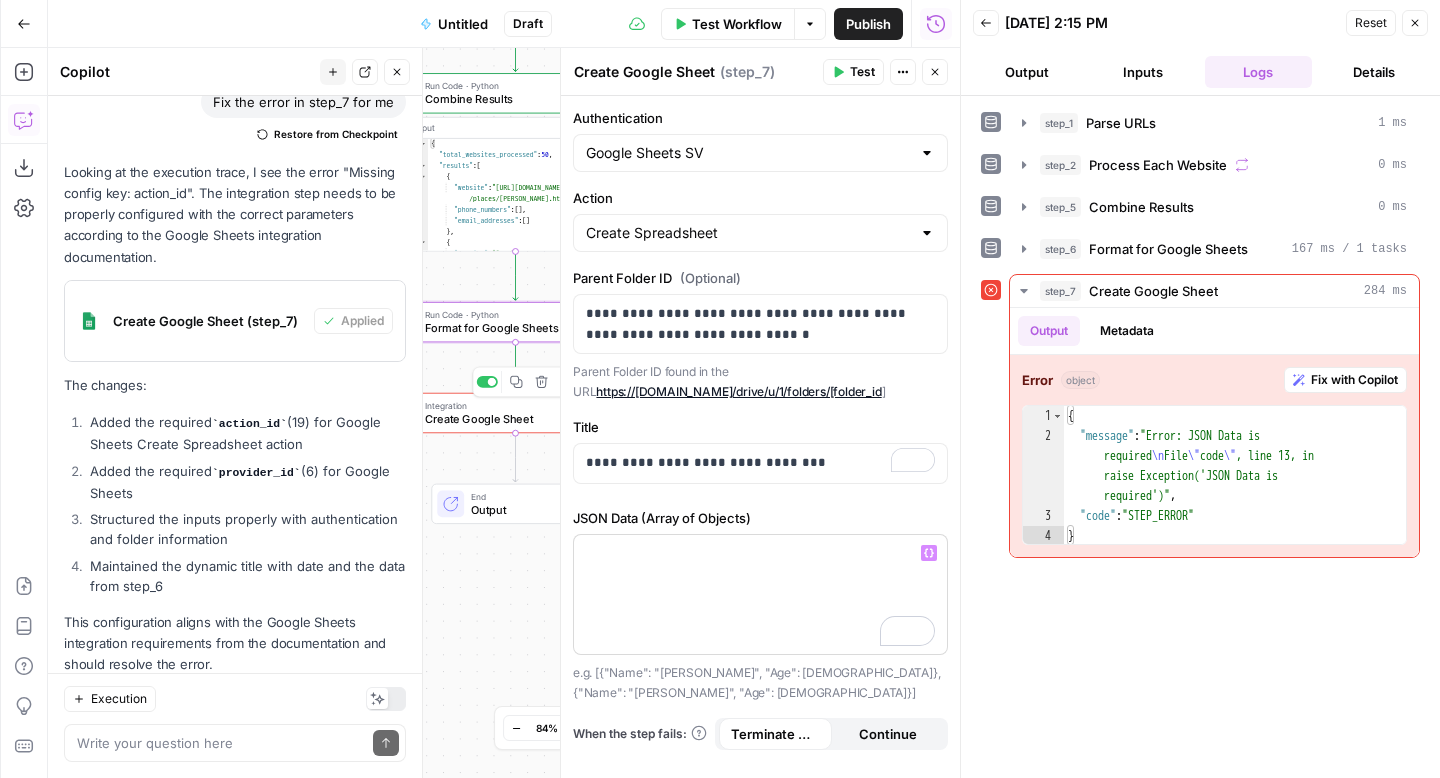 click on "Workflow Set Inputs Inputs Run Code · Python Parse URLs Step 1 Output Expand Output Copy 3 4 5 6 7 8 9 10 11 12 13 14 15    "https://talkintacos.net/" ,    "https://eatmywok.com/" ,    "https://oyrestaurants.com/" ,    "https://chicagos-pizza.com/" ,    "https://phoevergreen.com/" ,    "https://albertosmexicanfoodca.com/" ,    "https://tokiunderground.com/" ,    "https://honeybearrp.com/" ,    "https://louies-pizza.com/" ,    "https://moakoreanbbq.com/" ,    "https://crabnspice.com/" ,    "https://noironmain.com/" ,     Loop Iteration Process Each Website Step 2 Output Expand Output Copy 1 2 3 4 5 6 7 8 9 10 11 [    {      "url" :  "https://table13harrison.com/places          /byram.html" ,      "phones" :  [ ] ,      "emails" :  [ ]    } ,    {      "url" :  "https://talkintacos.net/" ,      "phones" :  [         "(980) 983-7079" ,         "(689) 356-0212" ,     Web Page Scrape Scrape Website Content Step 3 Output Expand Output Copy This output is too large & has been abbreviated for review." at bounding box center [504, 413] 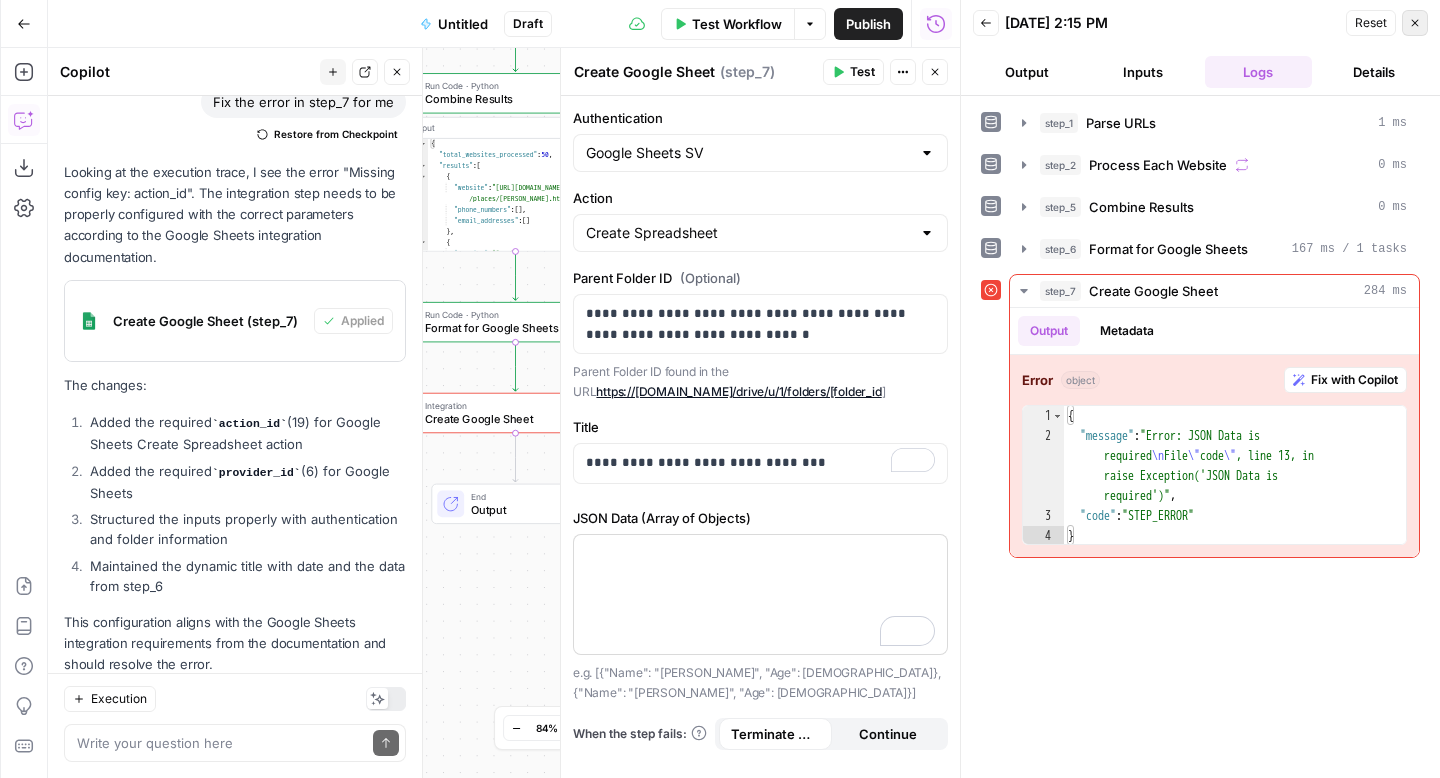 click on "Close" at bounding box center (1415, 23) 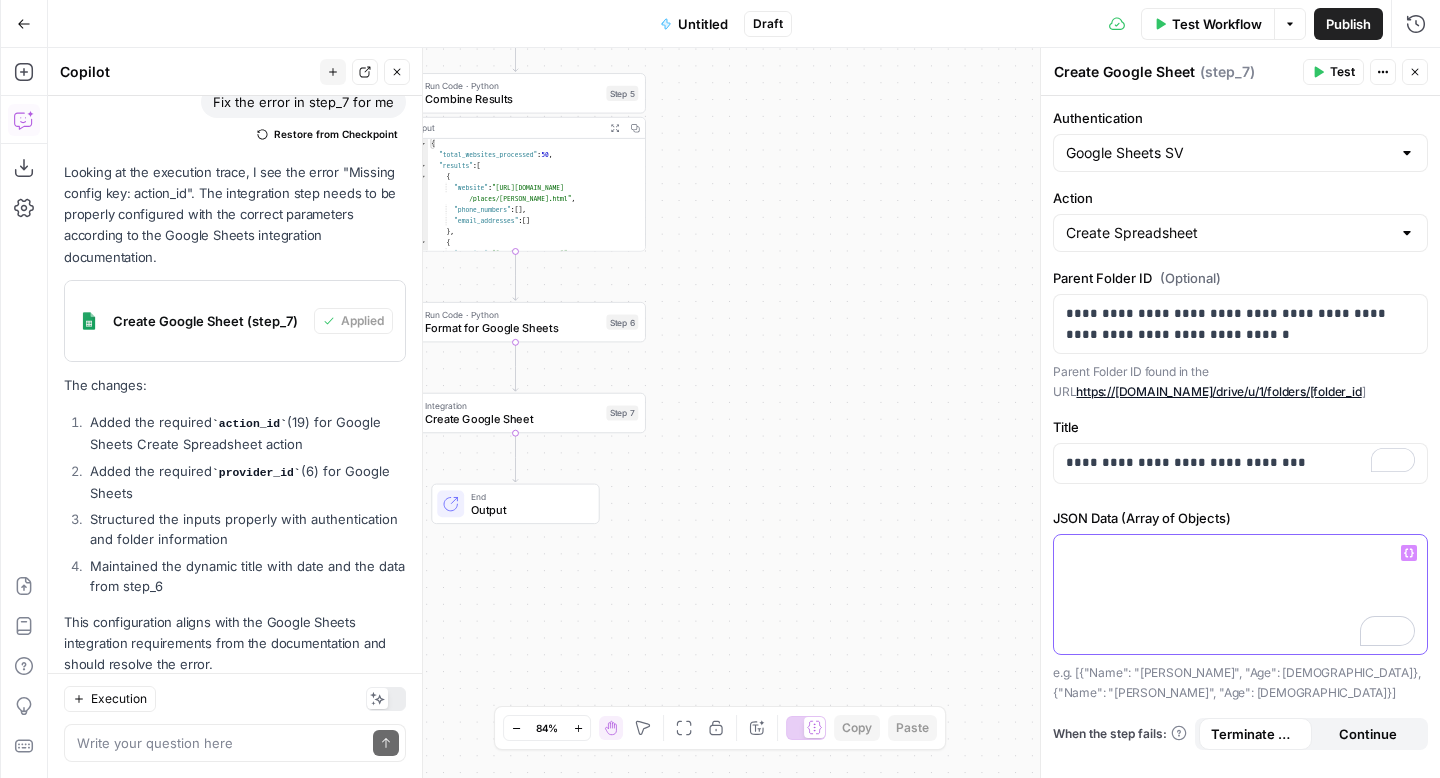click at bounding box center [1240, 594] 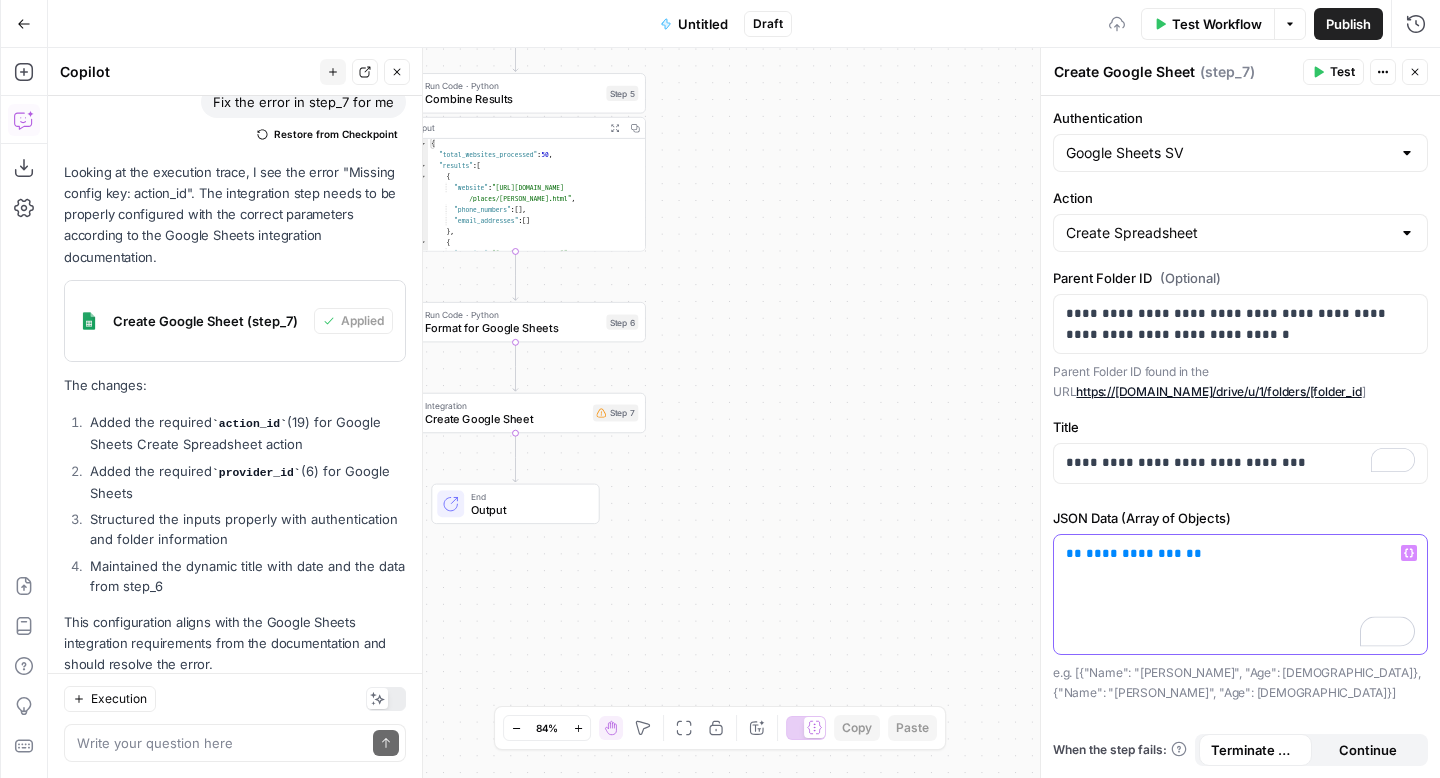 click on "**********" at bounding box center [1134, 553] 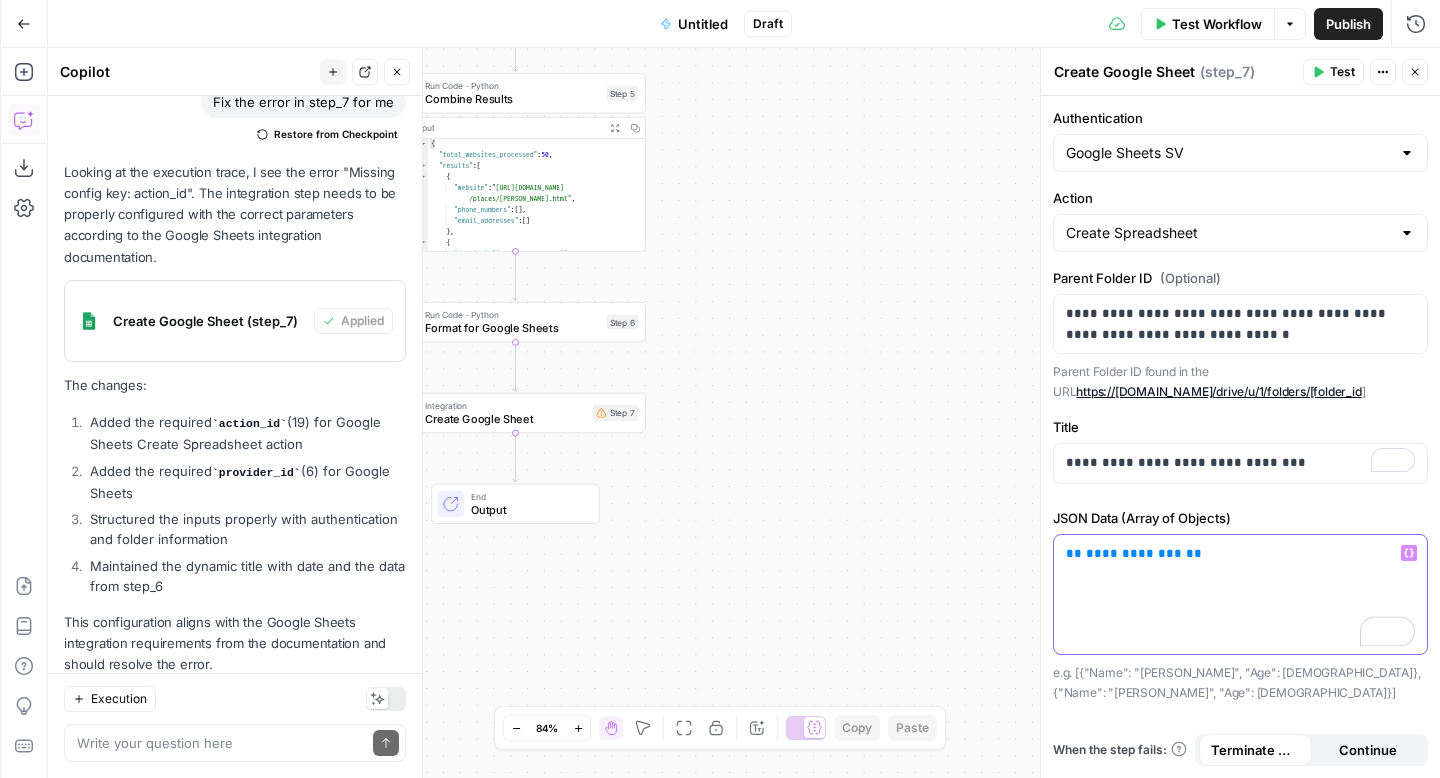 type 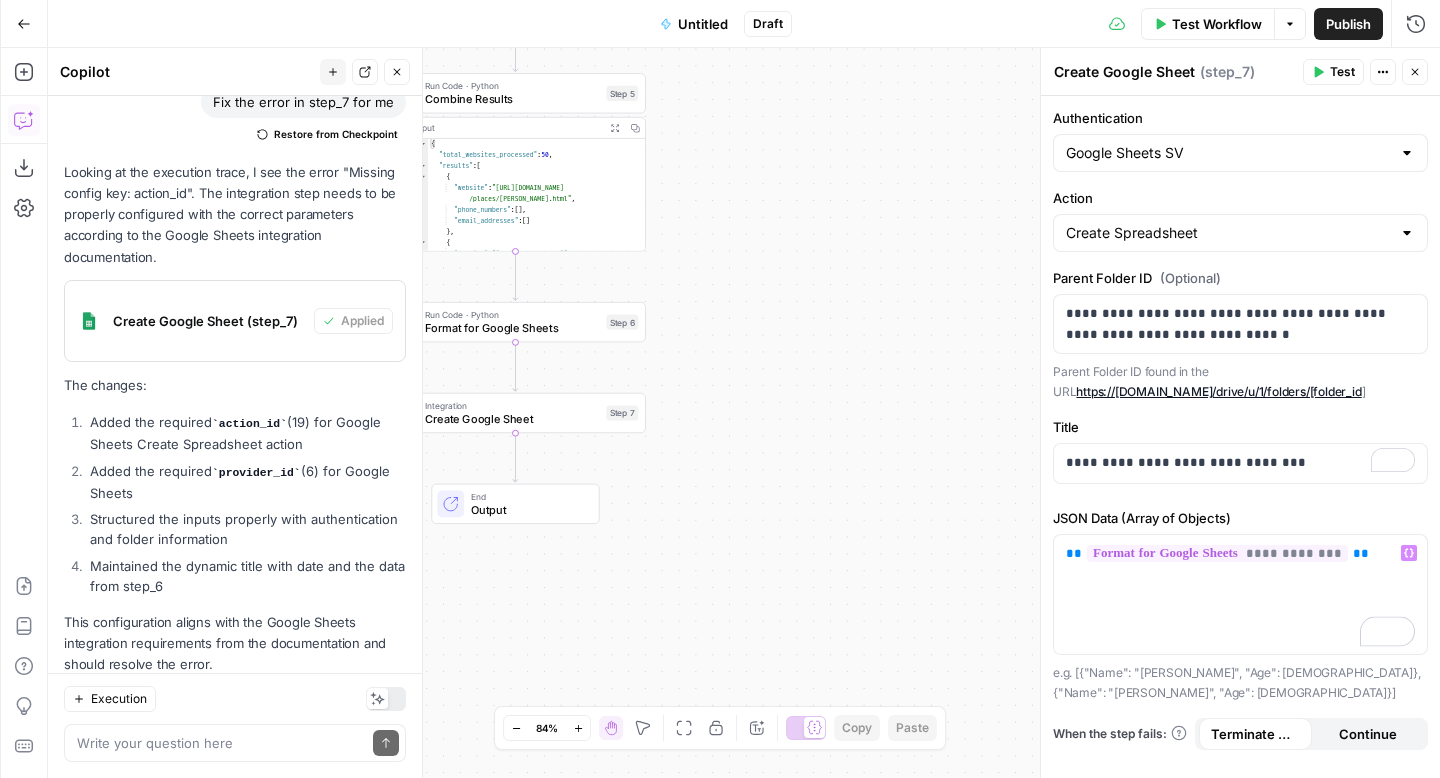 click on "JSON Data (Array of Objects)" at bounding box center (1240, 518) 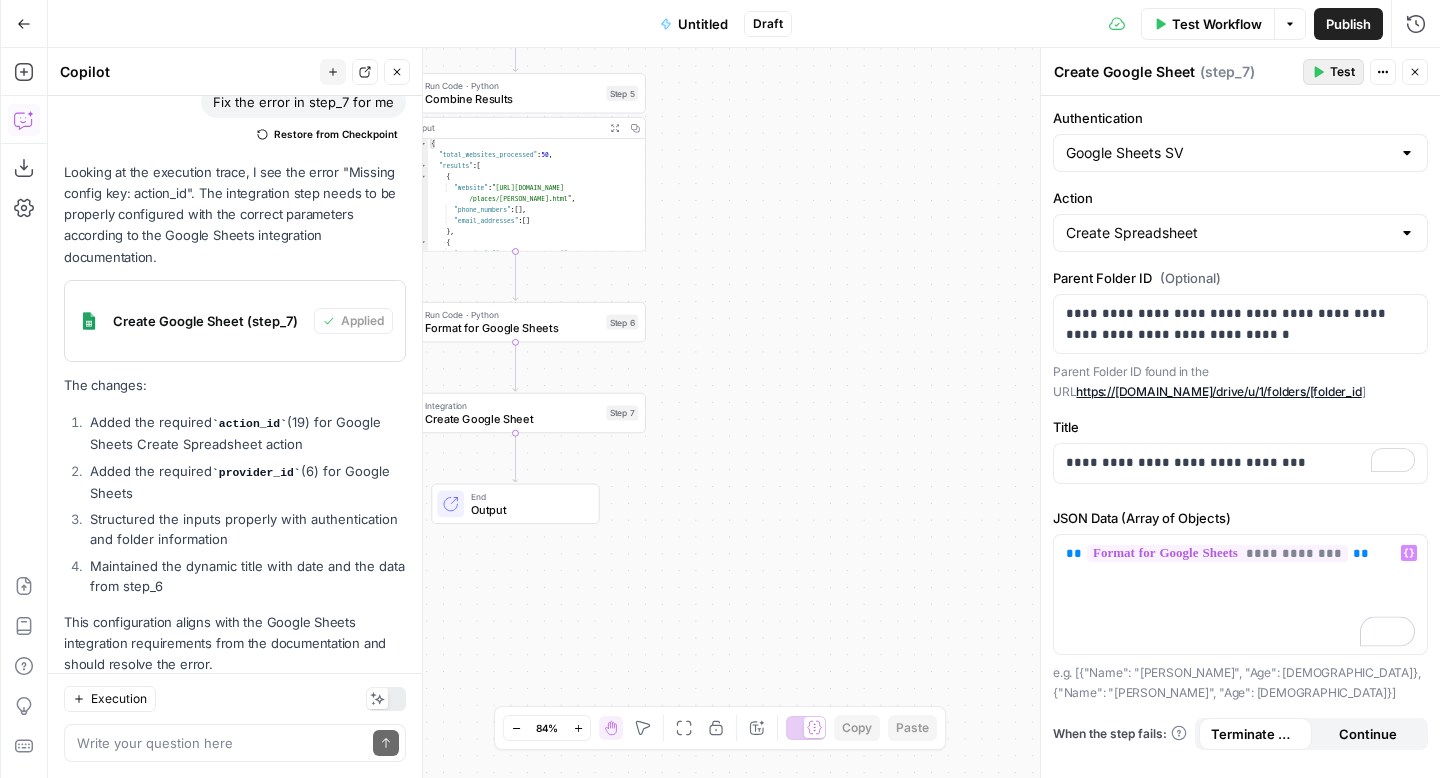 click on "Test" at bounding box center (1342, 72) 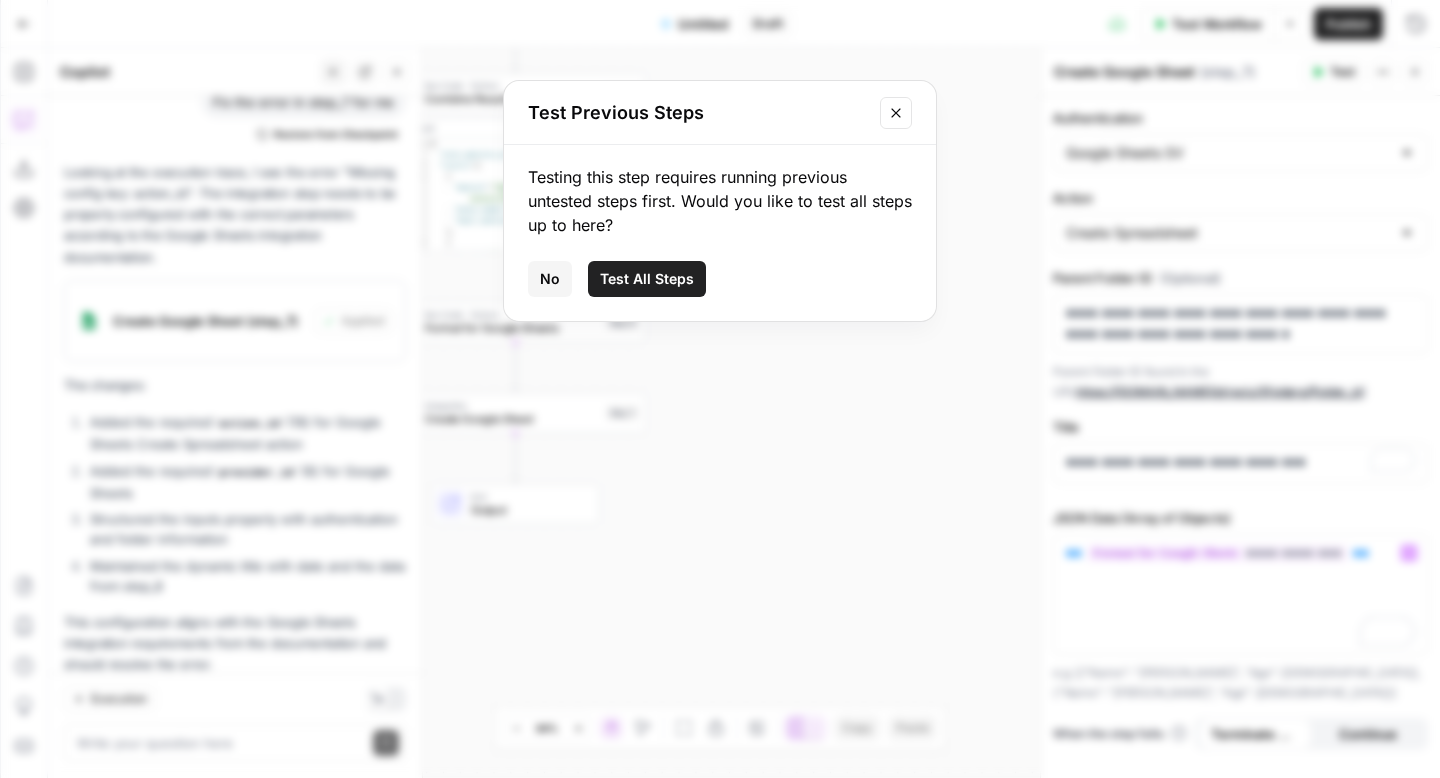 click on "Test All Steps" at bounding box center (647, 279) 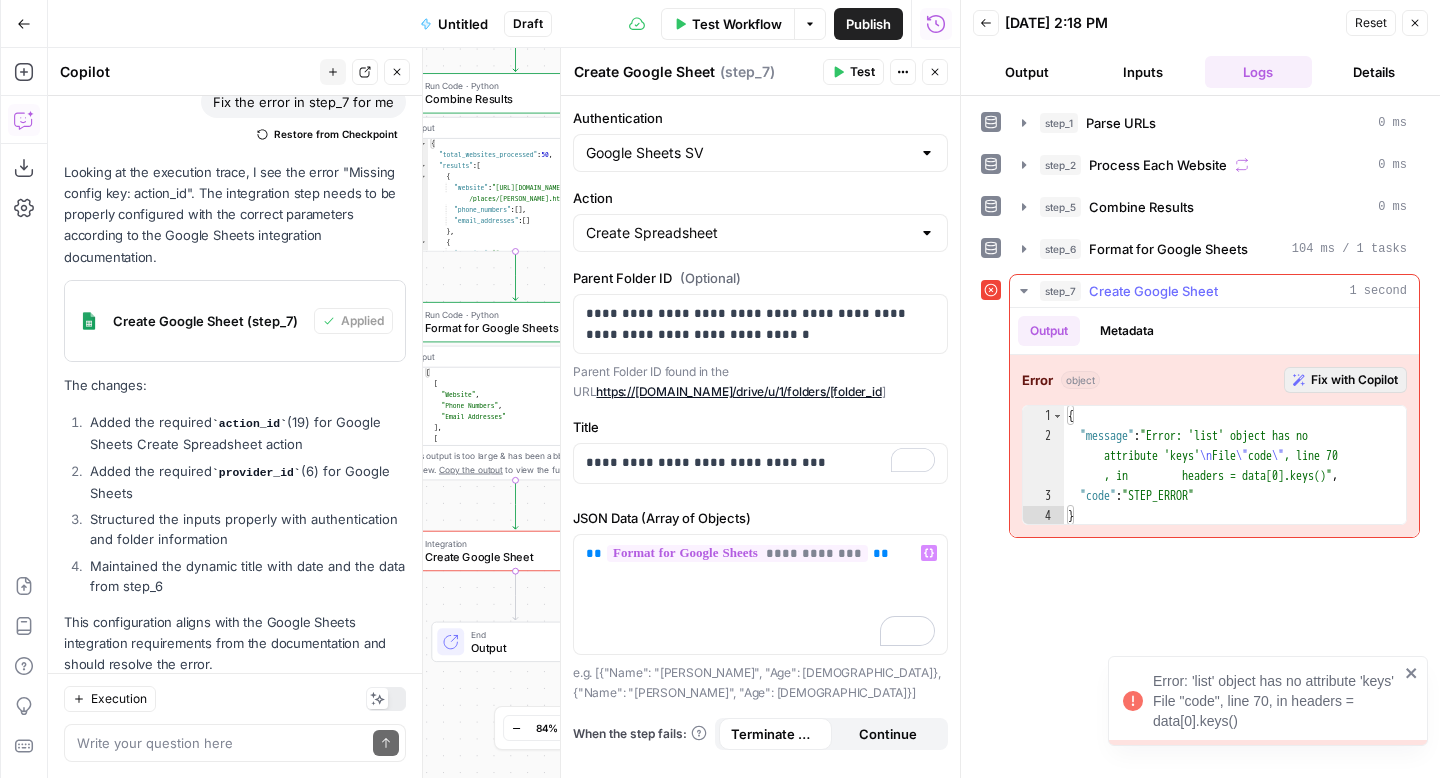 click on "Fix with Copilot" at bounding box center [1354, 380] 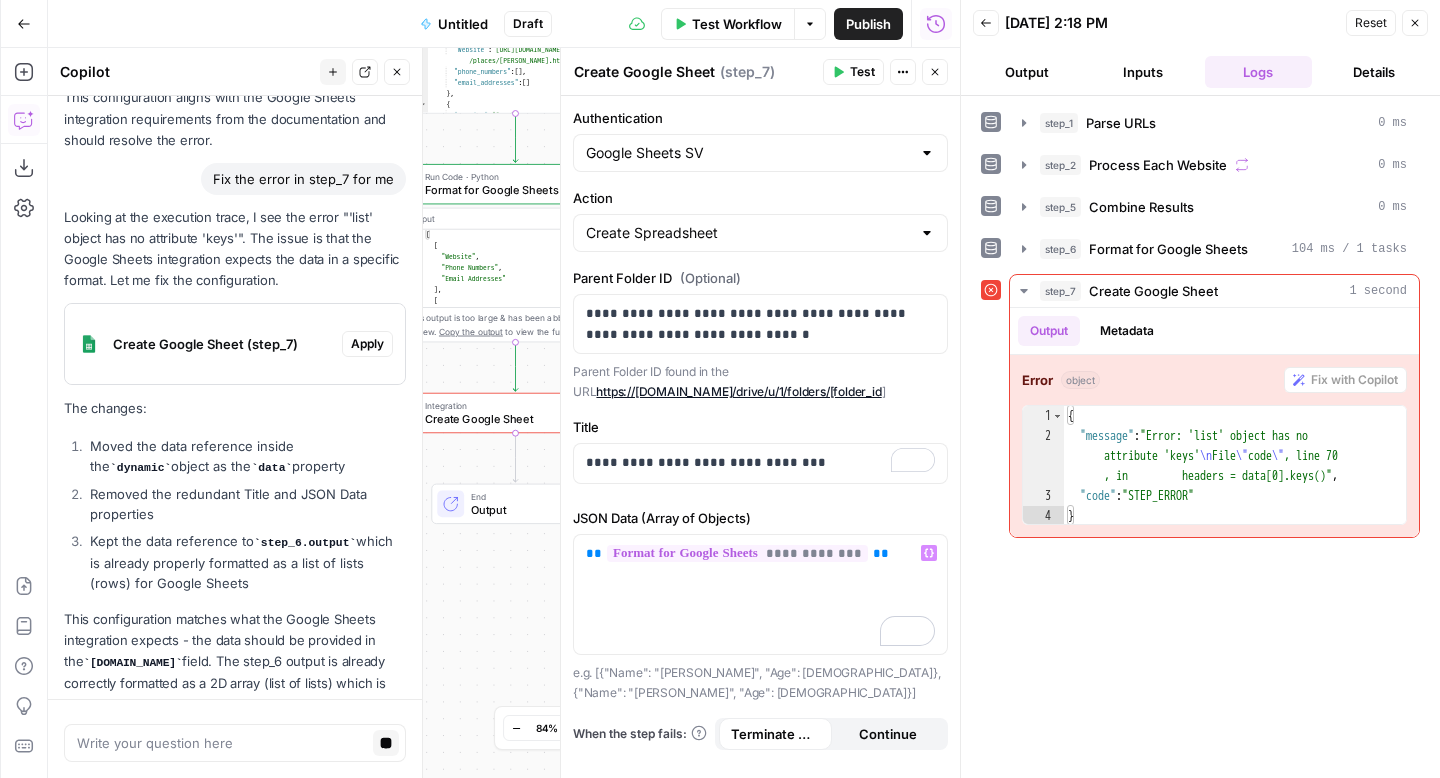 scroll, scrollTop: 3926, scrollLeft: 0, axis: vertical 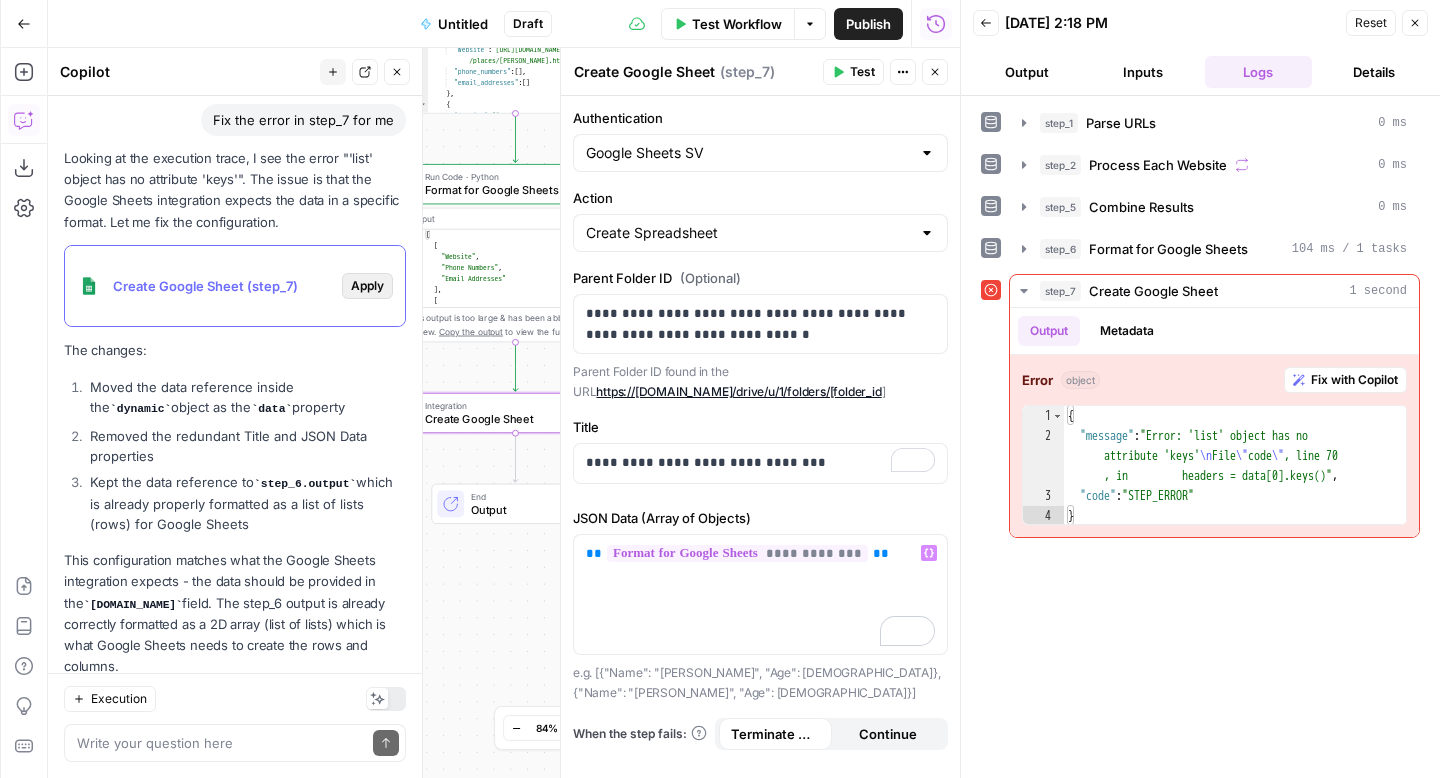 click on "Apply" at bounding box center (367, 286) 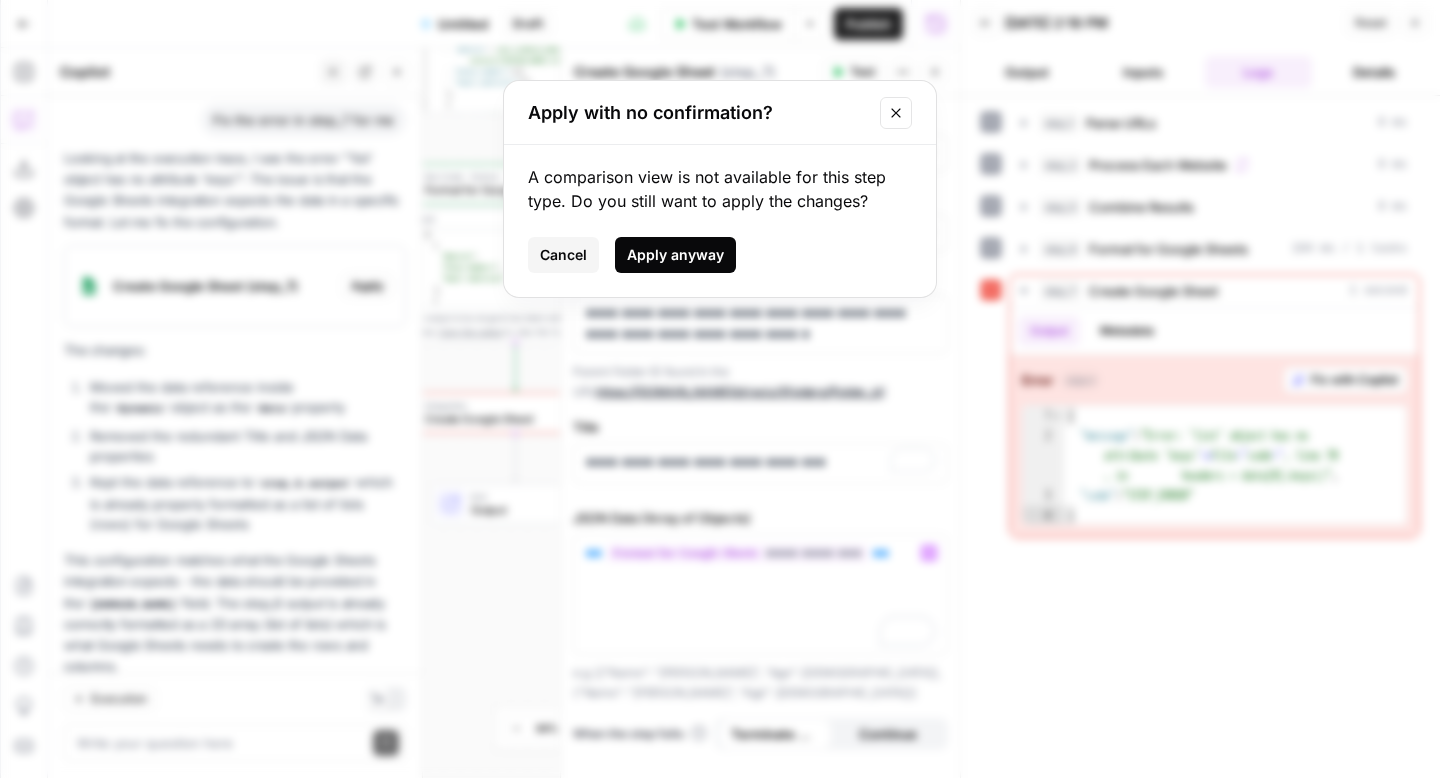 click on "Apply anyway" at bounding box center (675, 255) 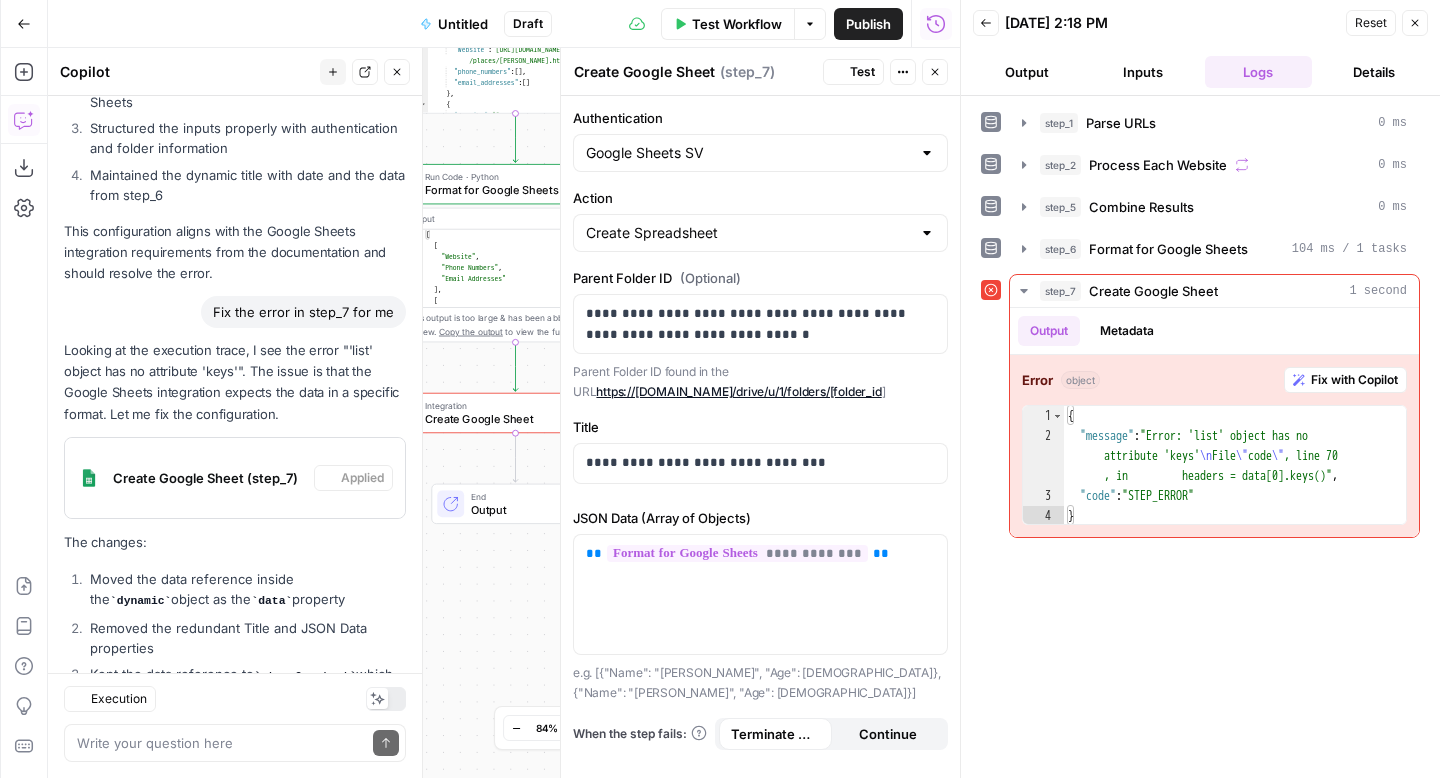 scroll, scrollTop: 3926, scrollLeft: 0, axis: vertical 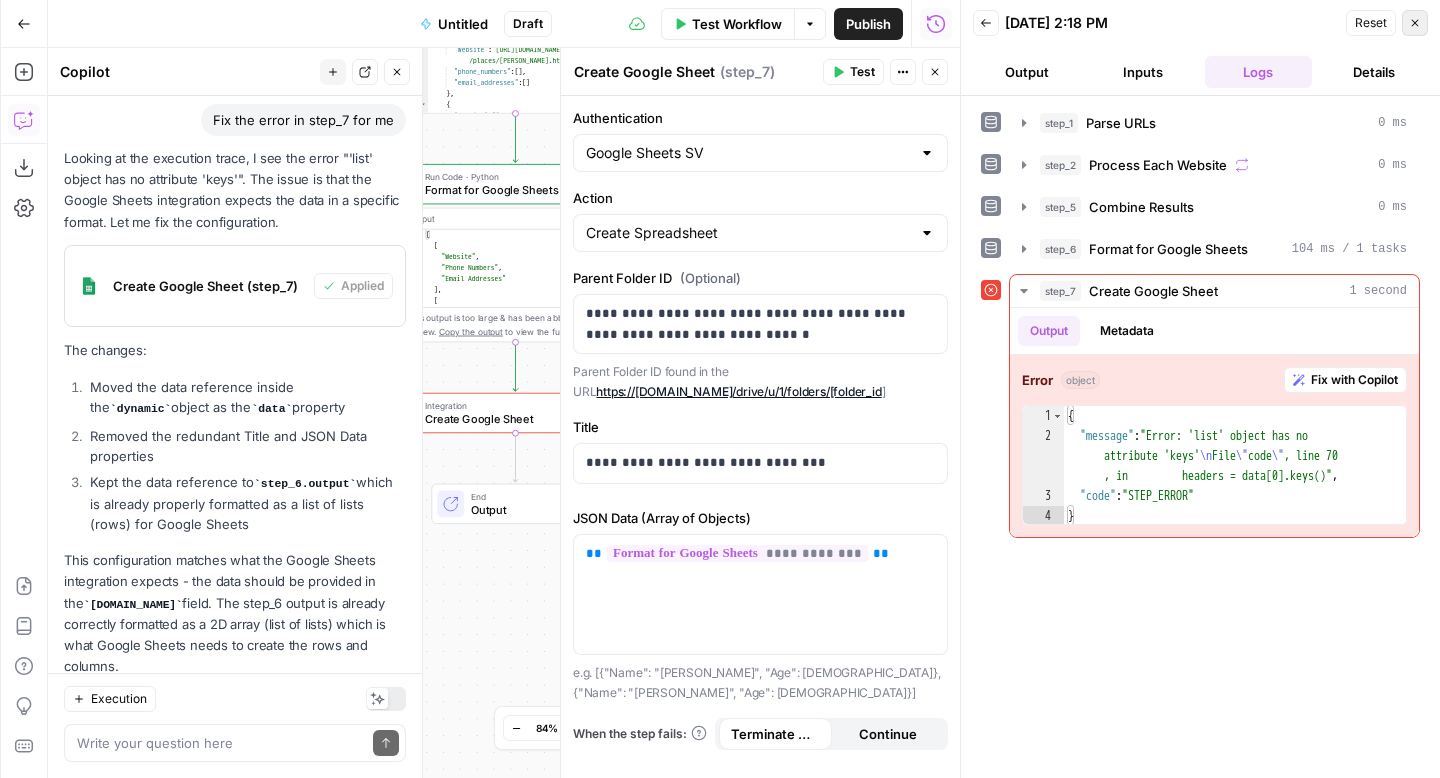 click 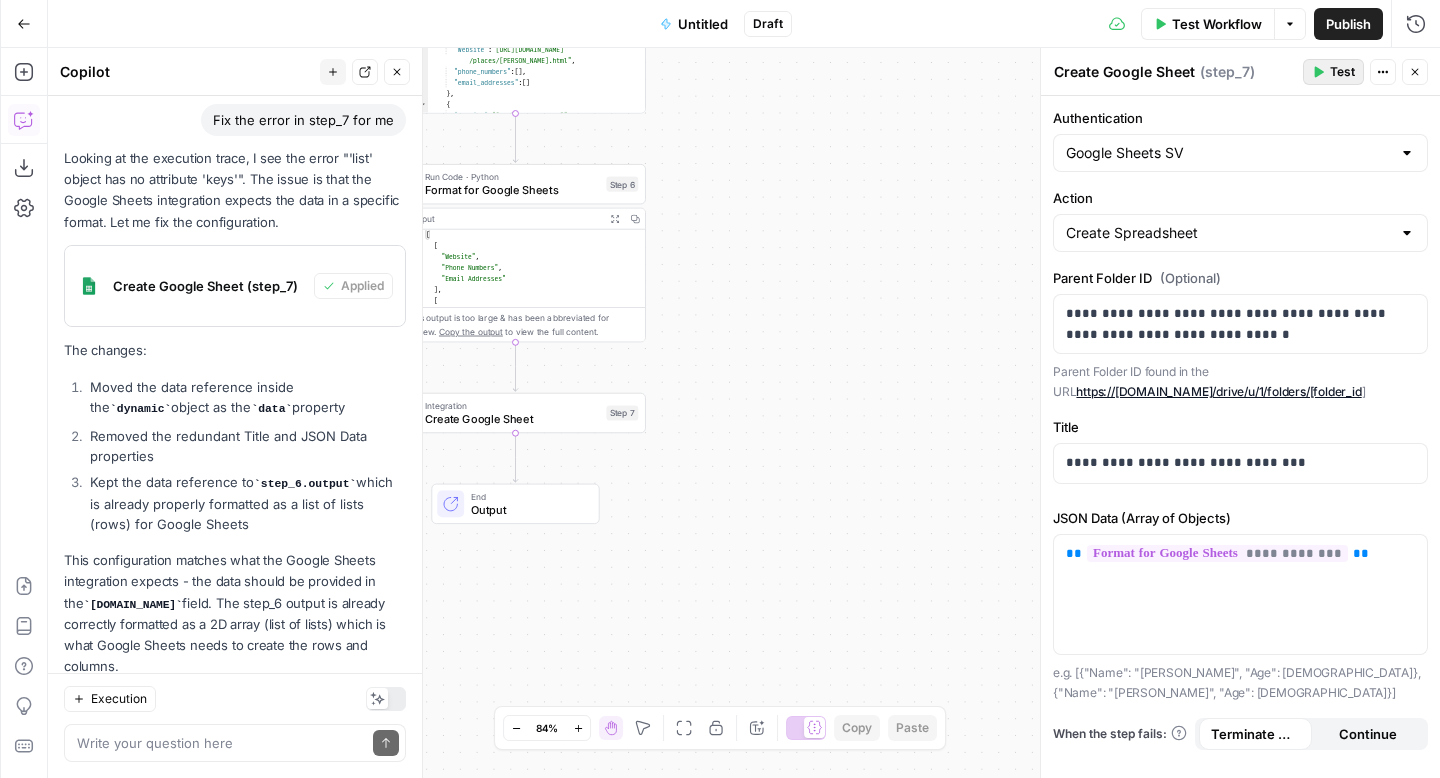 click on "Test" at bounding box center (1342, 72) 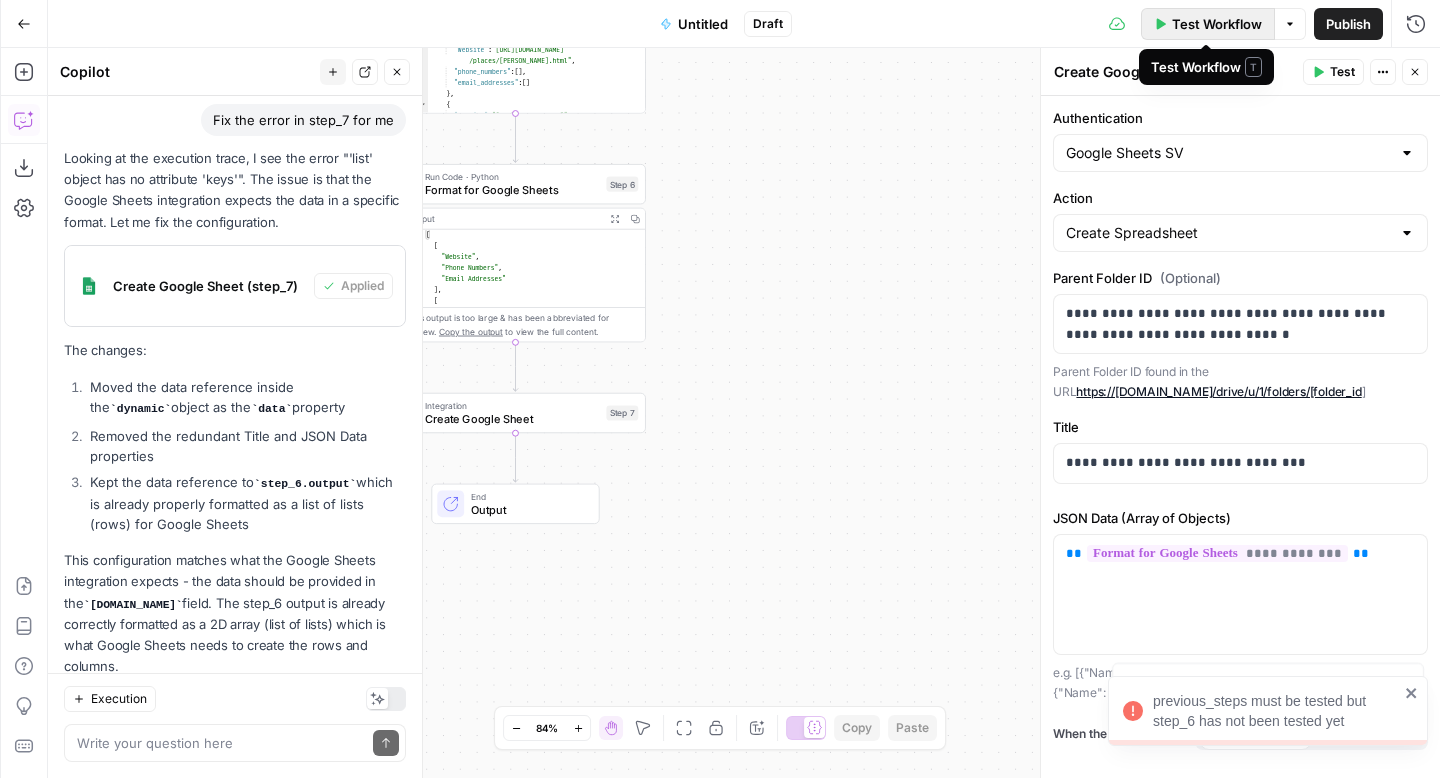 click on "Test Workflow" at bounding box center [1217, 24] 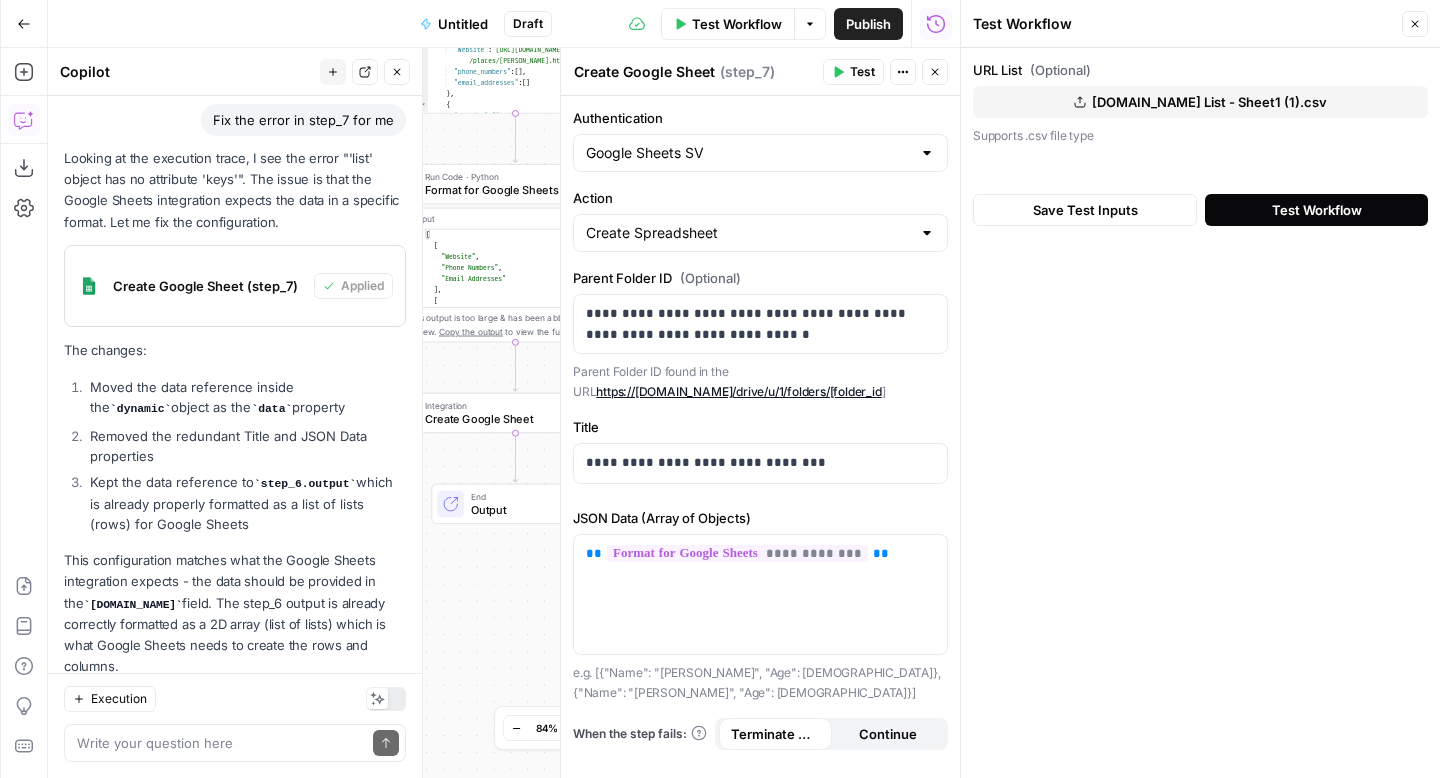 click on "Test Workflow" at bounding box center (1316, 210) 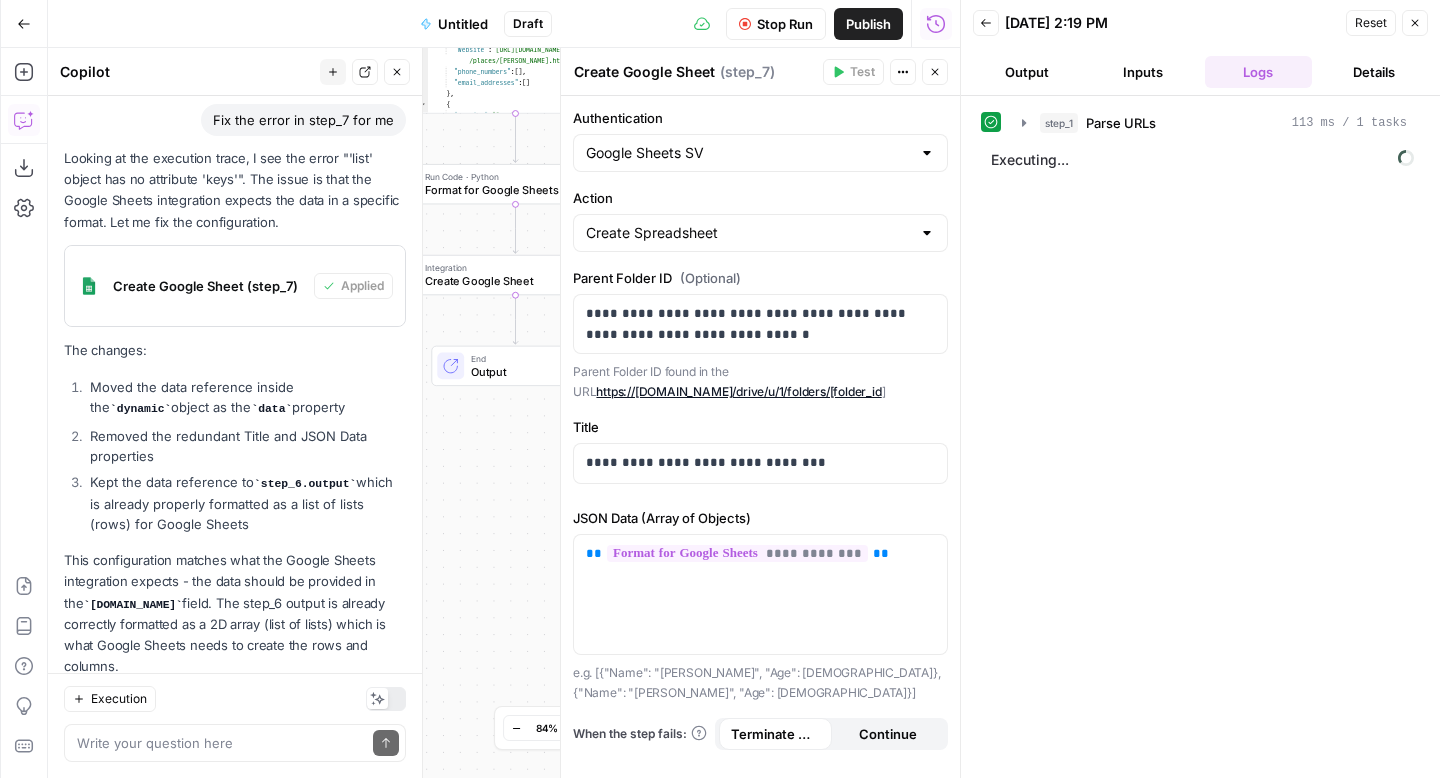 click on "step_1 Parse URLs 113 ms / 1 tasks Executing..." at bounding box center (1200, 437) 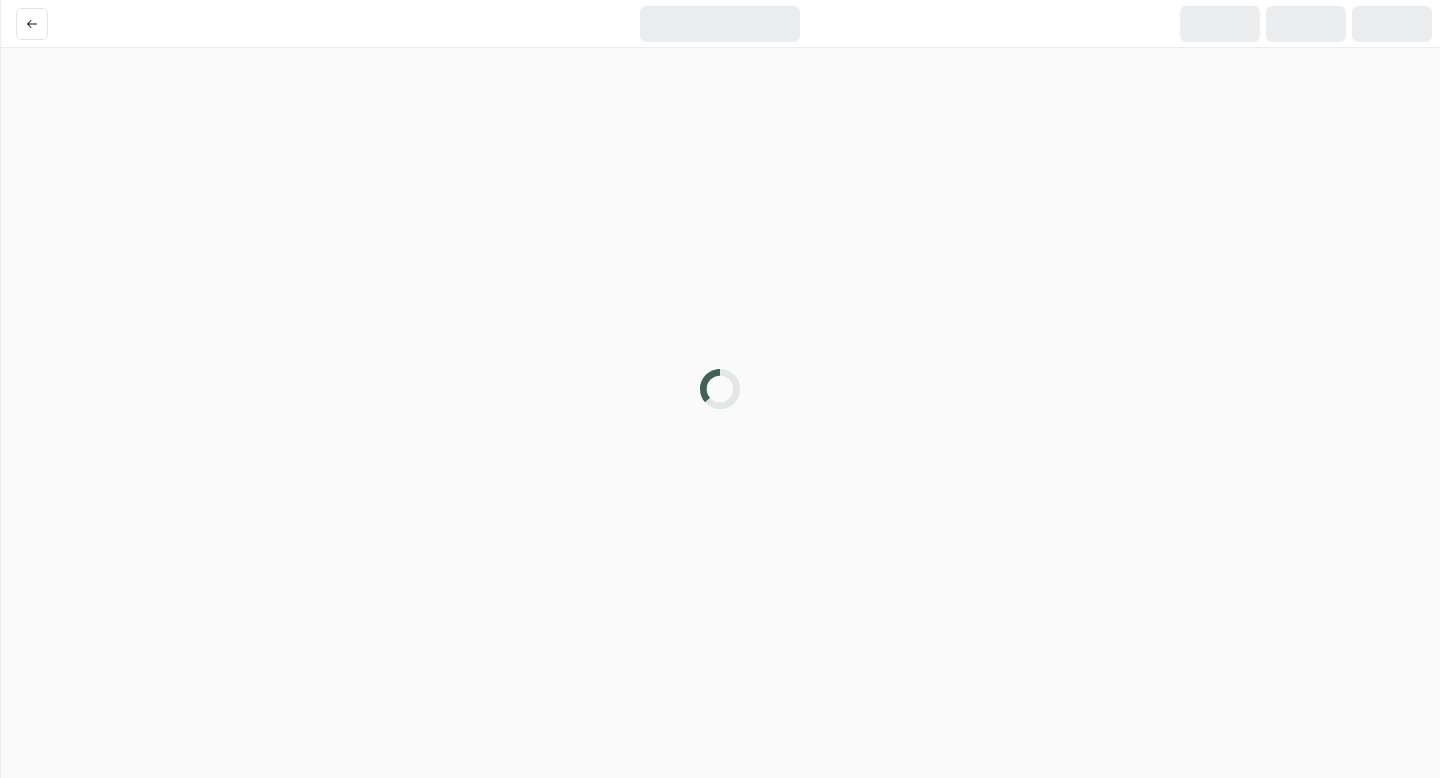 scroll, scrollTop: 0, scrollLeft: 0, axis: both 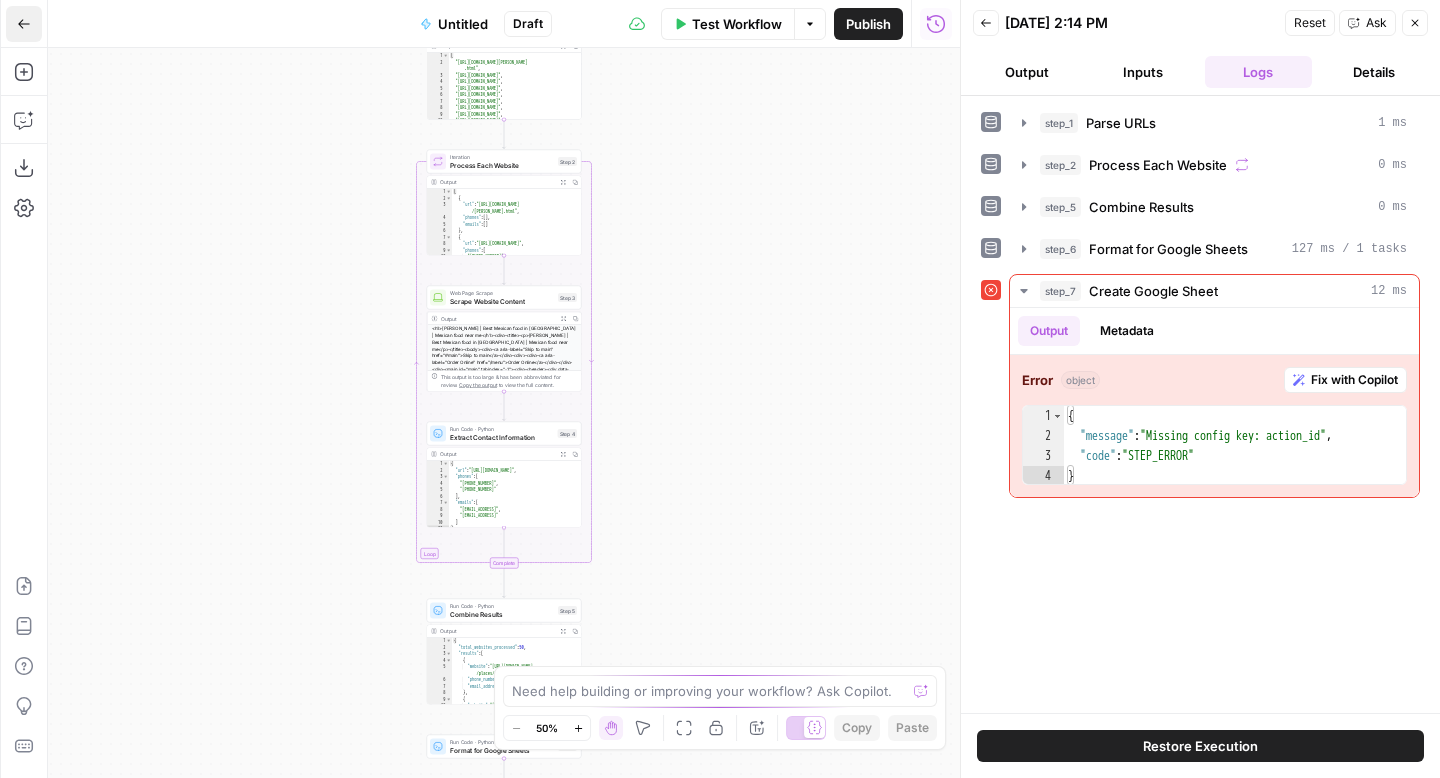 click on "Go Back" at bounding box center [24, 24] 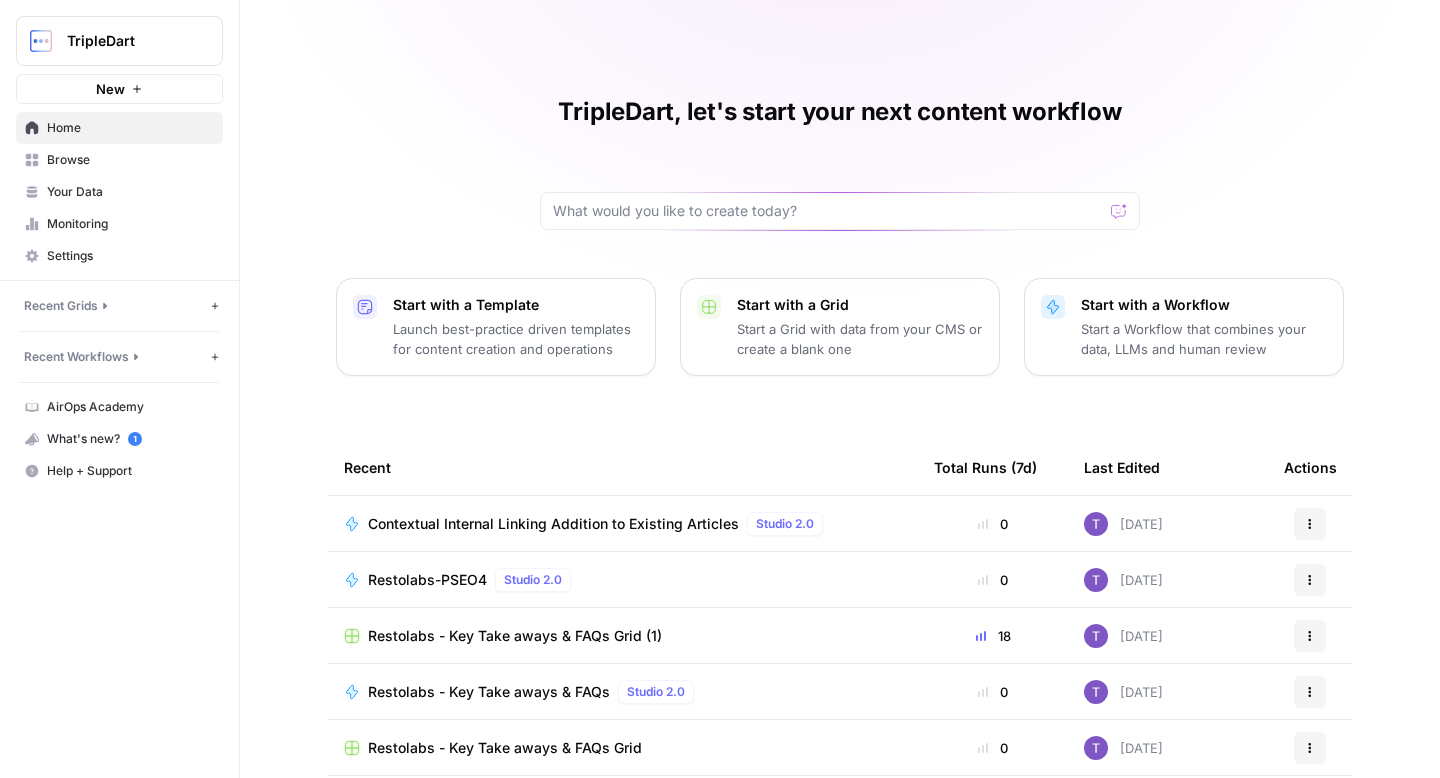 scroll, scrollTop: 0, scrollLeft: 0, axis: both 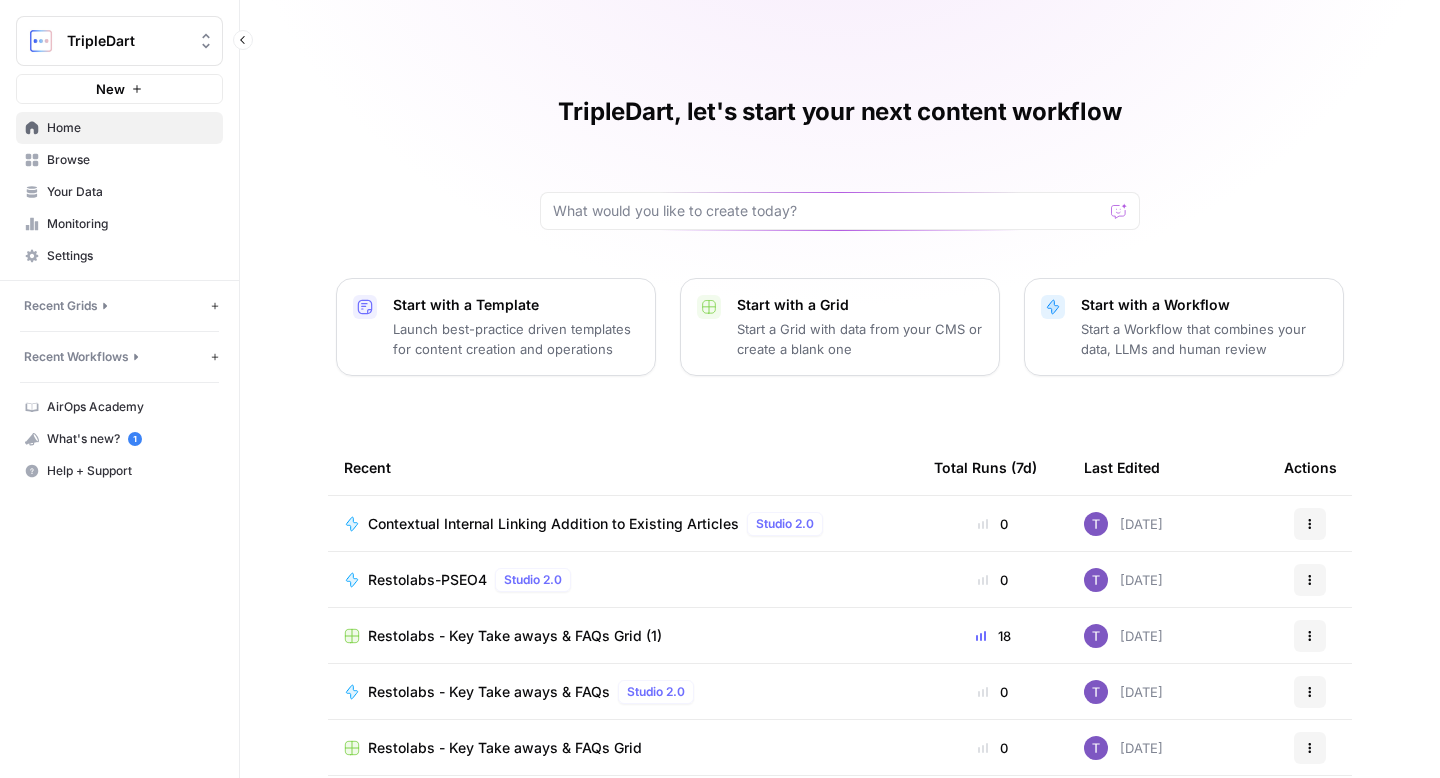 click on "Home" at bounding box center [130, 128] 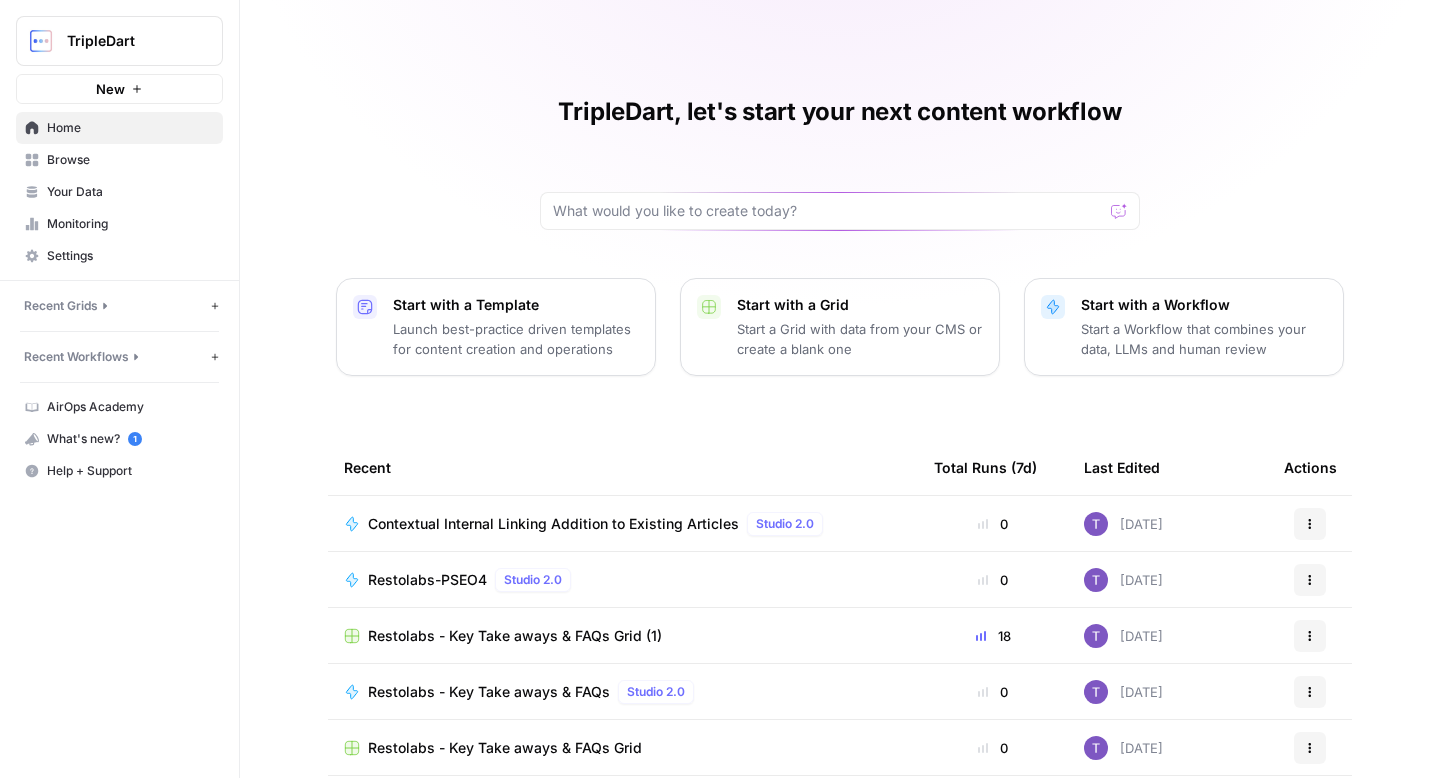 scroll, scrollTop: 35, scrollLeft: 0, axis: vertical 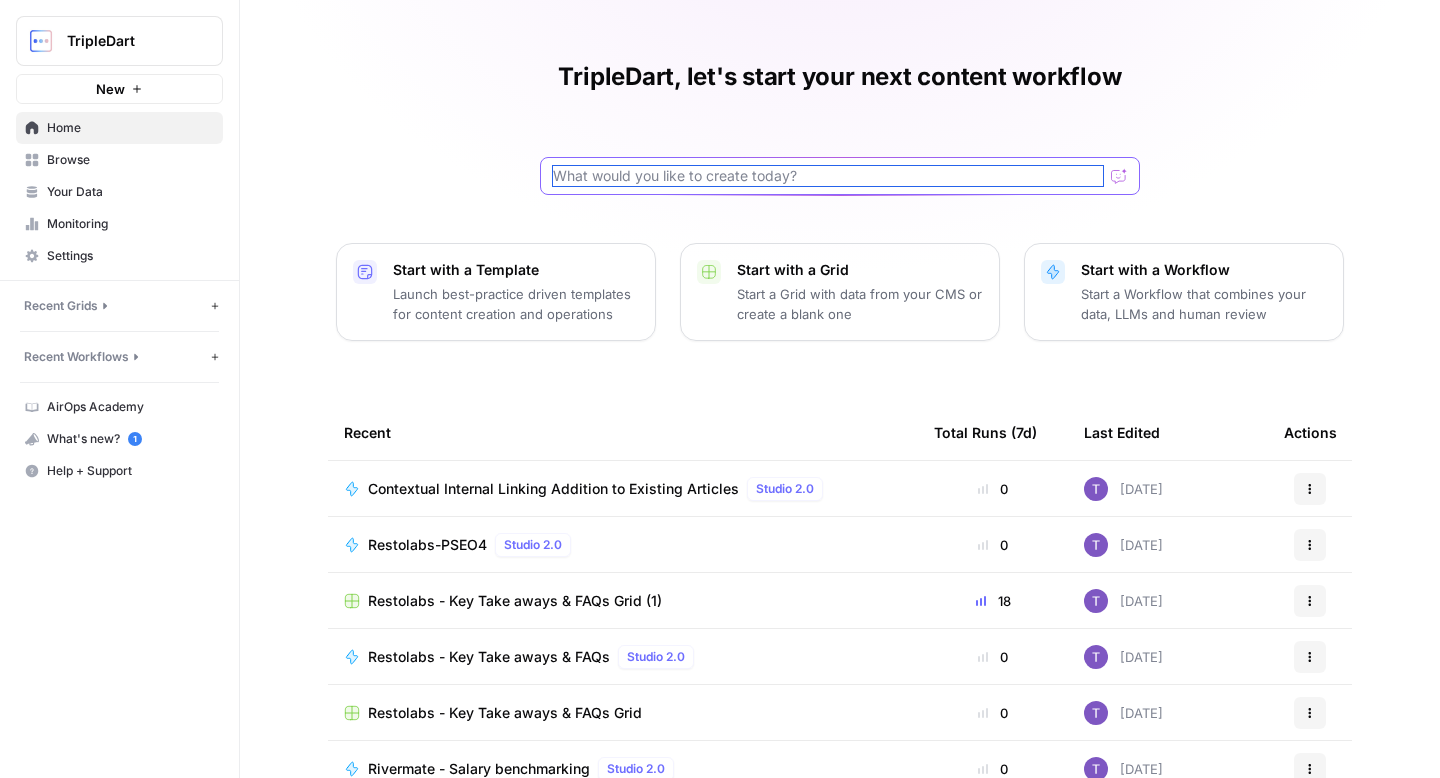 click at bounding box center [828, 176] 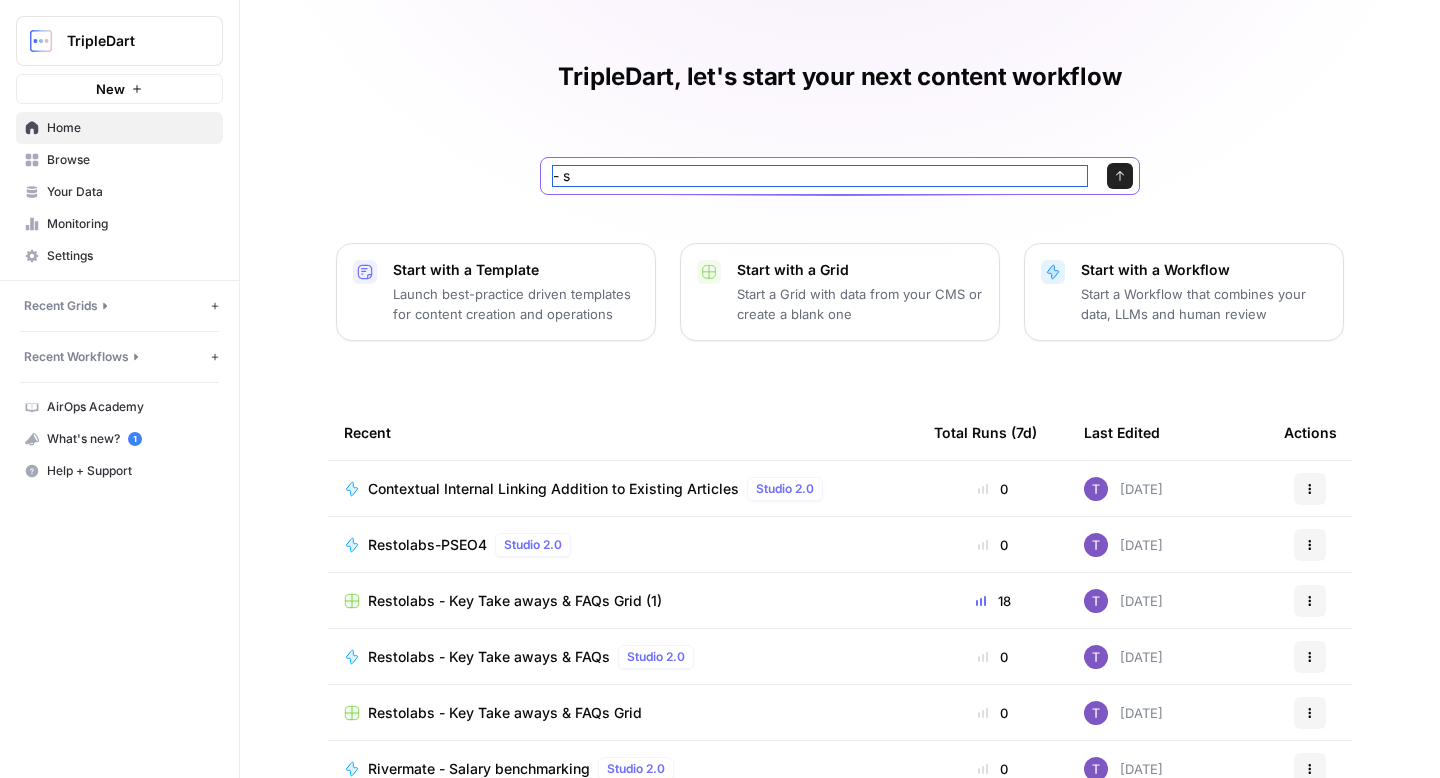 type on "- sv" 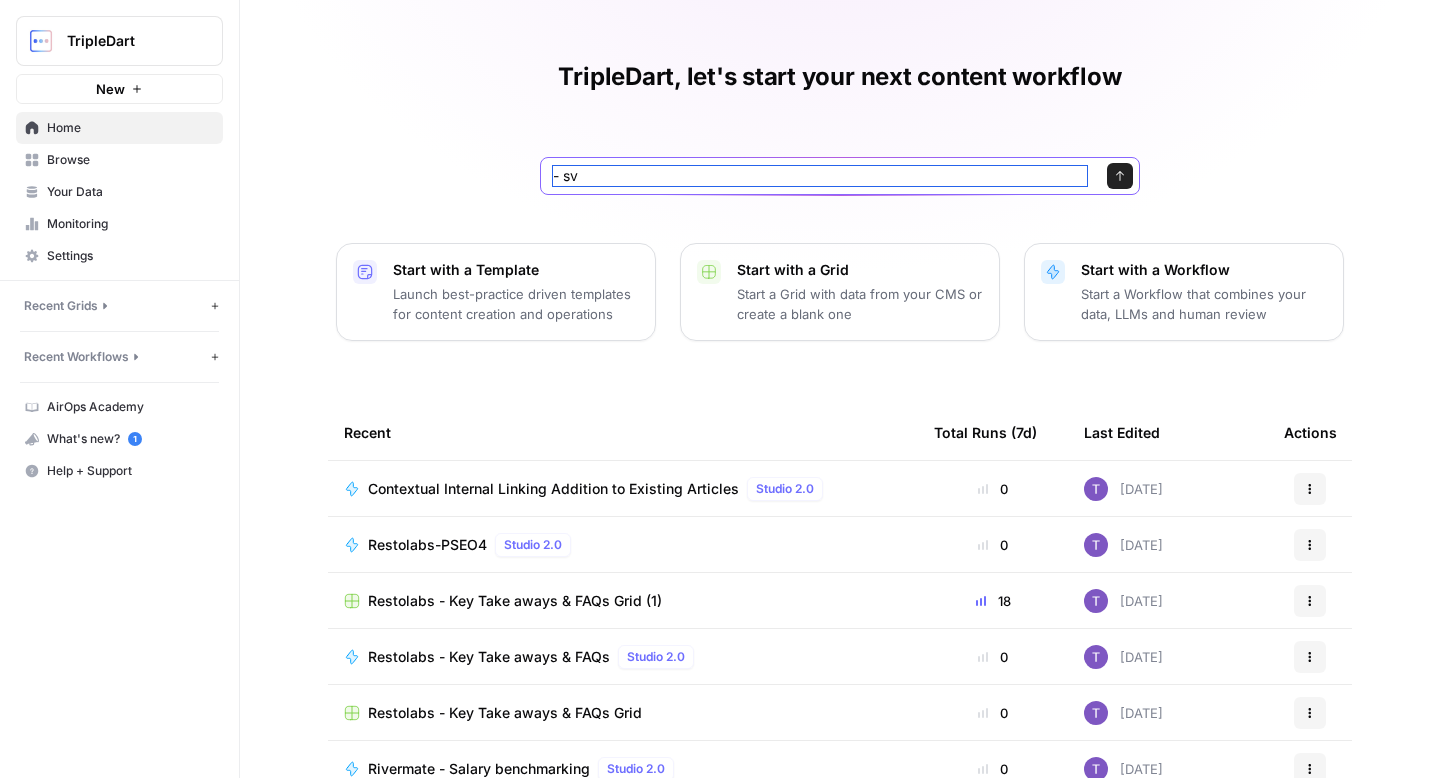 click on "Send" at bounding box center [1120, 176] 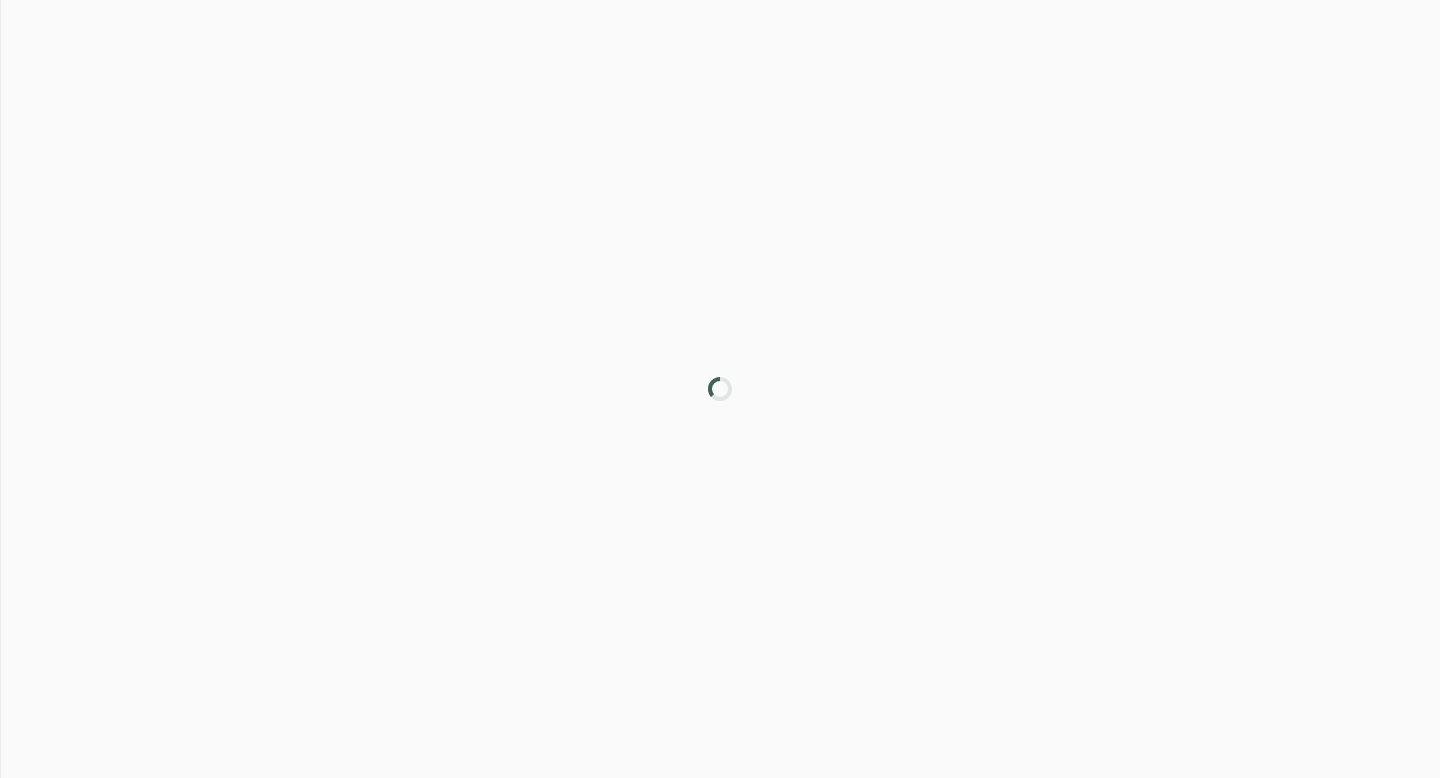 scroll, scrollTop: 0, scrollLeft: 0, axis: both 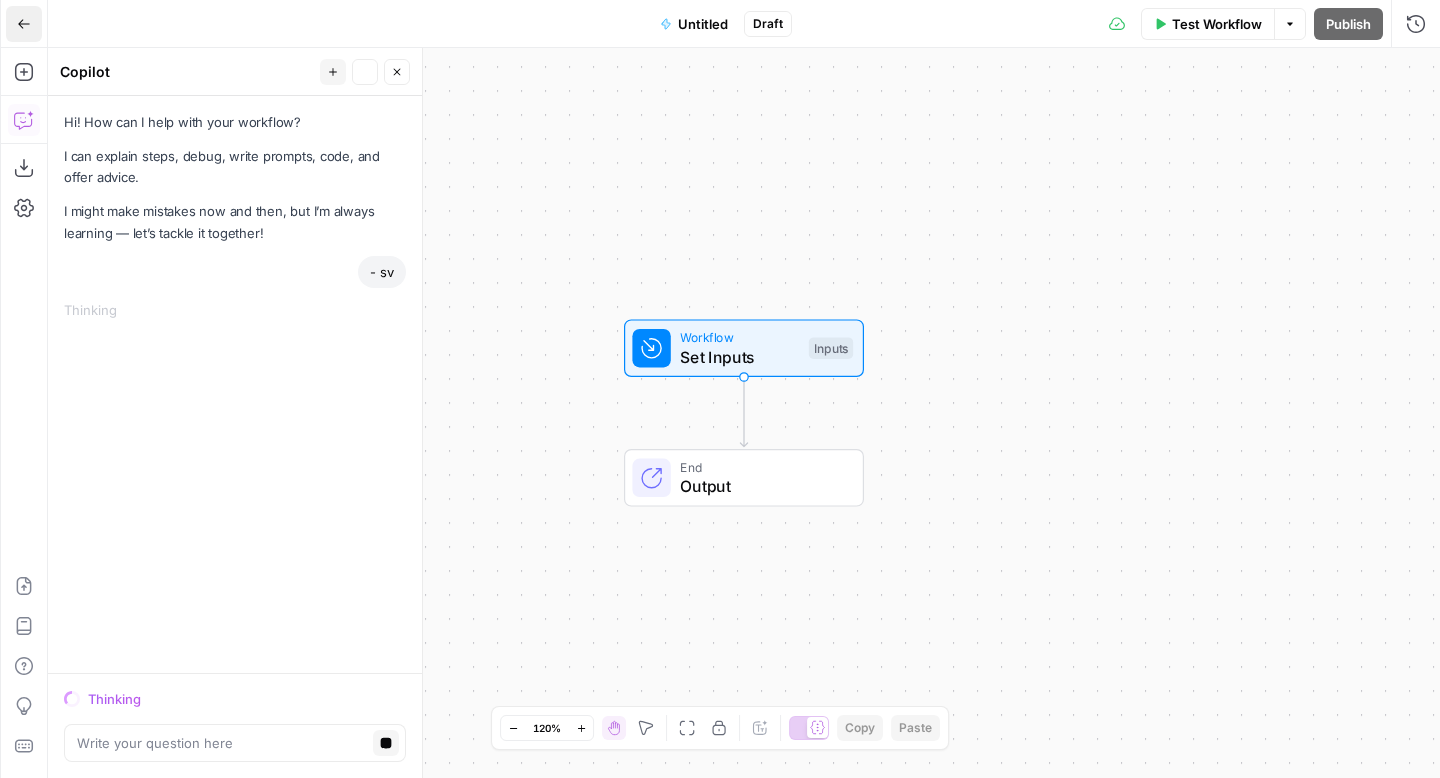 click 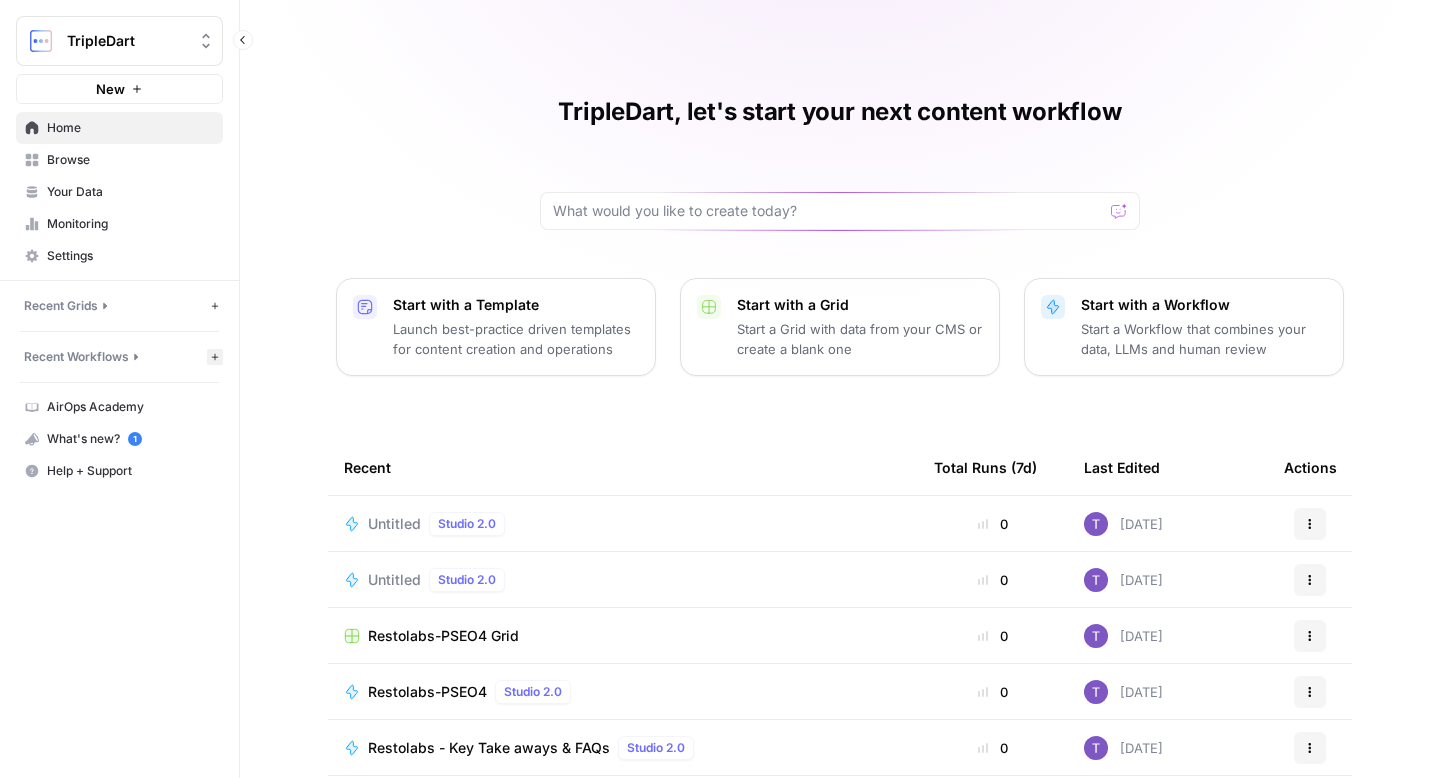 click on "New Workflow" at bounding box center [215, 357] 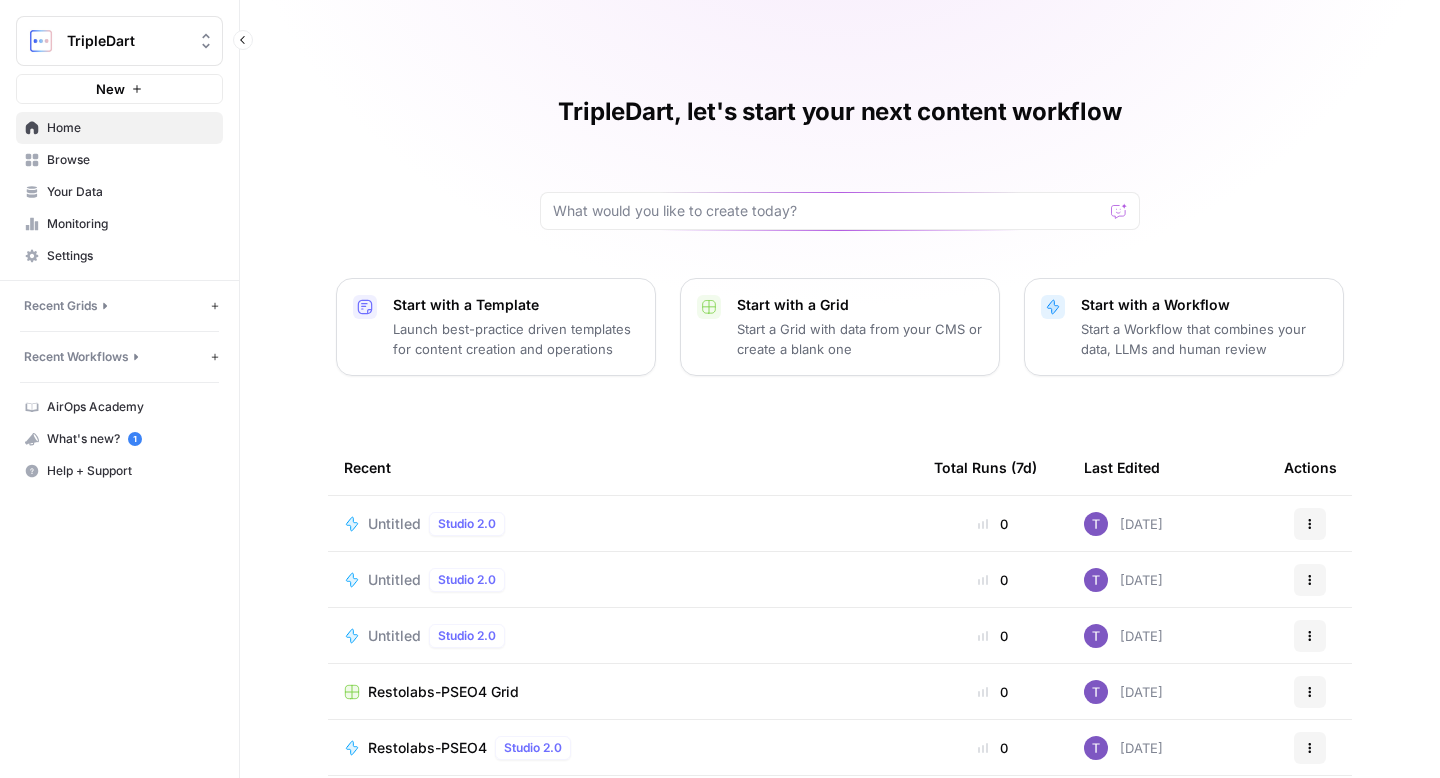 click on "Recent Workflows" at bounding box center [76, 357] 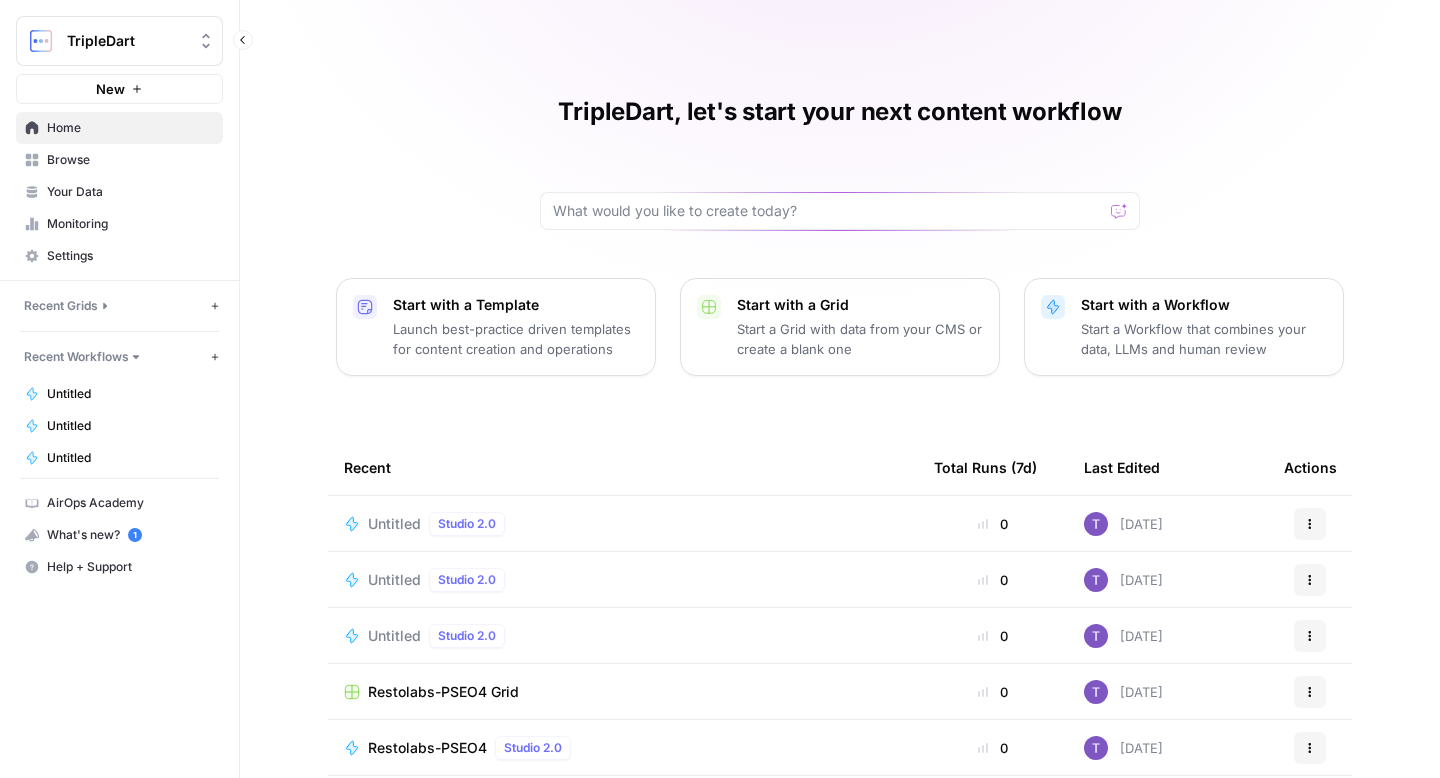 click on "Recent Workflows" at bounding box center [76, 357] 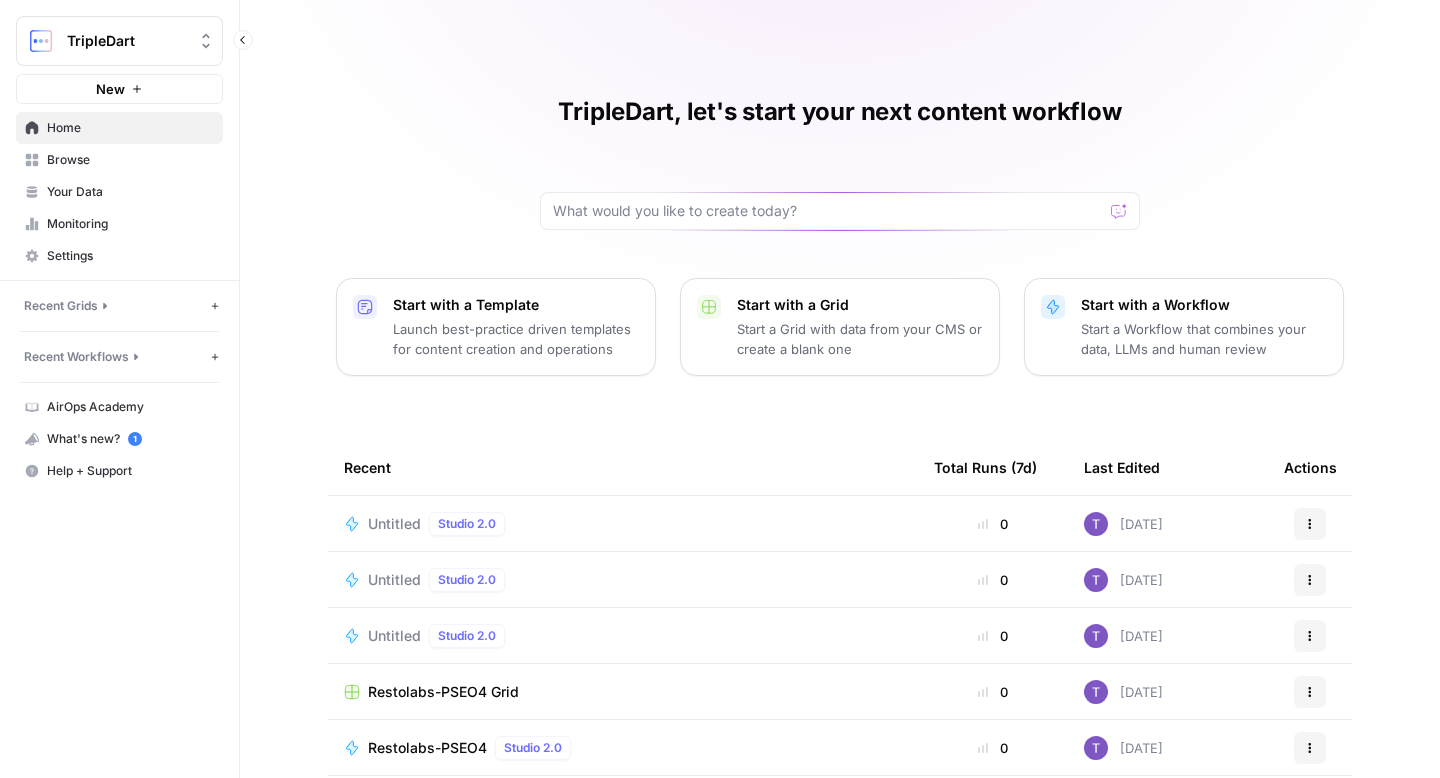 click on "Recent Workflows" at bounding box center [76, 357] 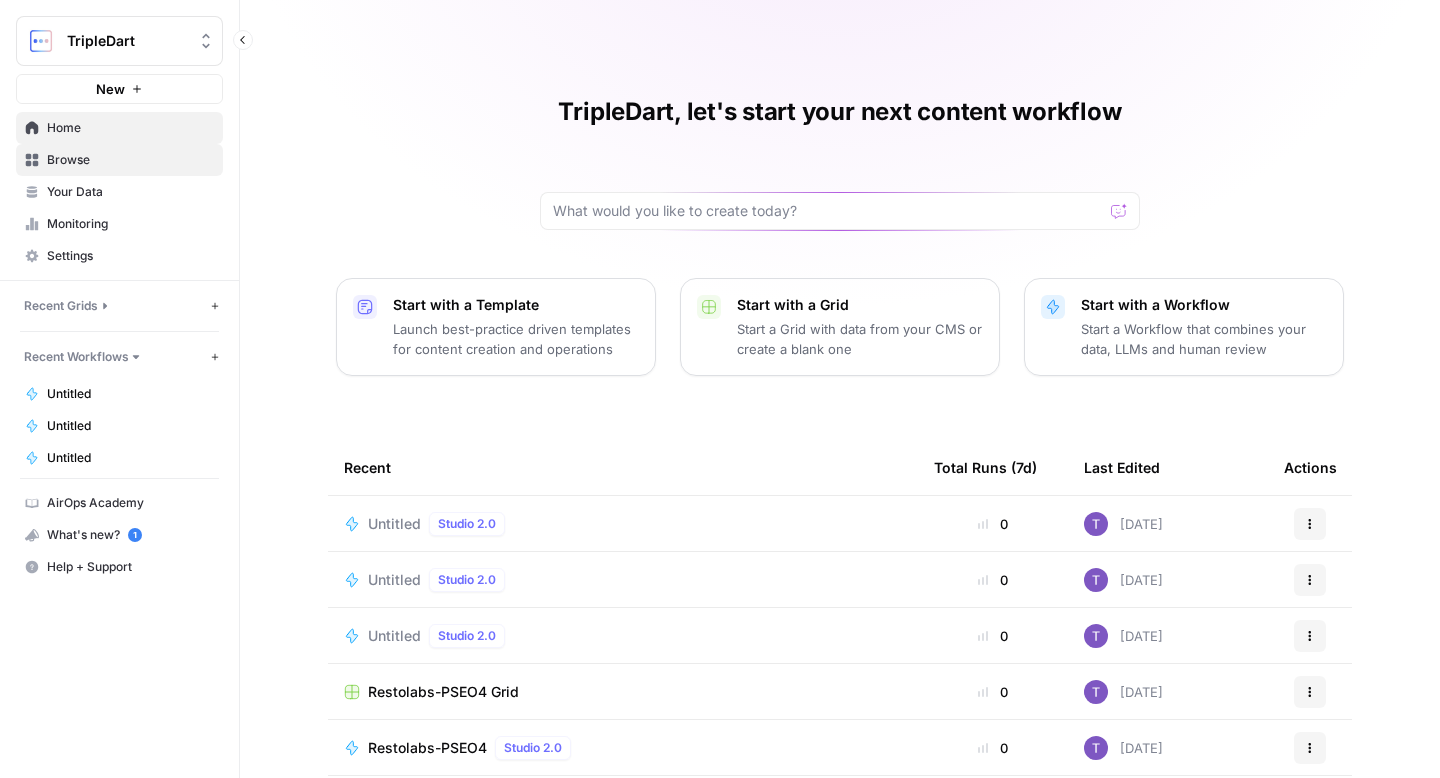 click on "Browse" at bounding box center [130, 160] 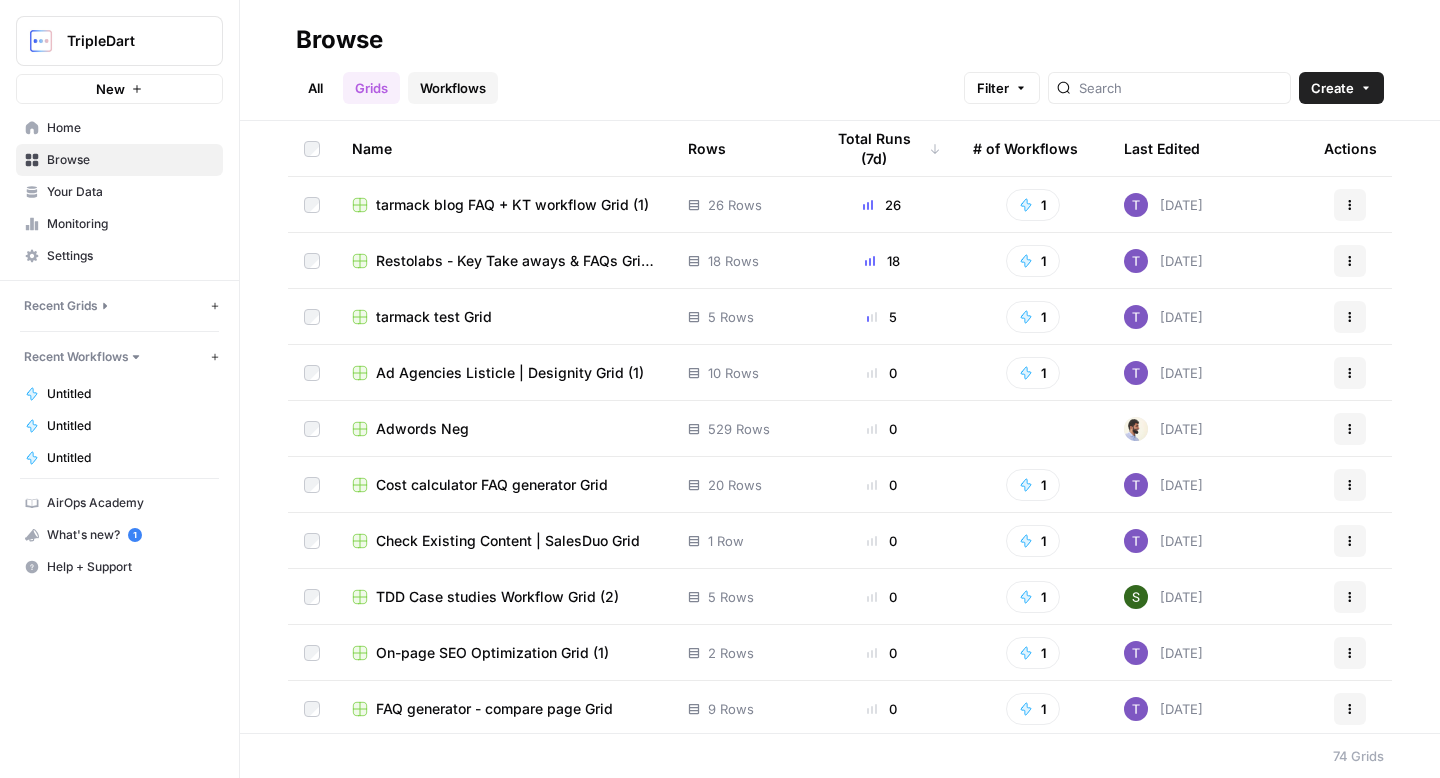 click on "Workflows" at bounding box center [453, 88] 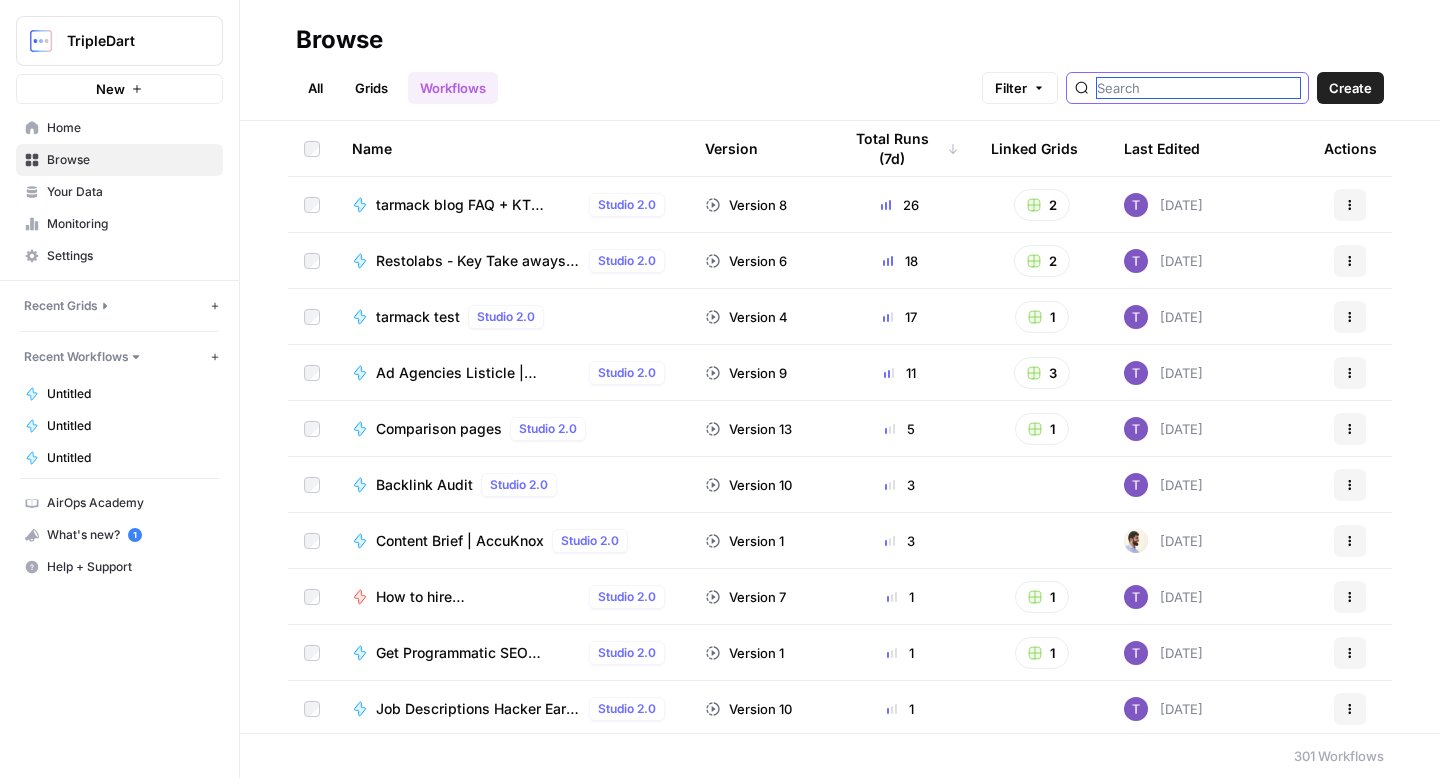 click at bounding box center (1198, 88) 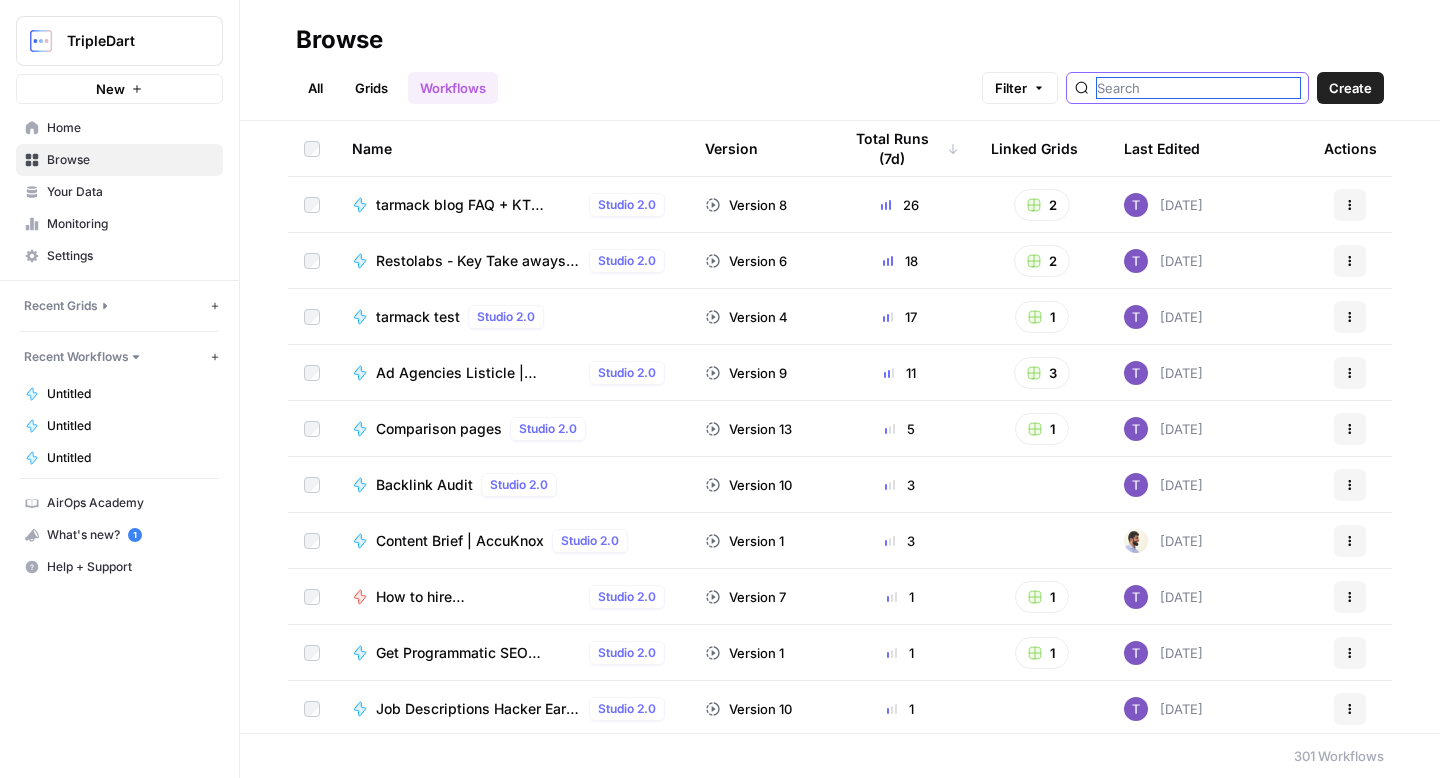type on "- sv" 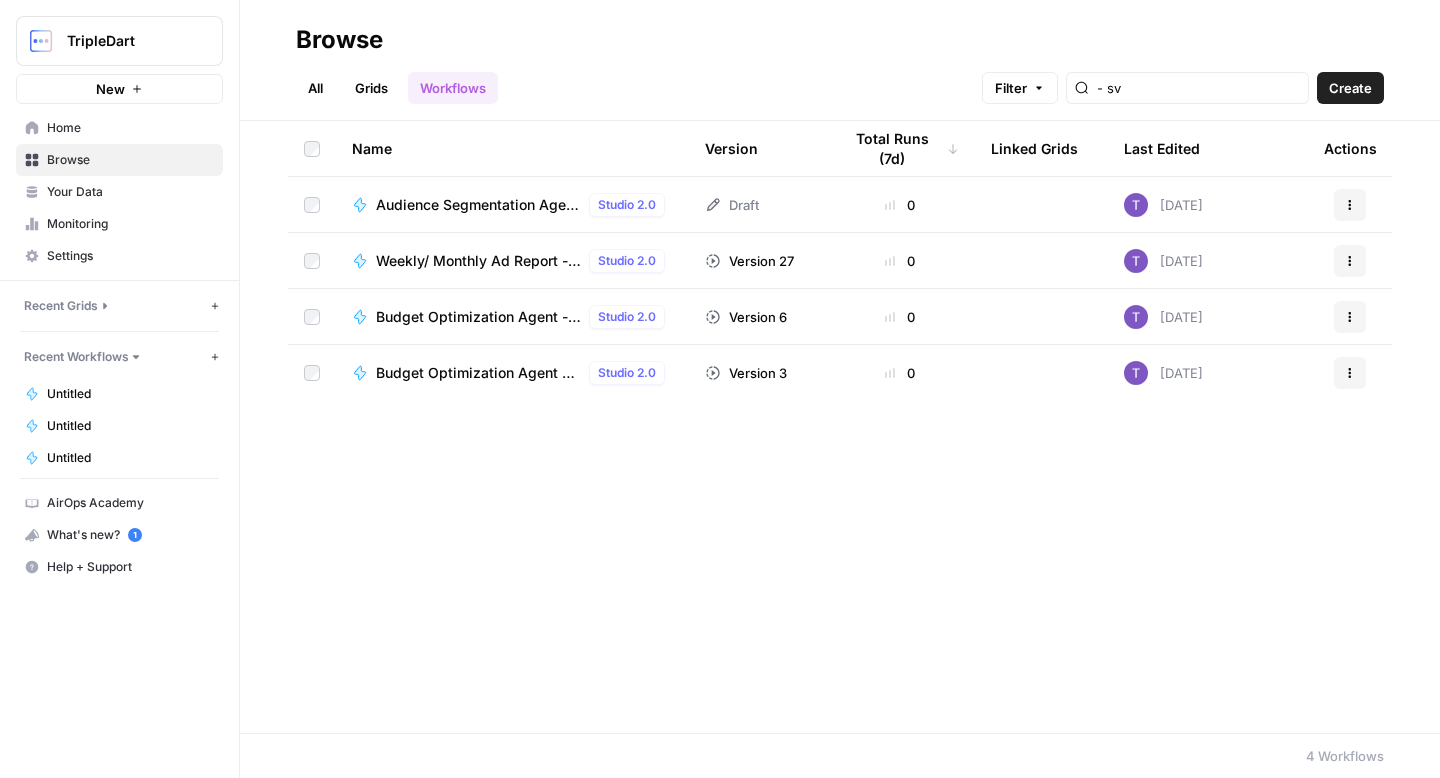 click on "Budget Optimization Agent - SV" at bounding box center (478, 317) 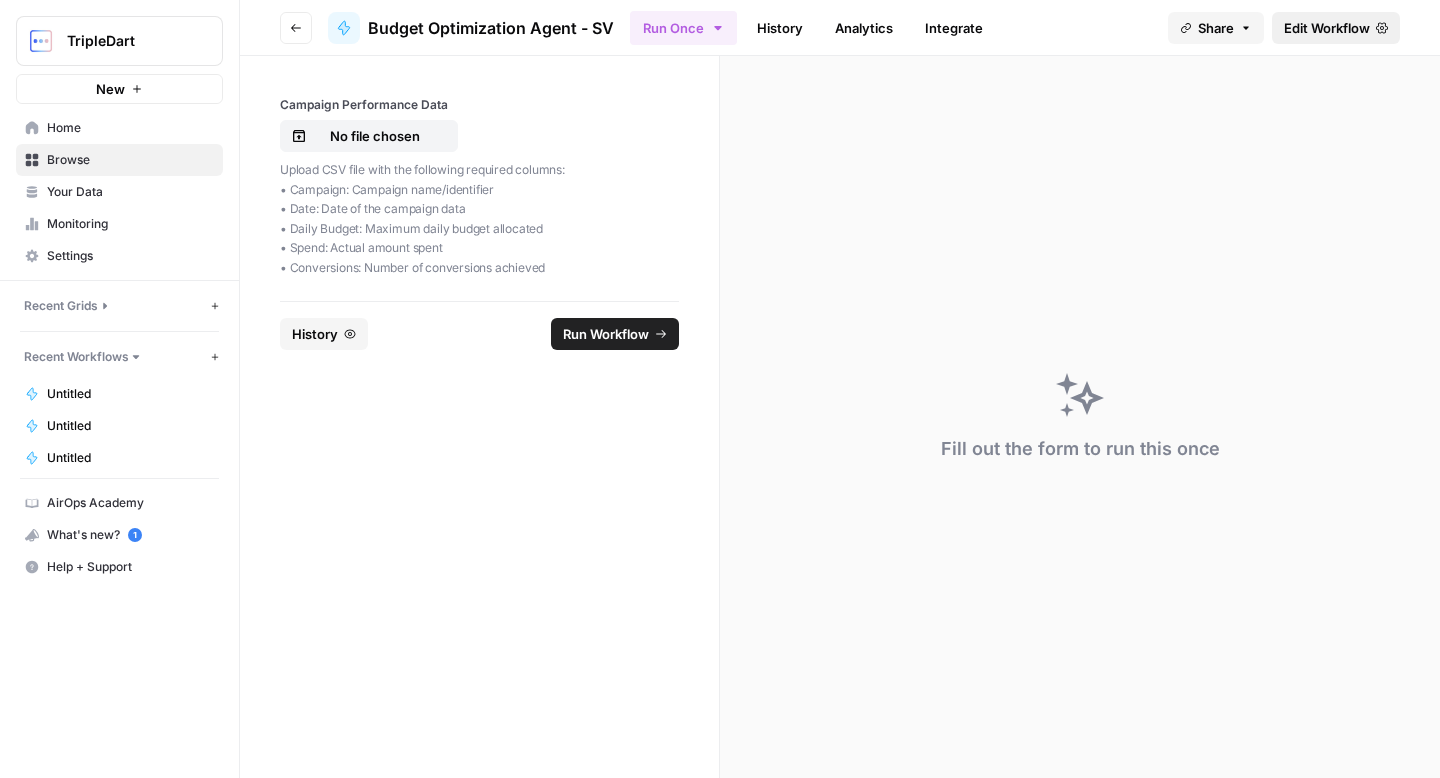 click on "Edit Workflow" at bounding box center (1327, 28) 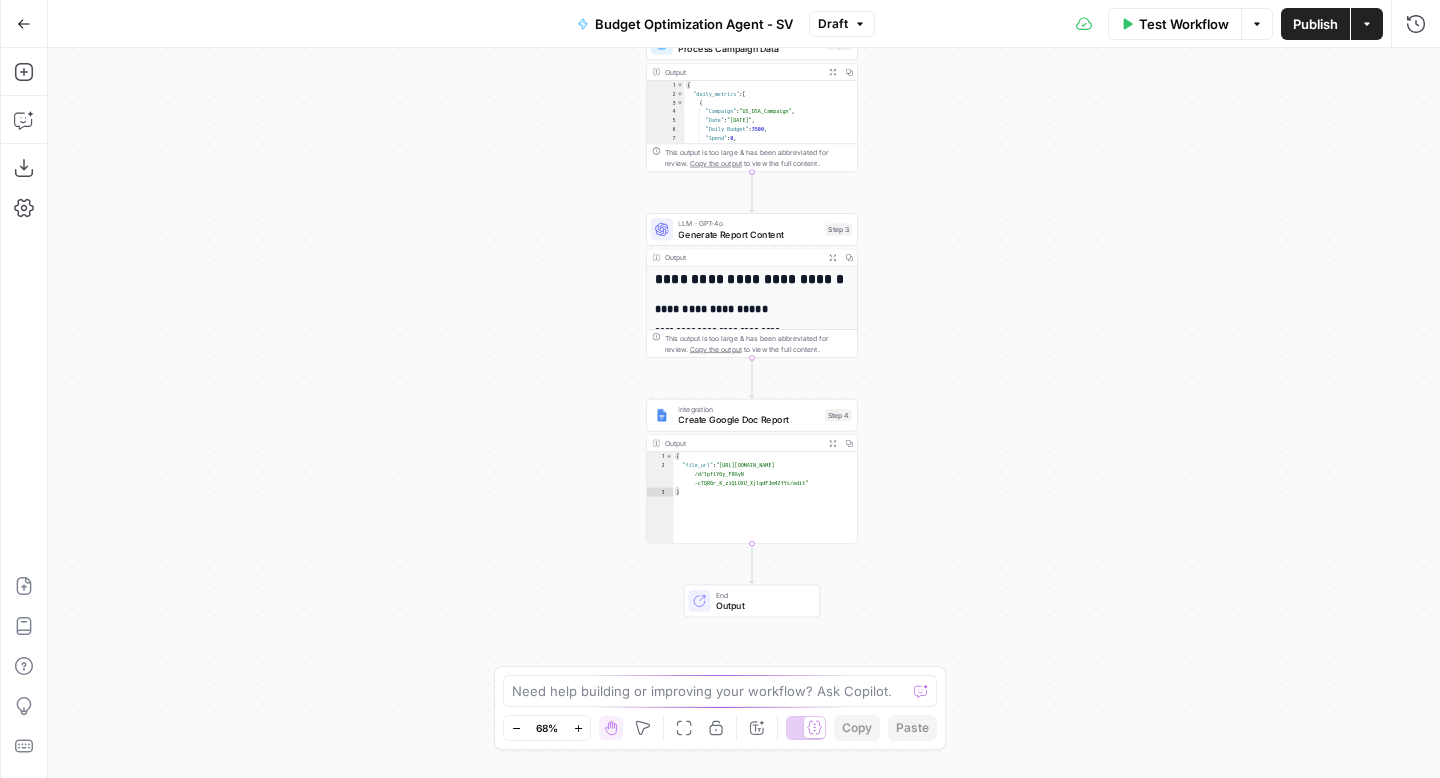 type on "**********" 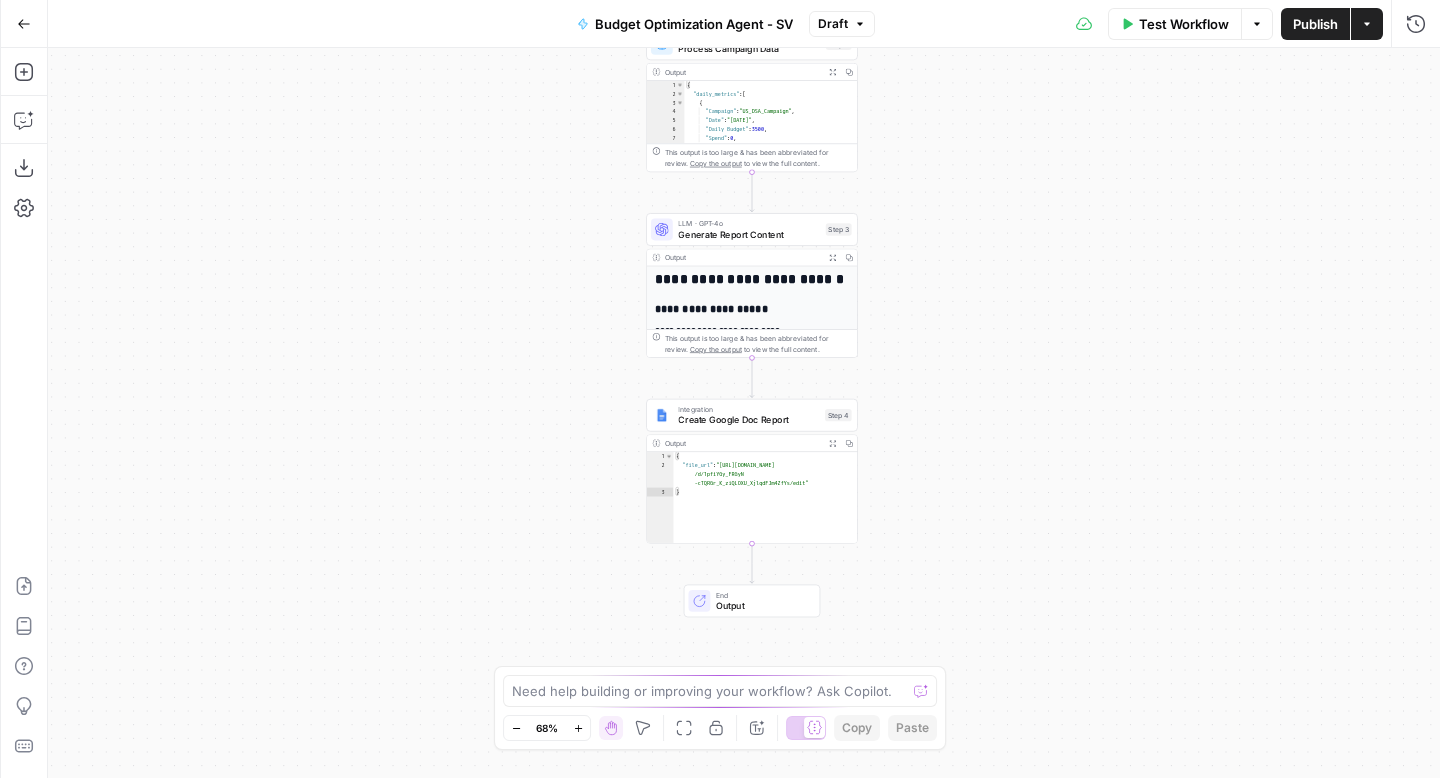 click on "{    "file_url" :  "https://docs.google.com/document        /d/1pfiYGy_FRGyN        -cTQRGr_K_ziQLOXU_XjlqdFJm4ZfYs/edit" }" at bounding box center [765, 507] 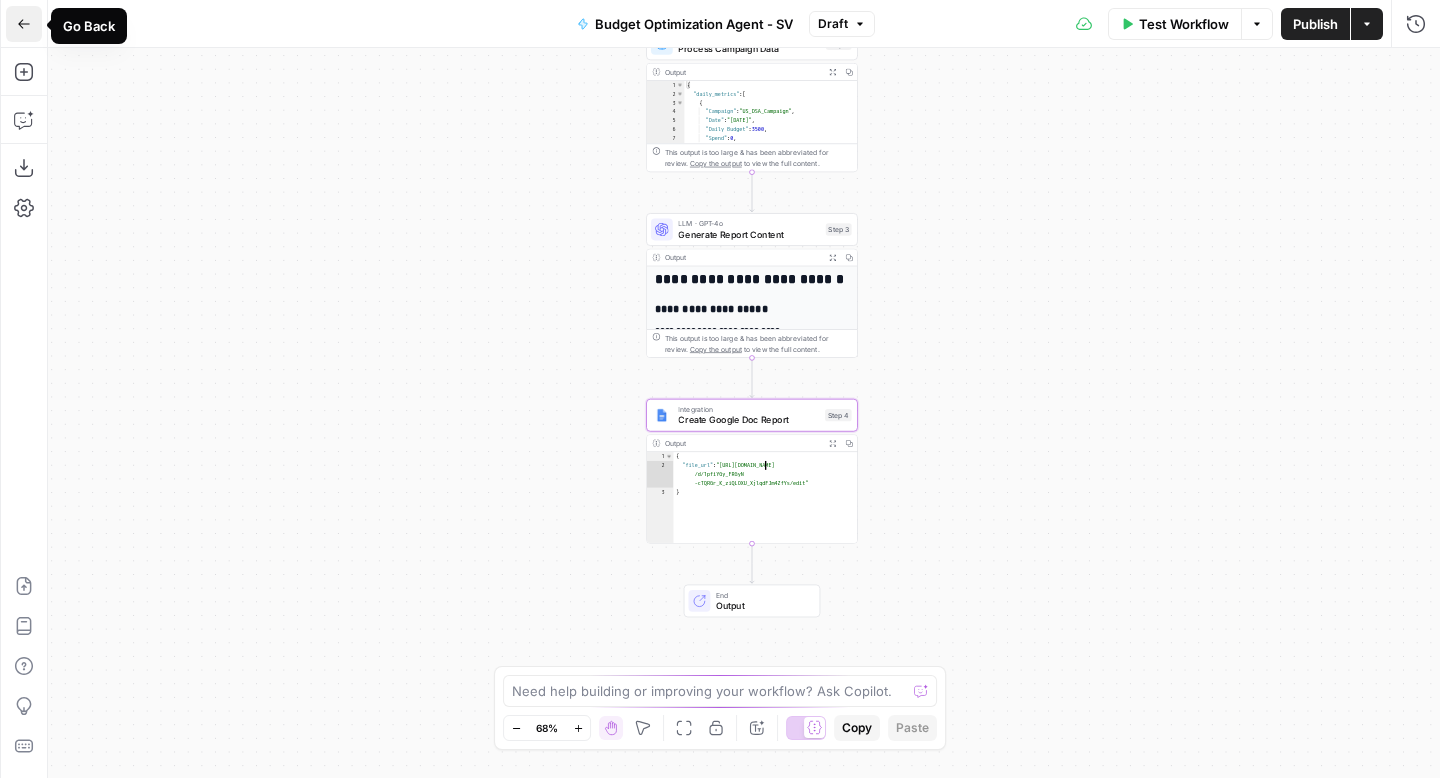click 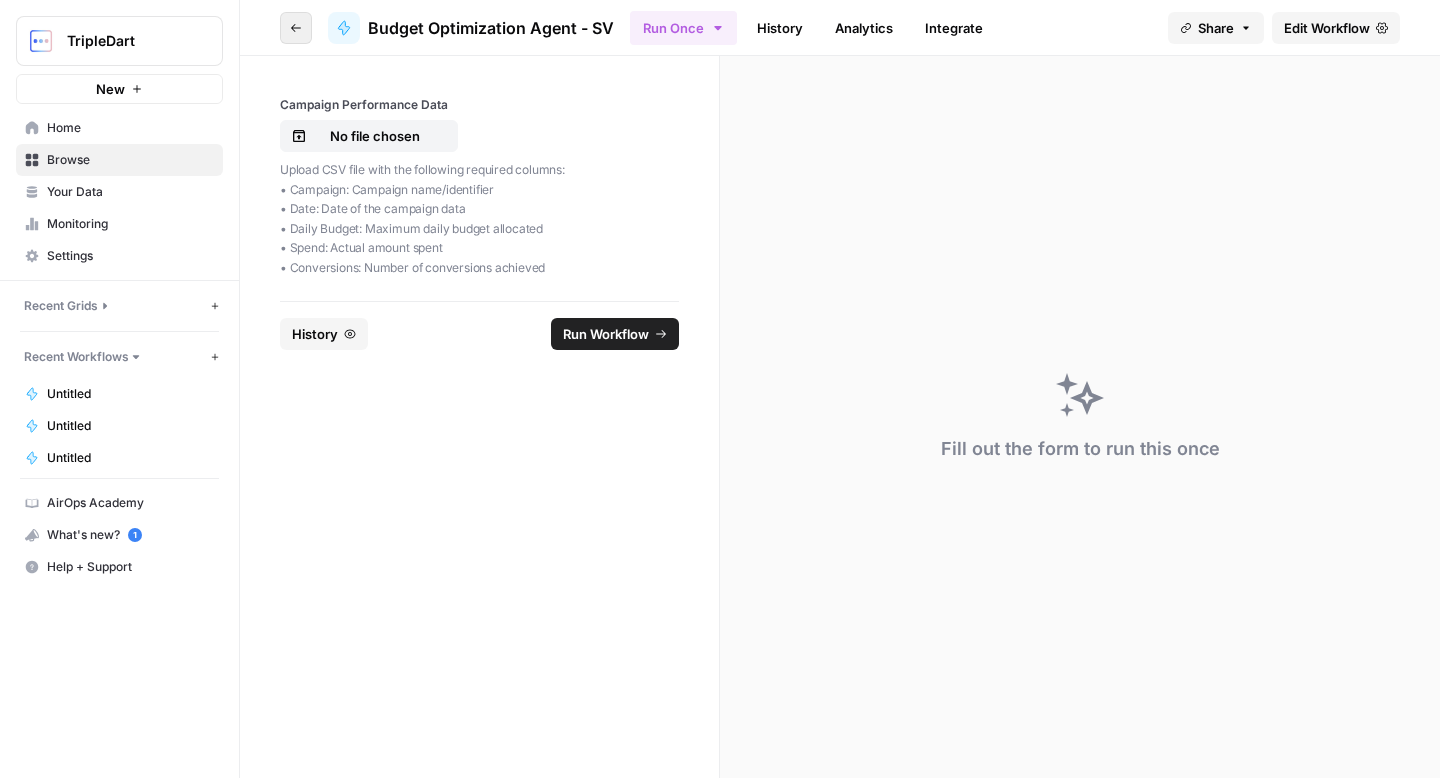 click on "Go back" at bounding box center [296, 28] 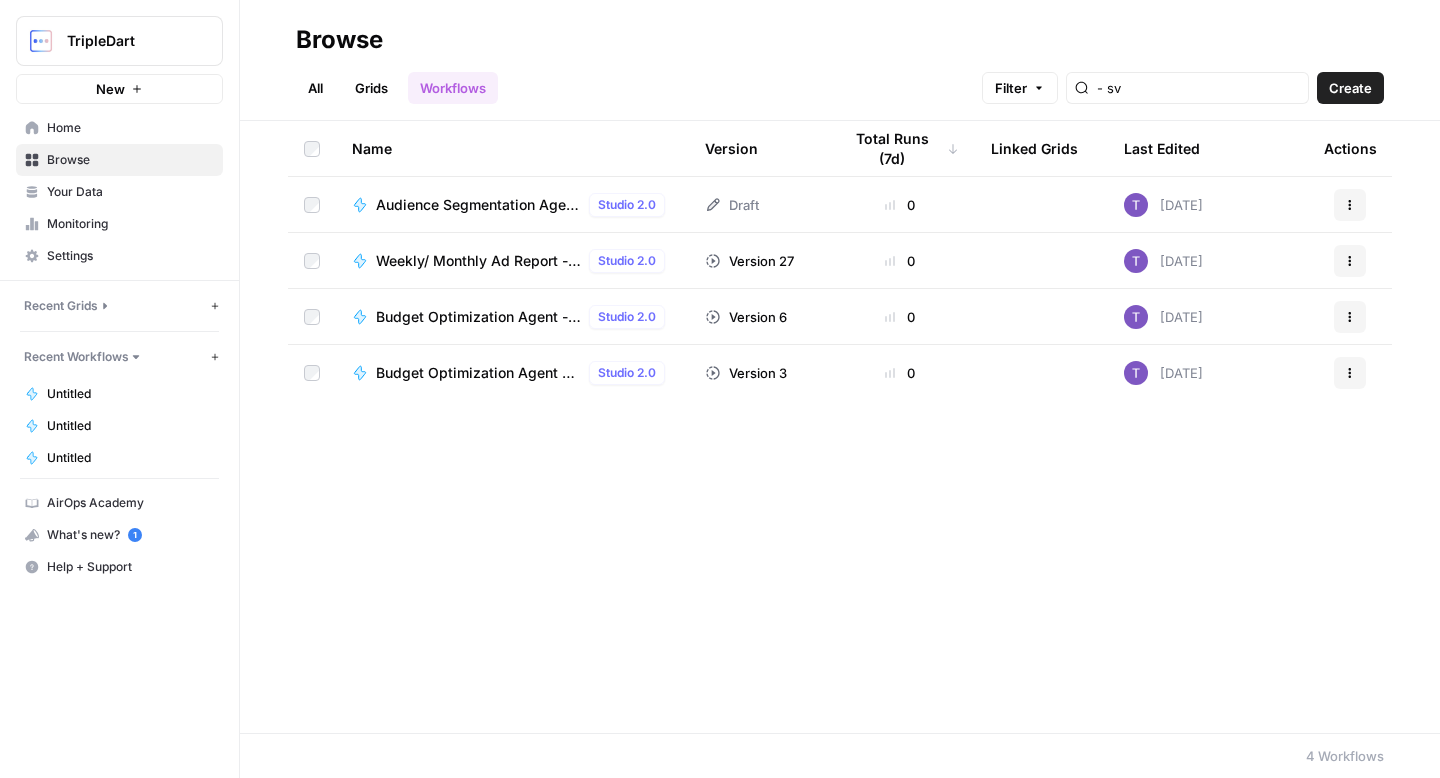 click on "Audience Segmentation Agent - SV" at bounding box center [478, 205] 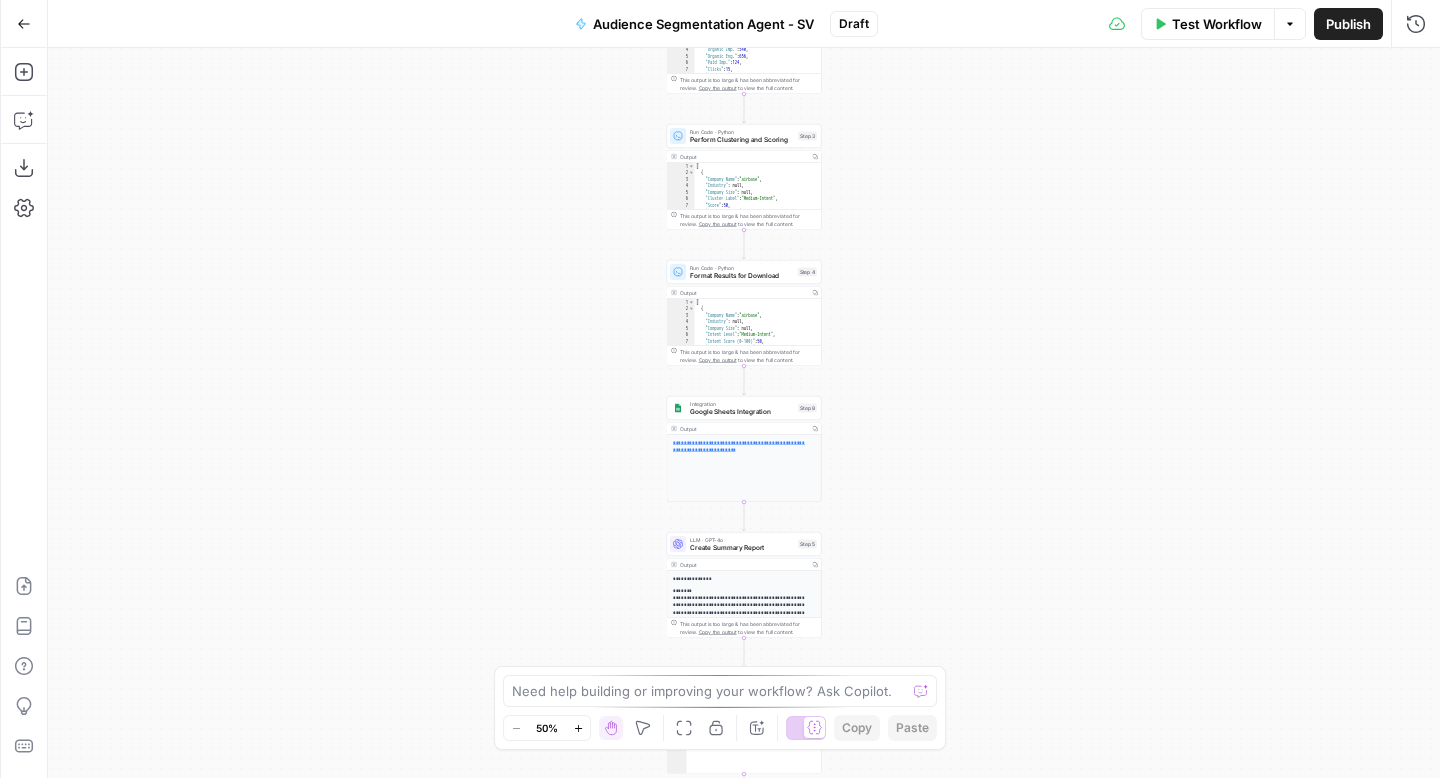 drag, startPoint x: 928, startPoint y: 478, endPoint x: 929, endPoint y: 440, distance: 38.013157 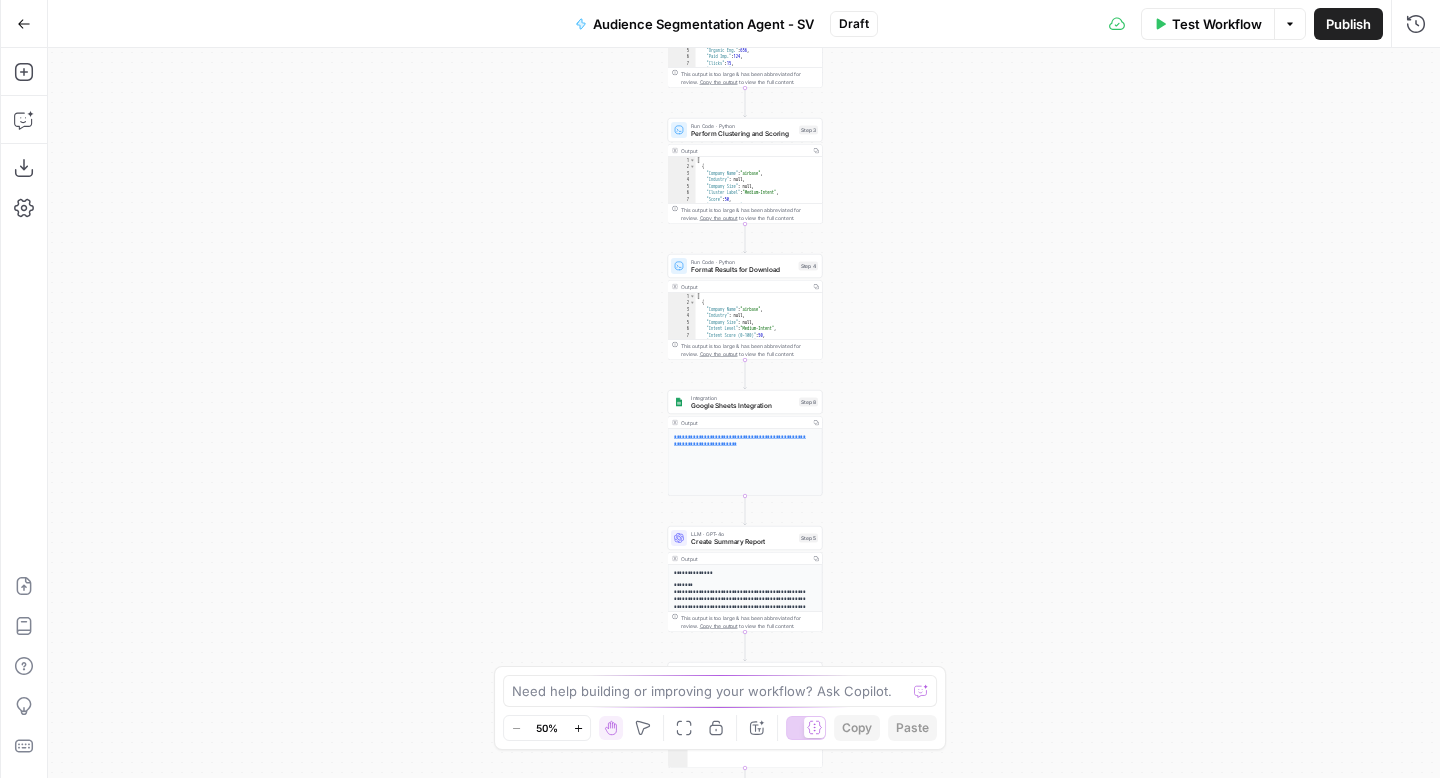 click on "Google Sheets Integration" at bounding box center [743, 406] 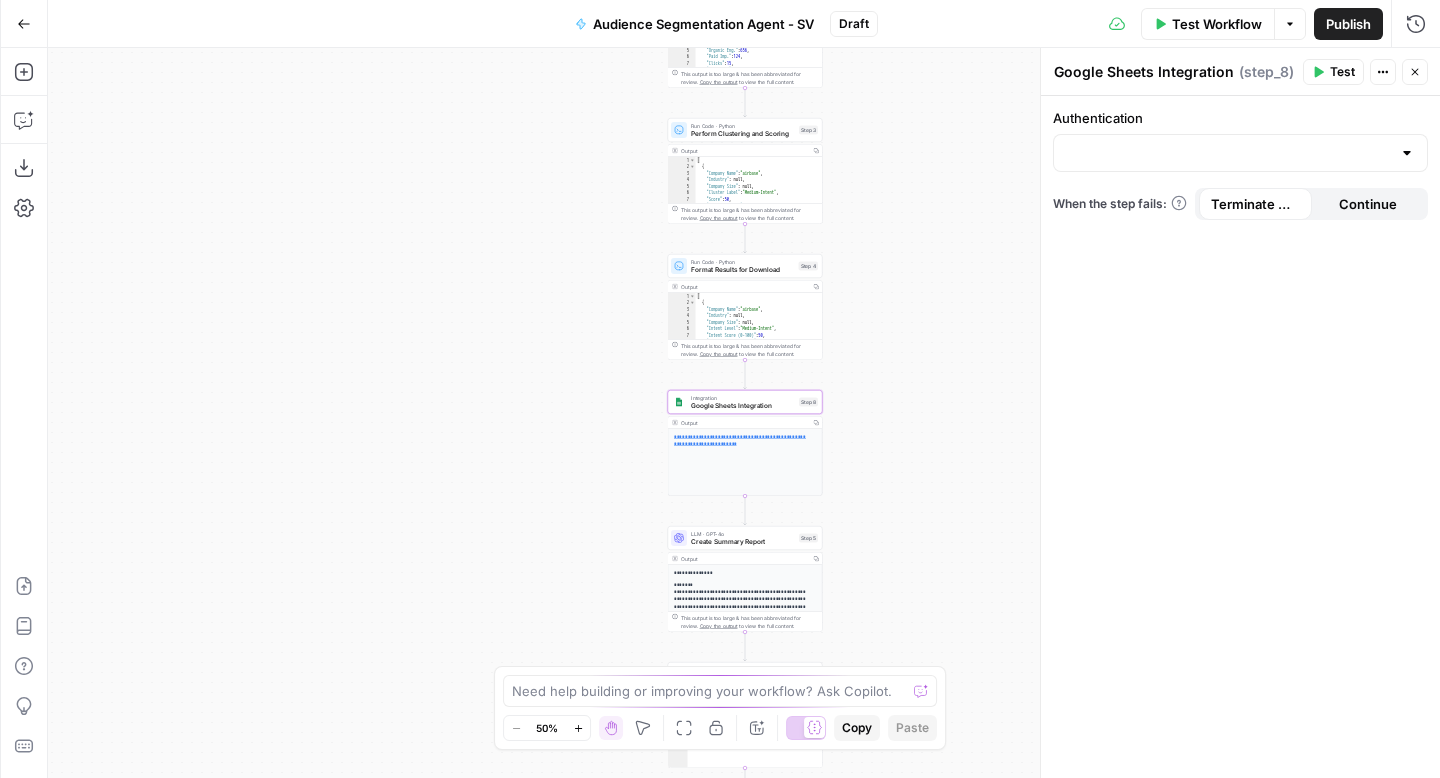 click on "**********" at bounding box center (745, 462) 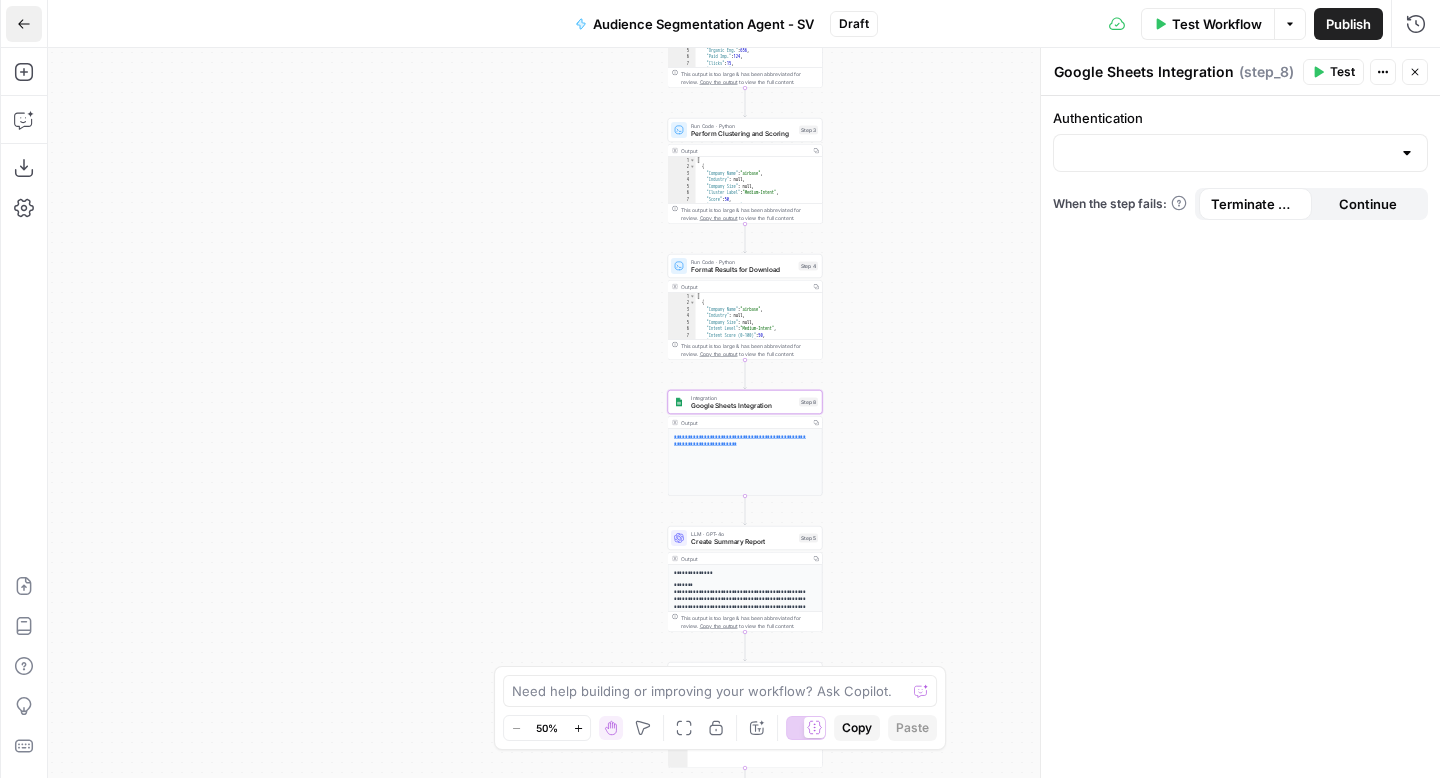 click 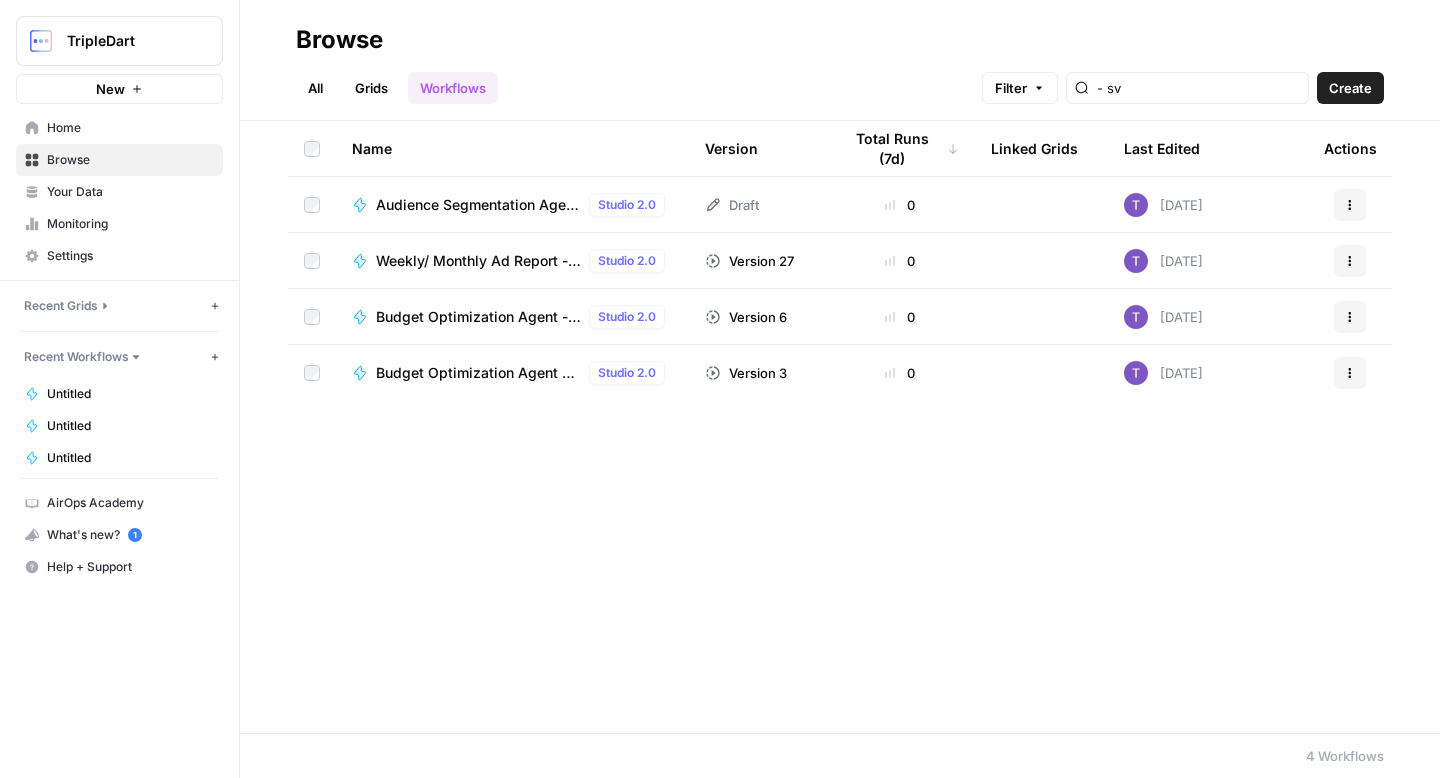 click on "Weekly/ Monthly Ad Report - SV" at bounding box center [478, 261] 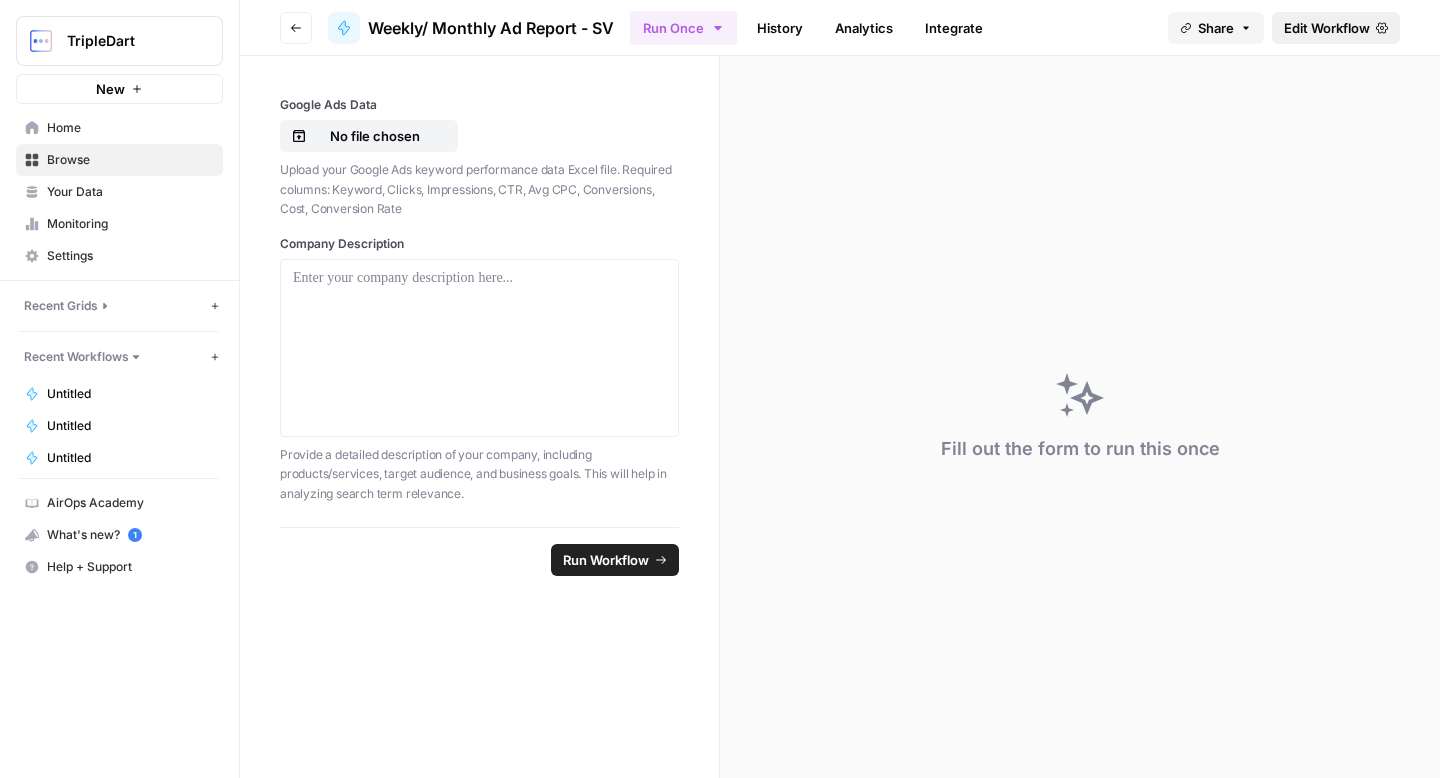 click on "Edit Workflow" at bounding box center [1327, 28] 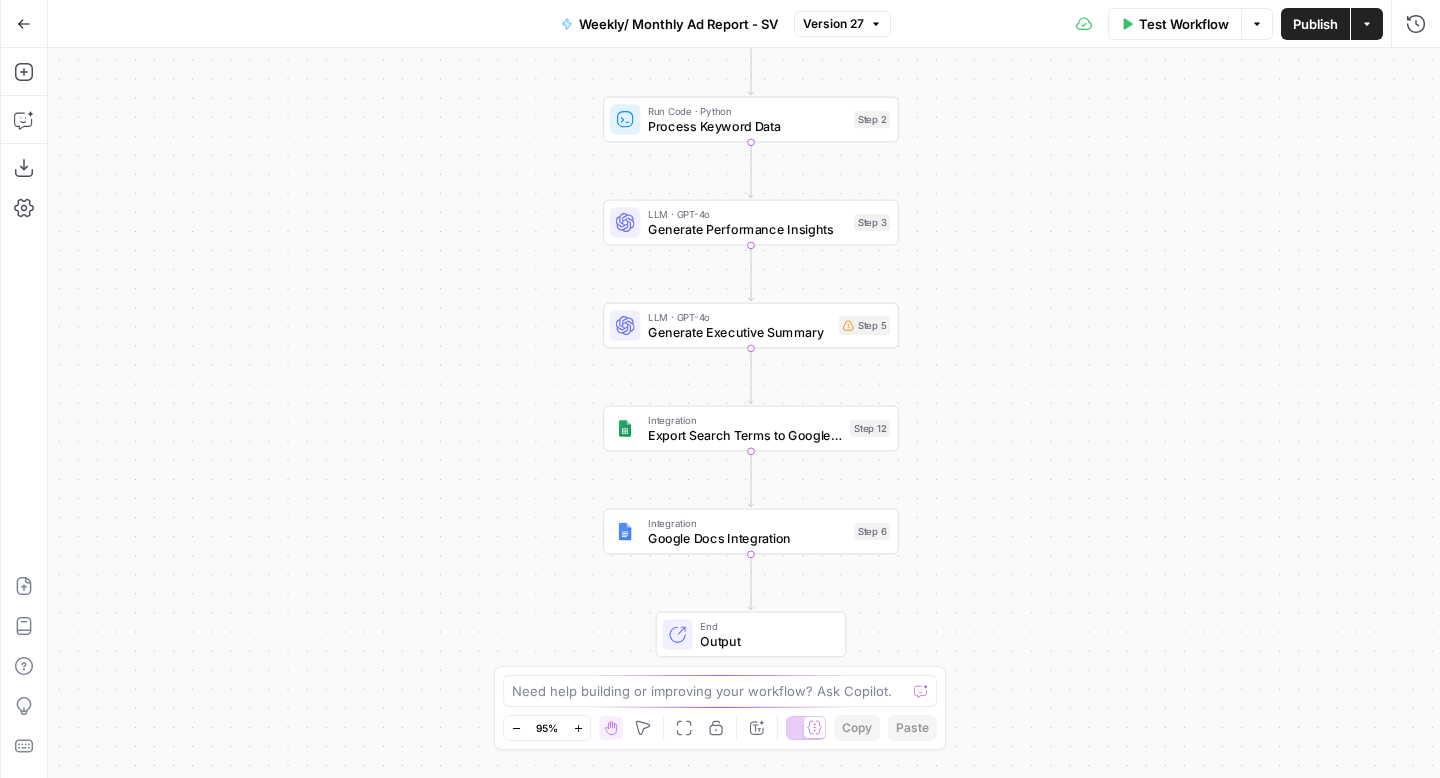 click on "Google Docs Integration" at bounding box center (747, 538) 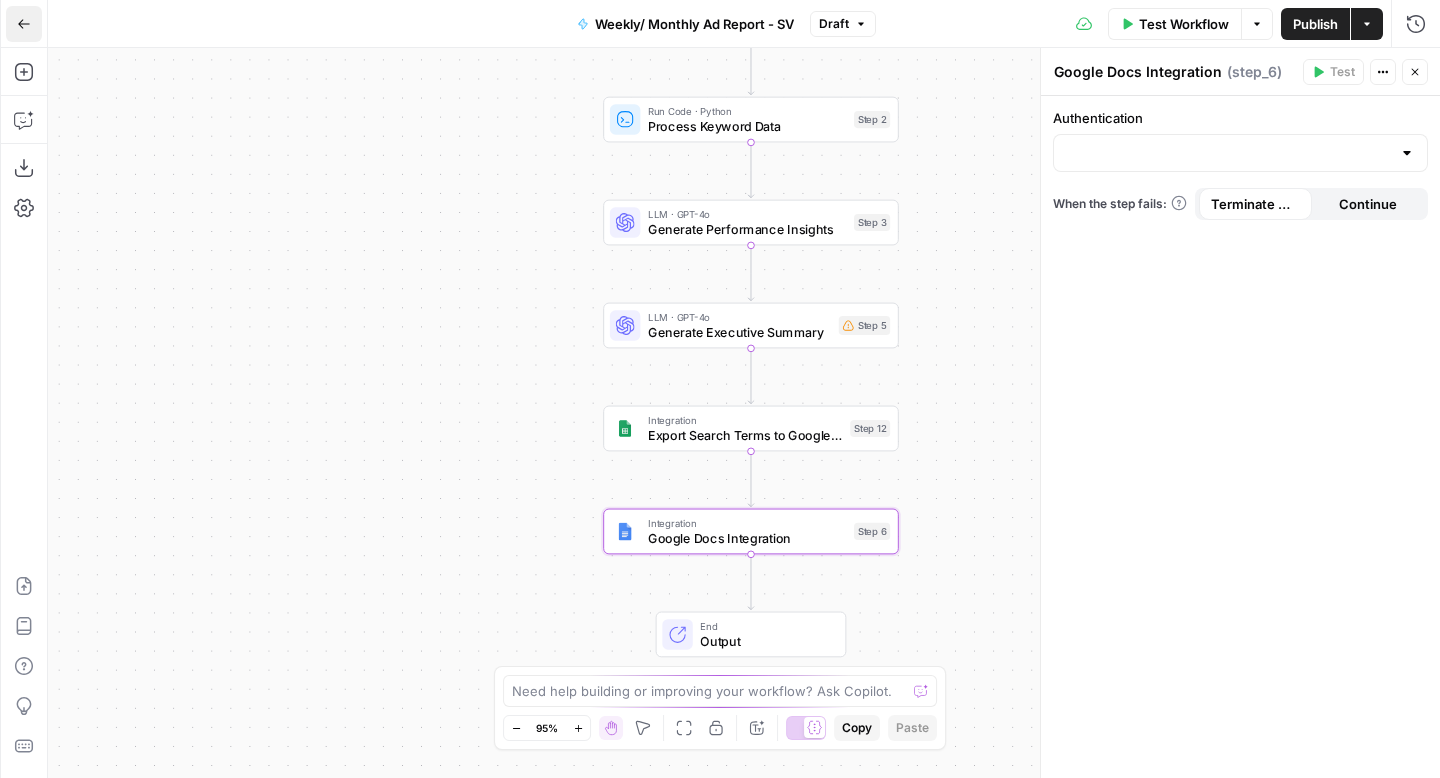 click on "Go Back" at bounding box center [24, 24] 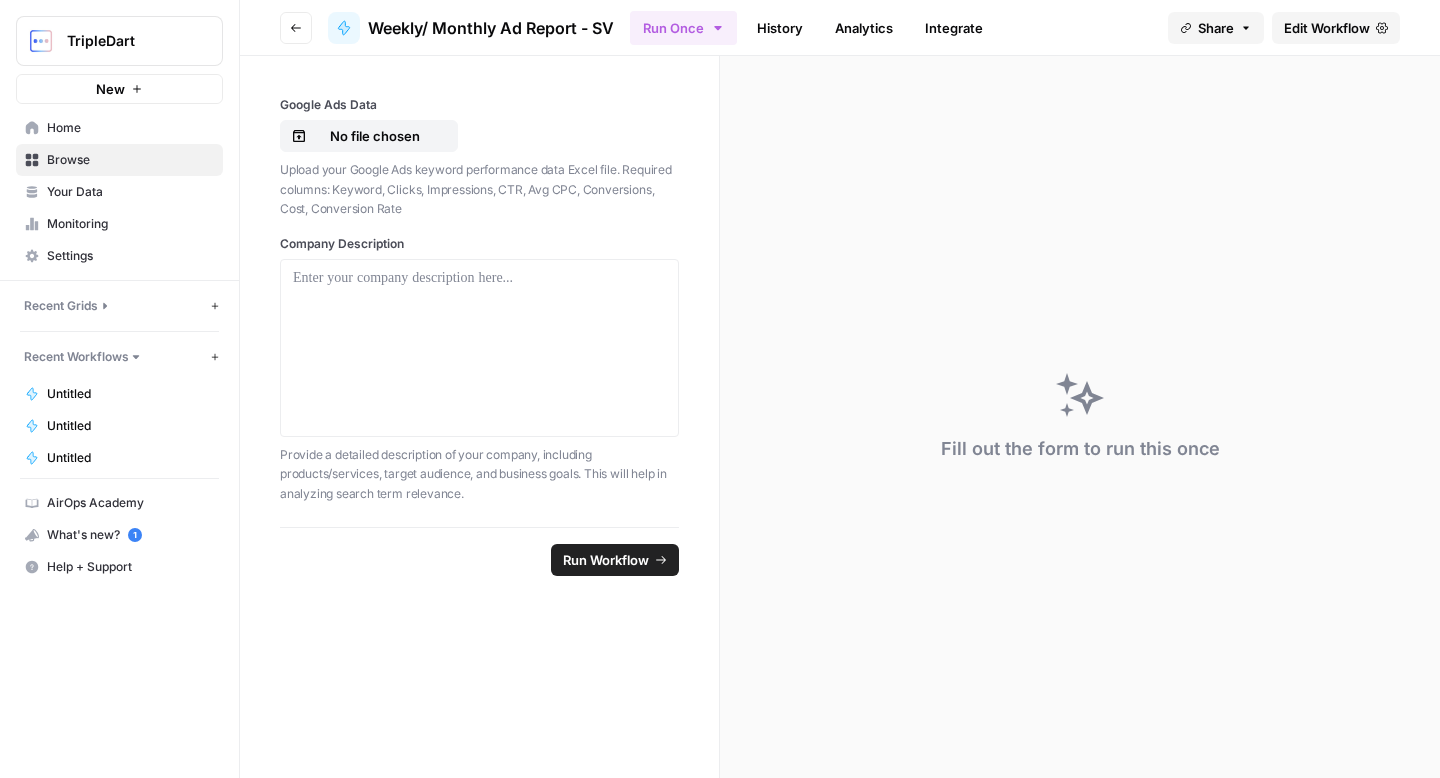 click on "TripleDart New" at bounding box center (119, 52) 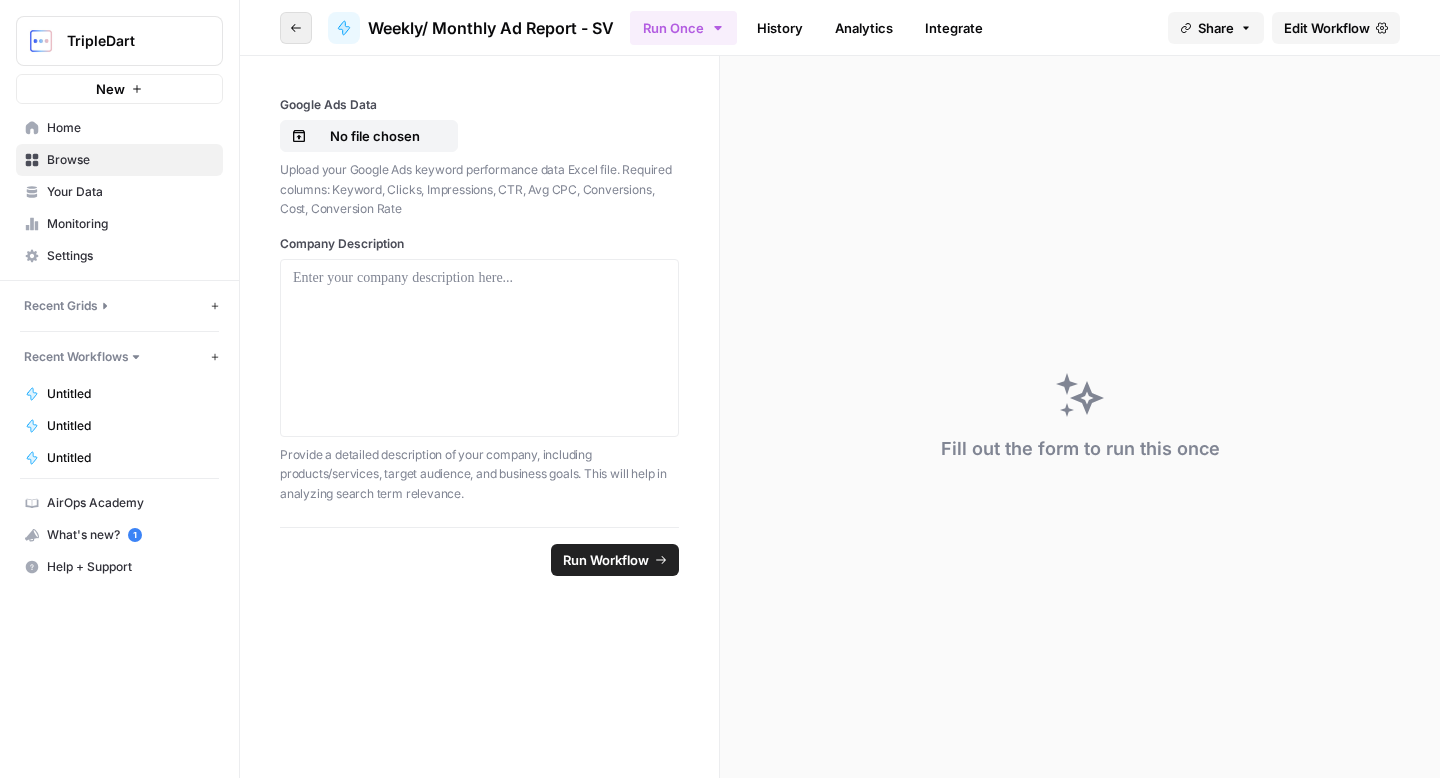 click 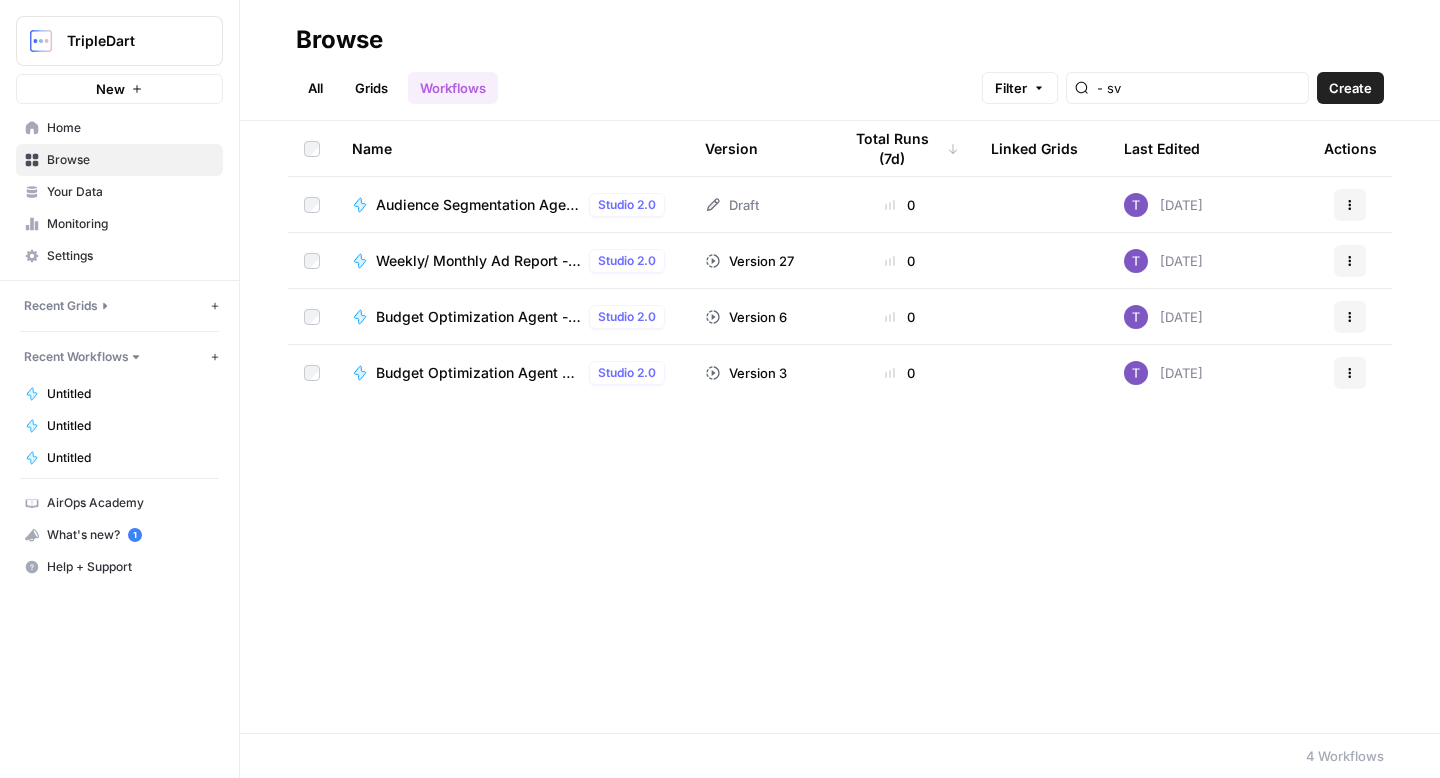 click on "Budget Optimization Agent - SV" at bounding box center (478, 317) 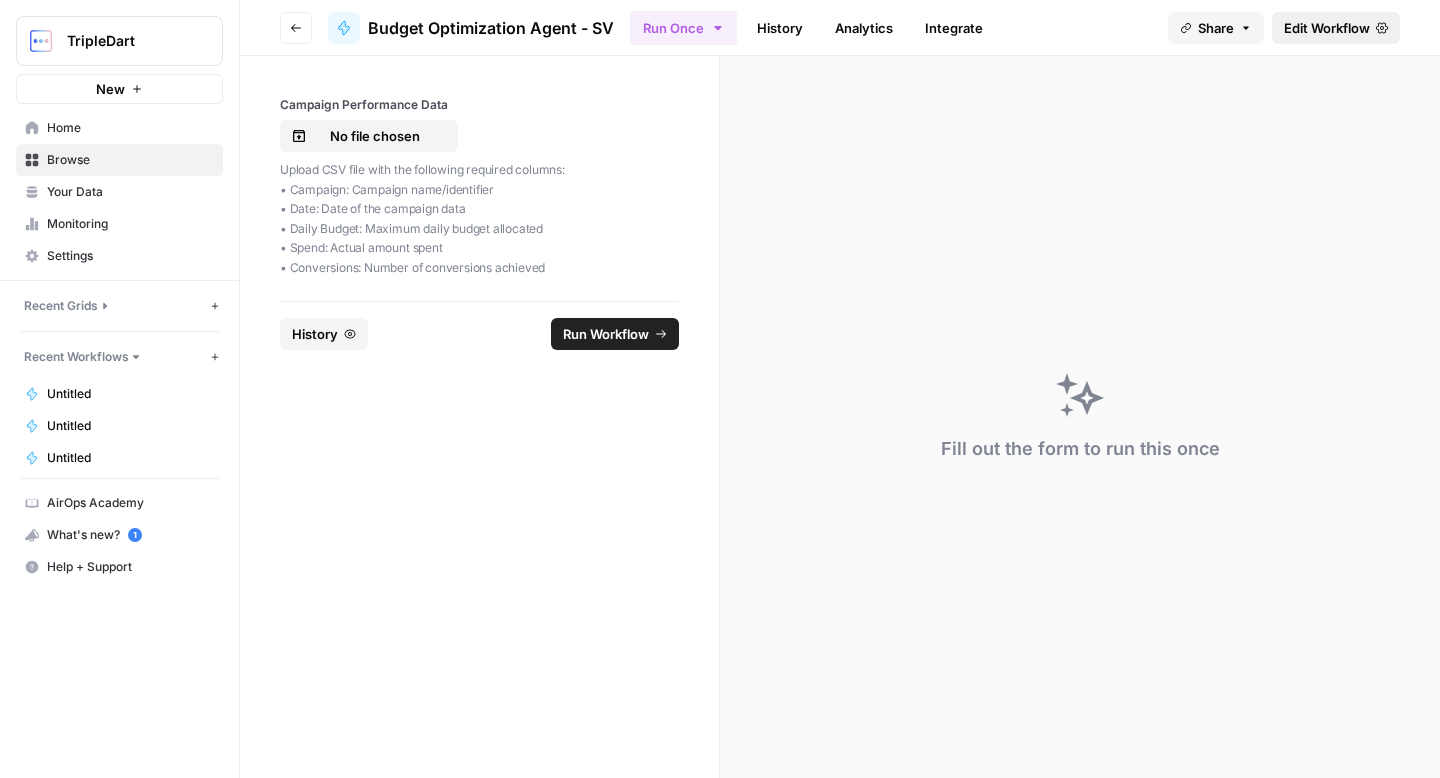 click on "Edit Workflow" at bounding box center [1327, 28] 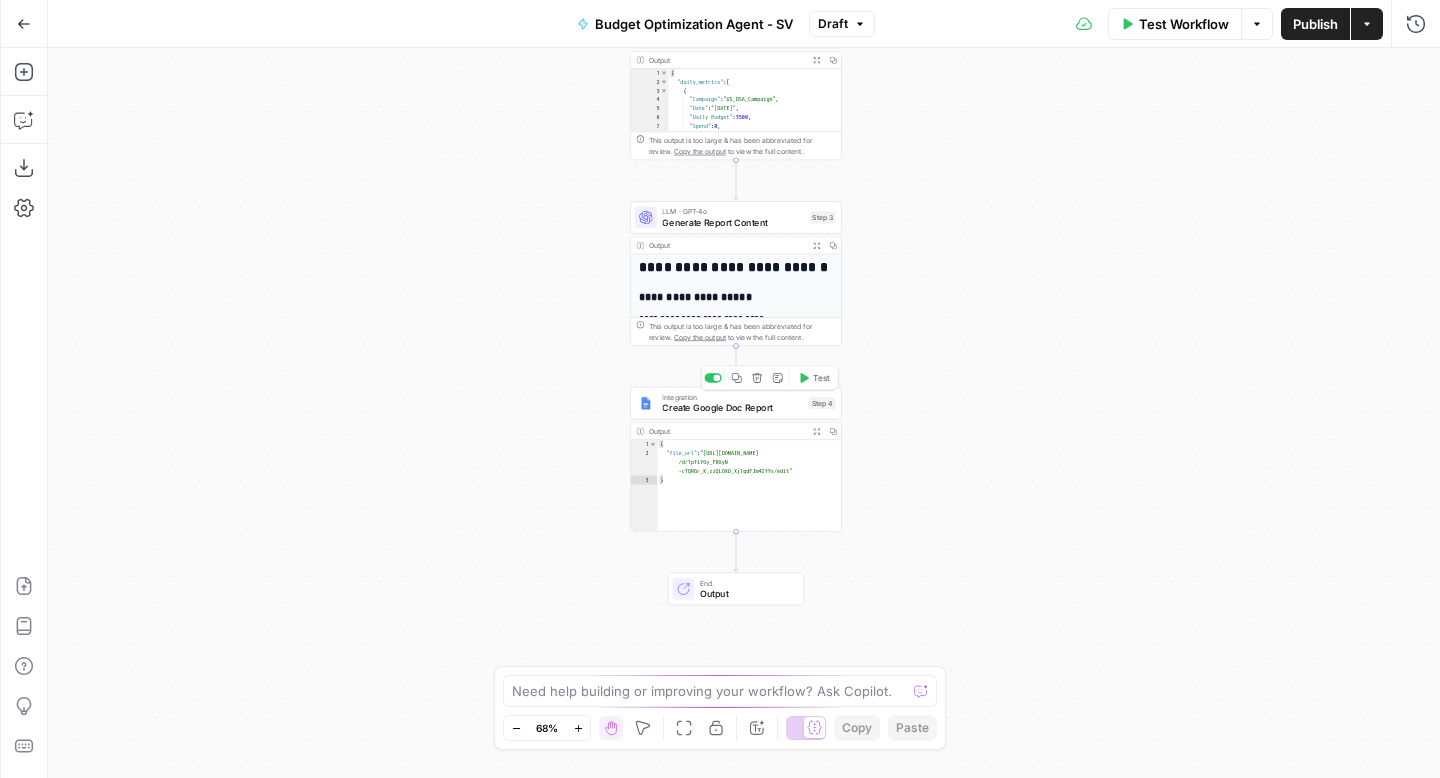 click on "Create Google Doc Report" at bounding box center [732, 408] 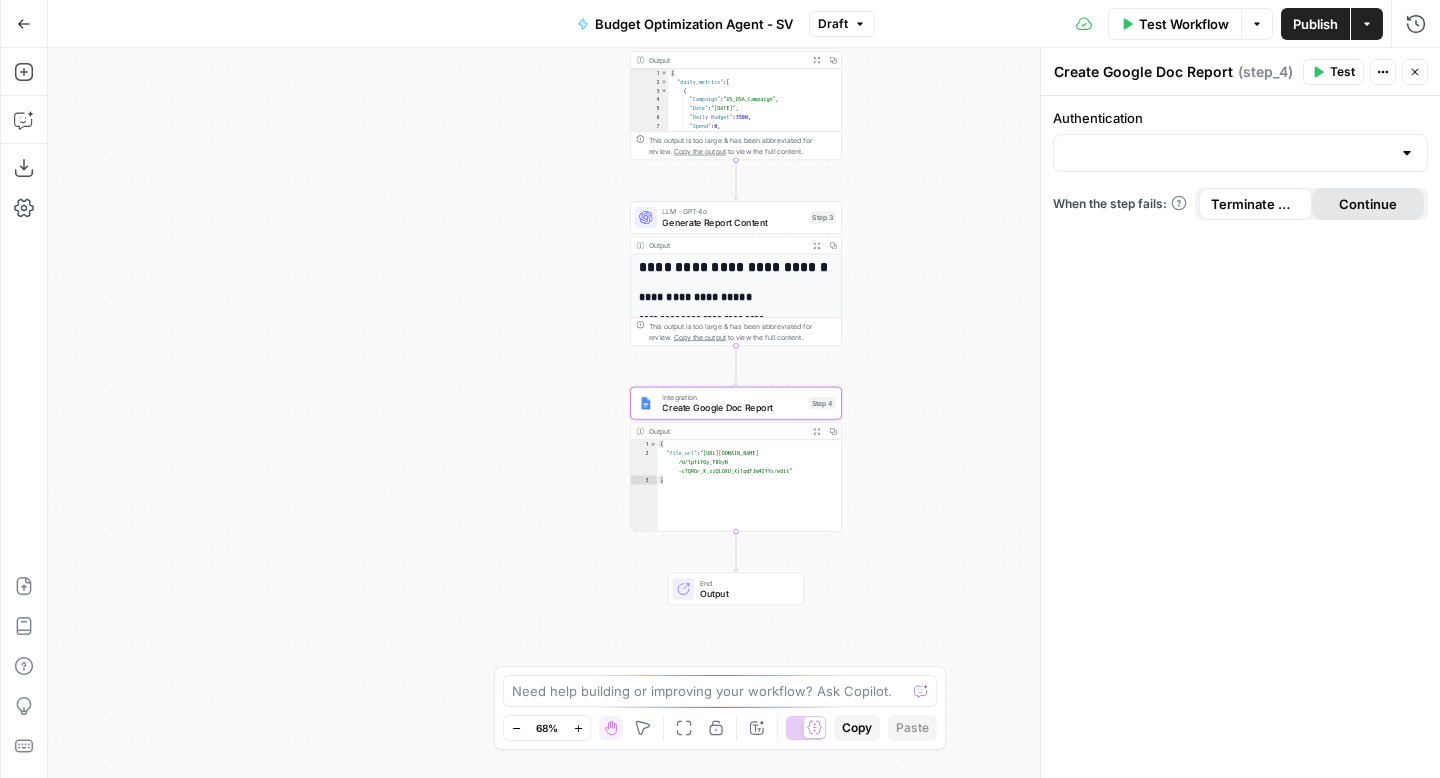 click on "Continue" at bounding box center [1368, 204] 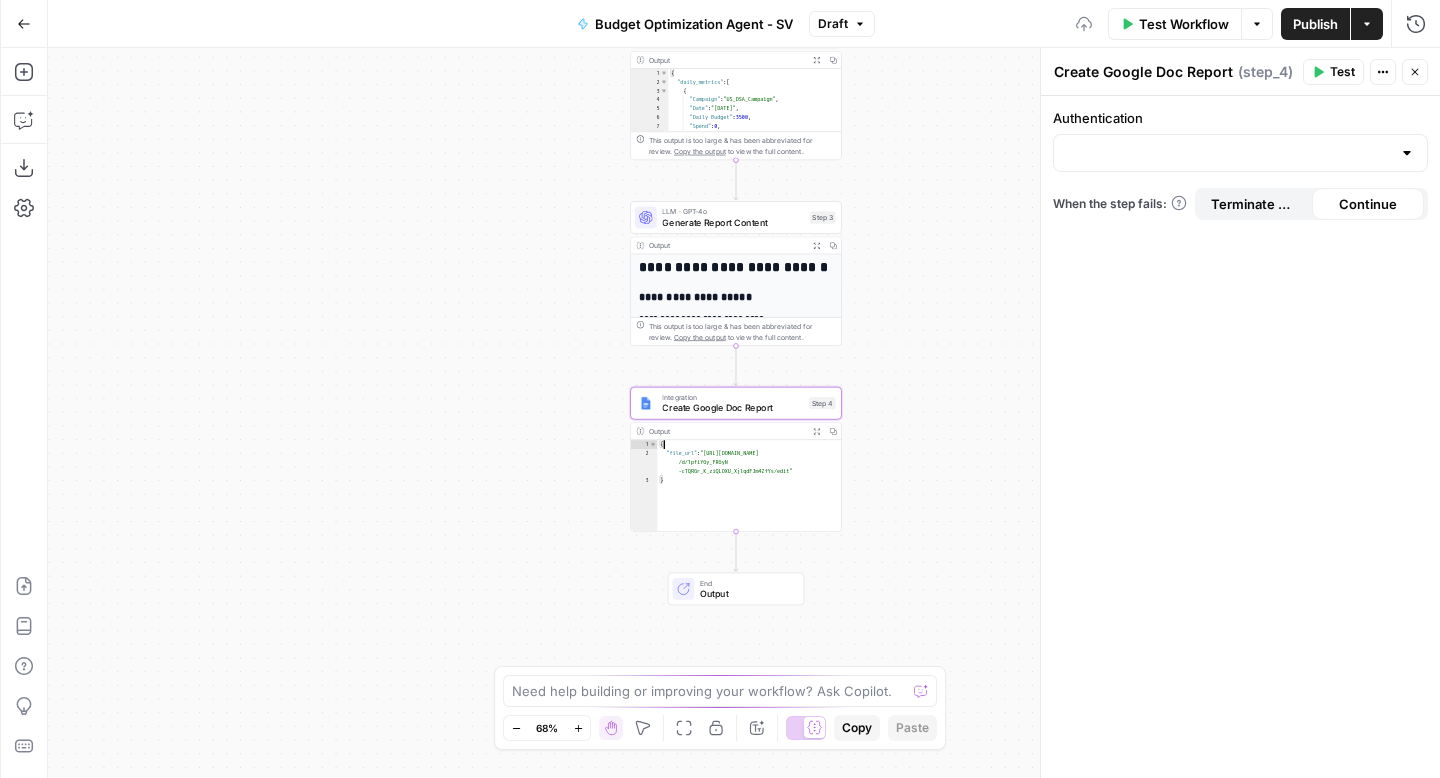 click on "{    "file_url" :  "https://docs.google.com/document        /d/1pfiYGy_FRGyN        -cTQRGr_K_ziQLOXU_XjlqdFJm4ZfYs/edit" }" at bounding box center (749, 495) 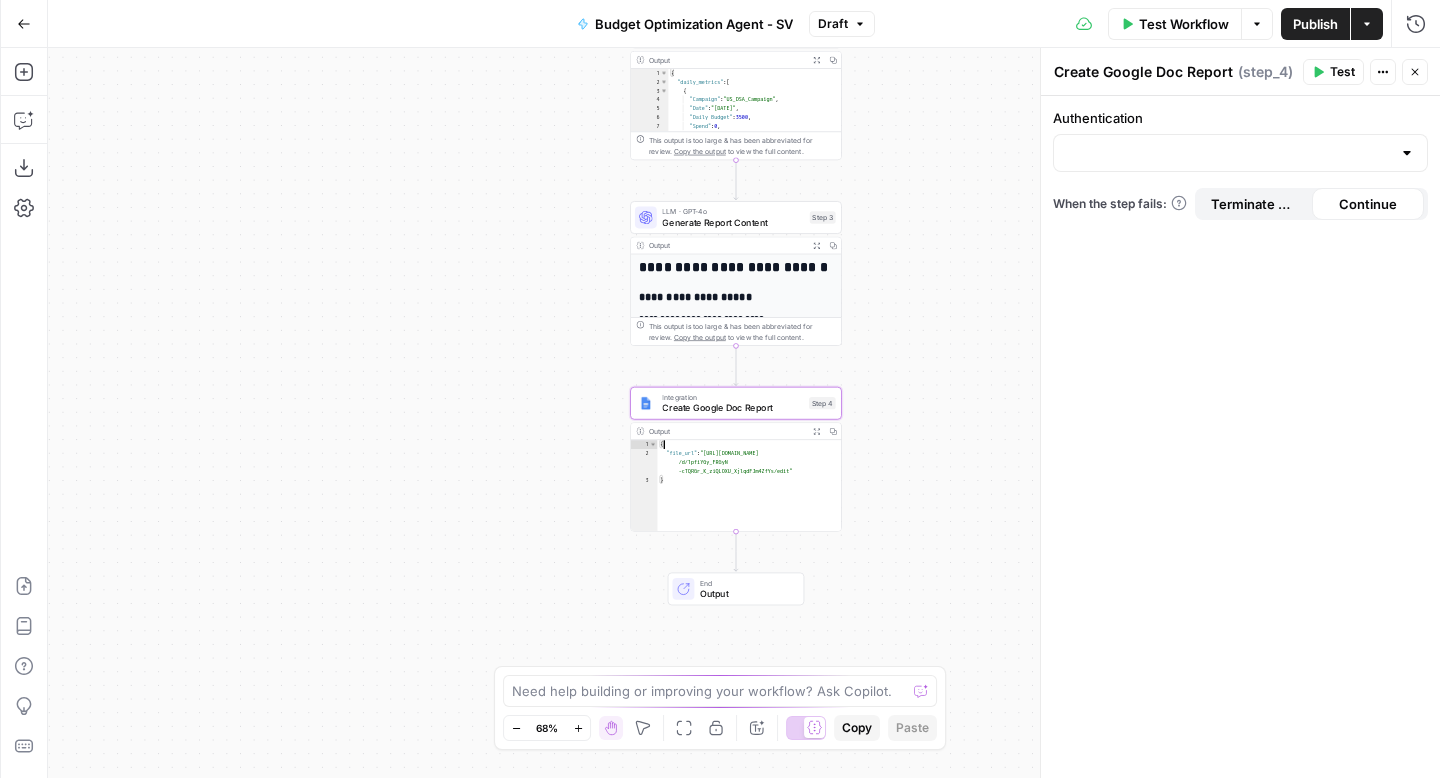 click on "{    "file_url" :  "https://docs.google.com/document        /d/1pfiYGy_FRGyN        -cTQRGr_K_ziQLOXU_XjlqdFJm4ZfYs/edit" }" at bounding box center [749, 495] 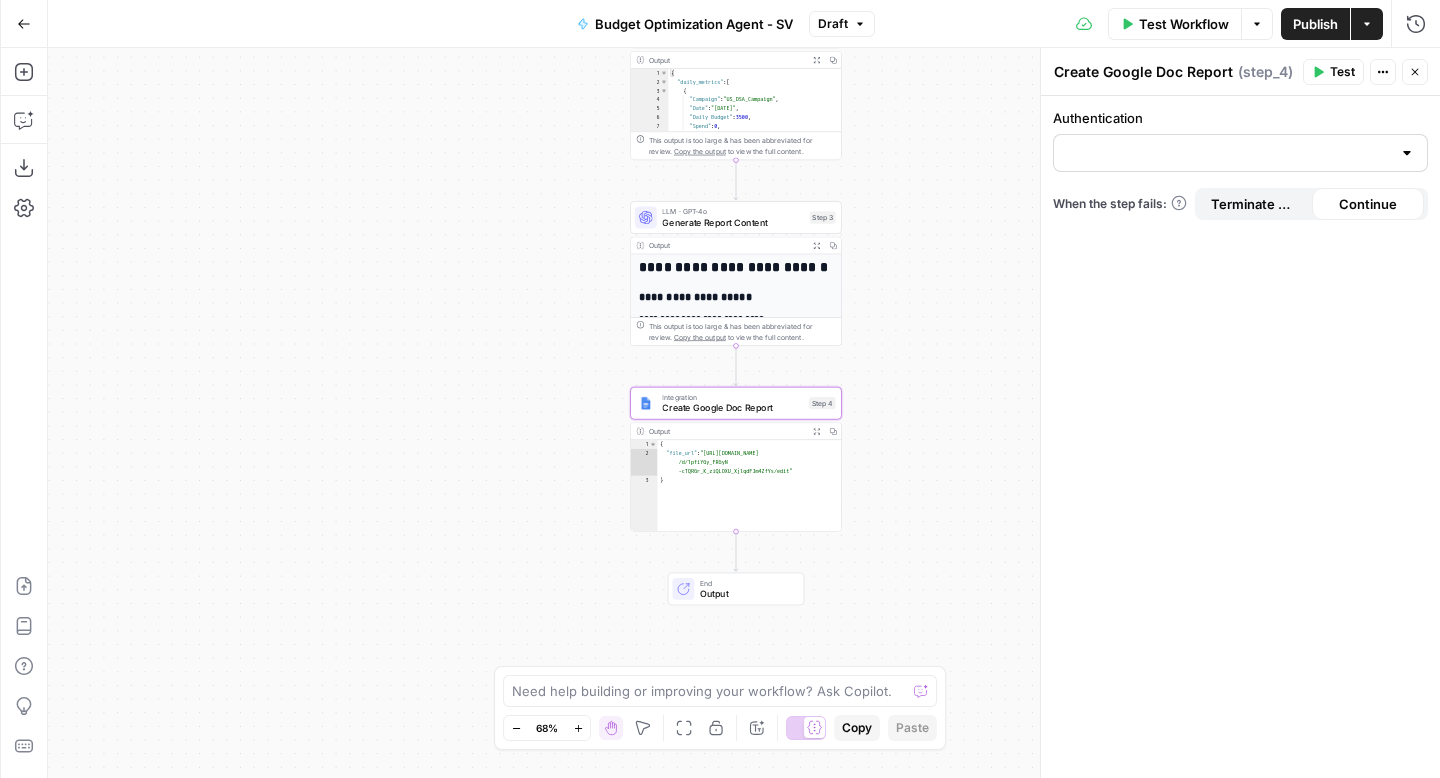 click at bounding box center (1407, 153) 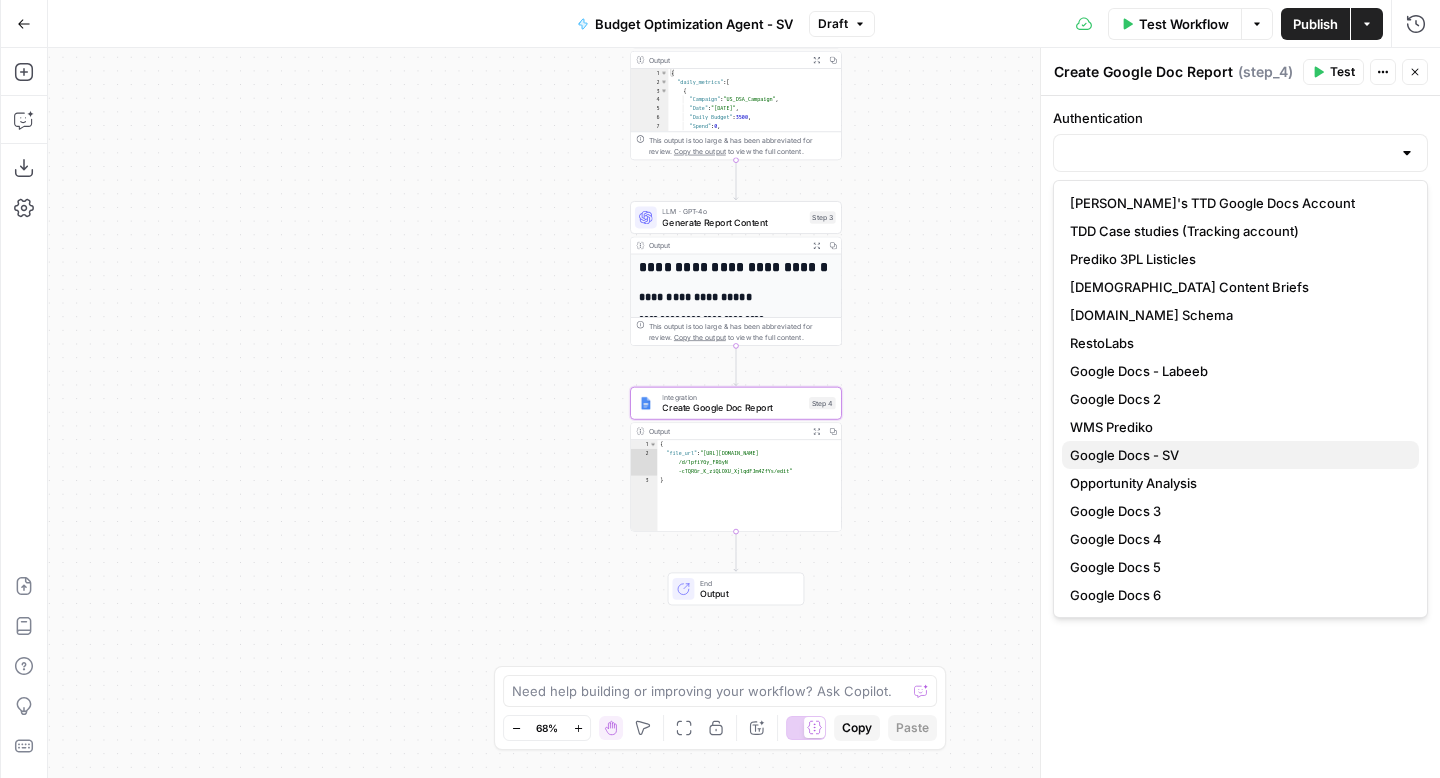 click on "Google Docs - SV" at bounding box center [1124, 455] 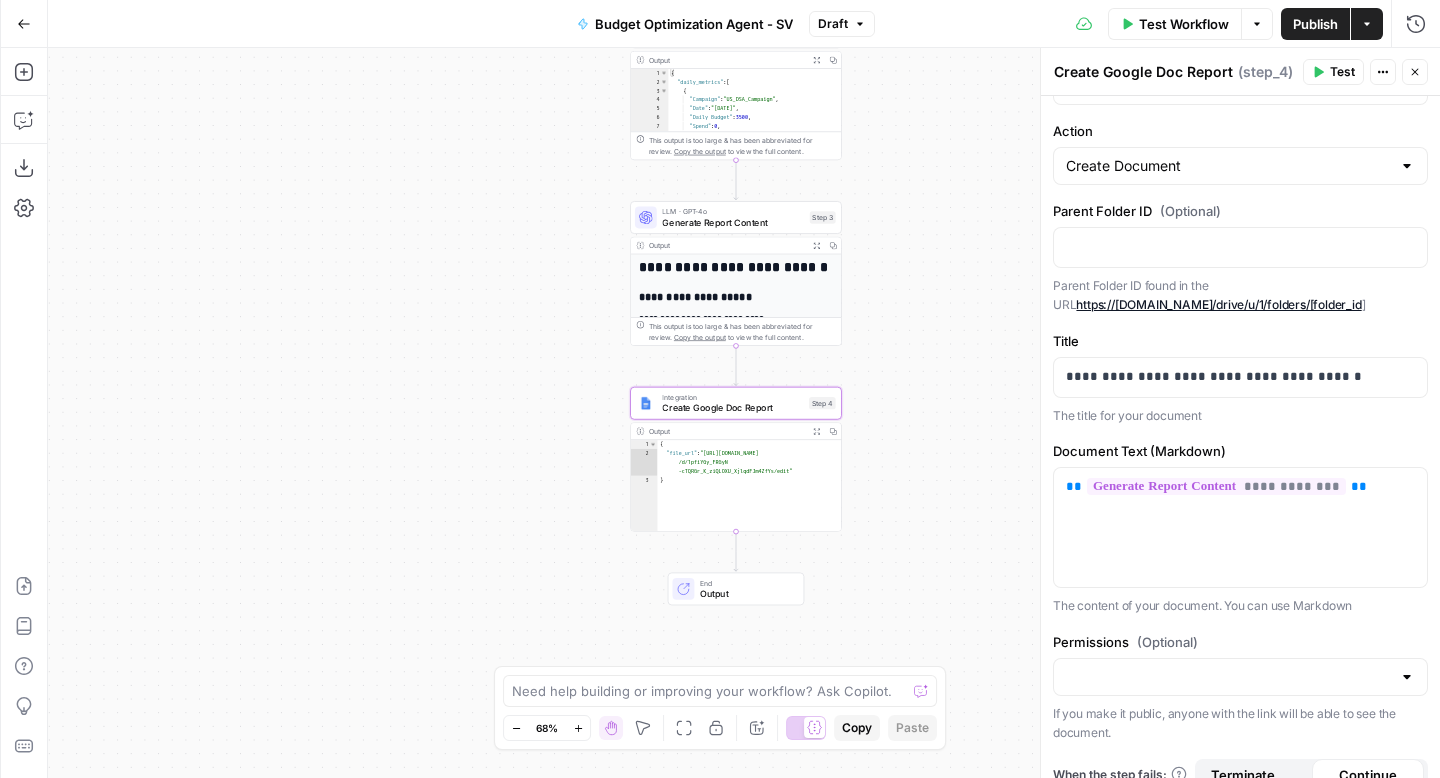 scroll, scrollTop: 91, scrollLeft: 0, axis: vertical 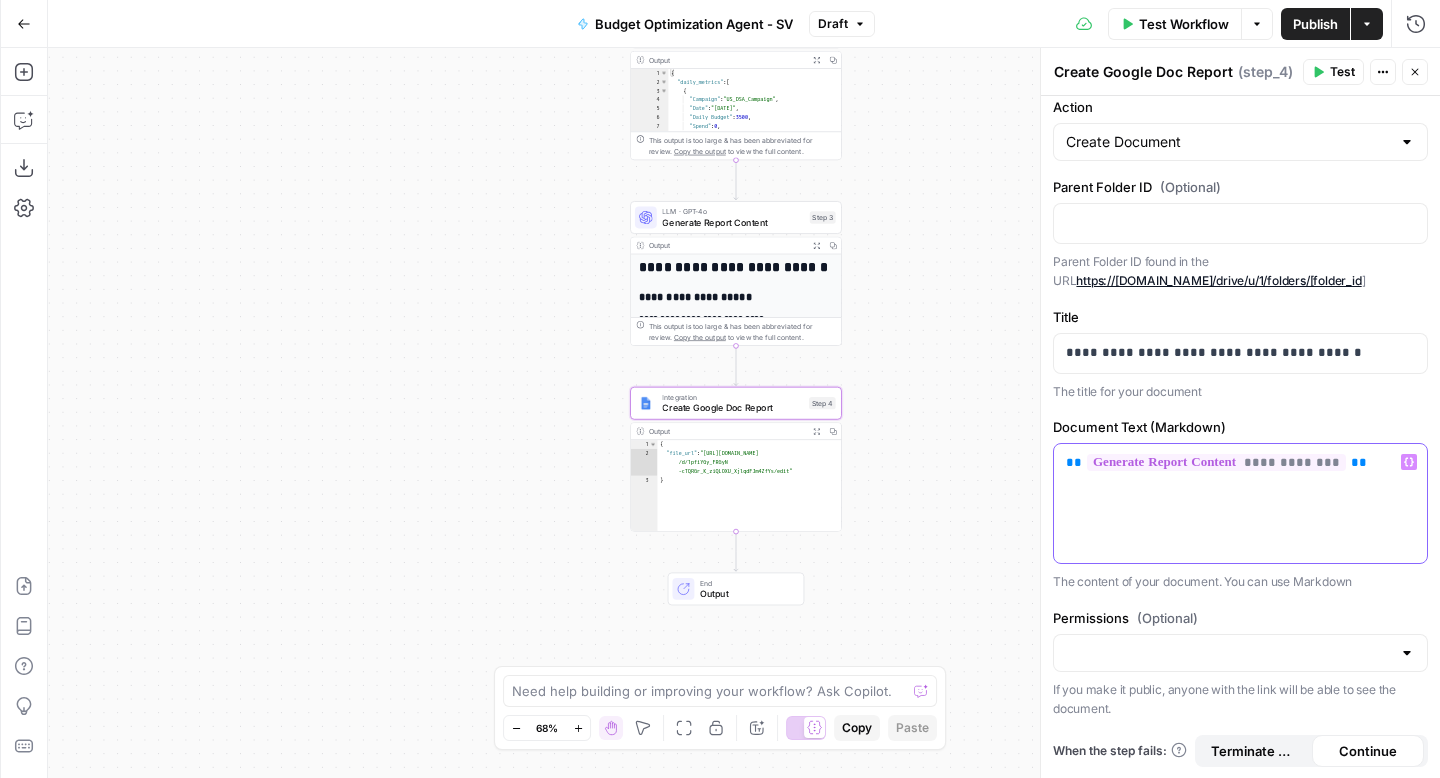 click on "**********" at bounding box center (1240, 462) 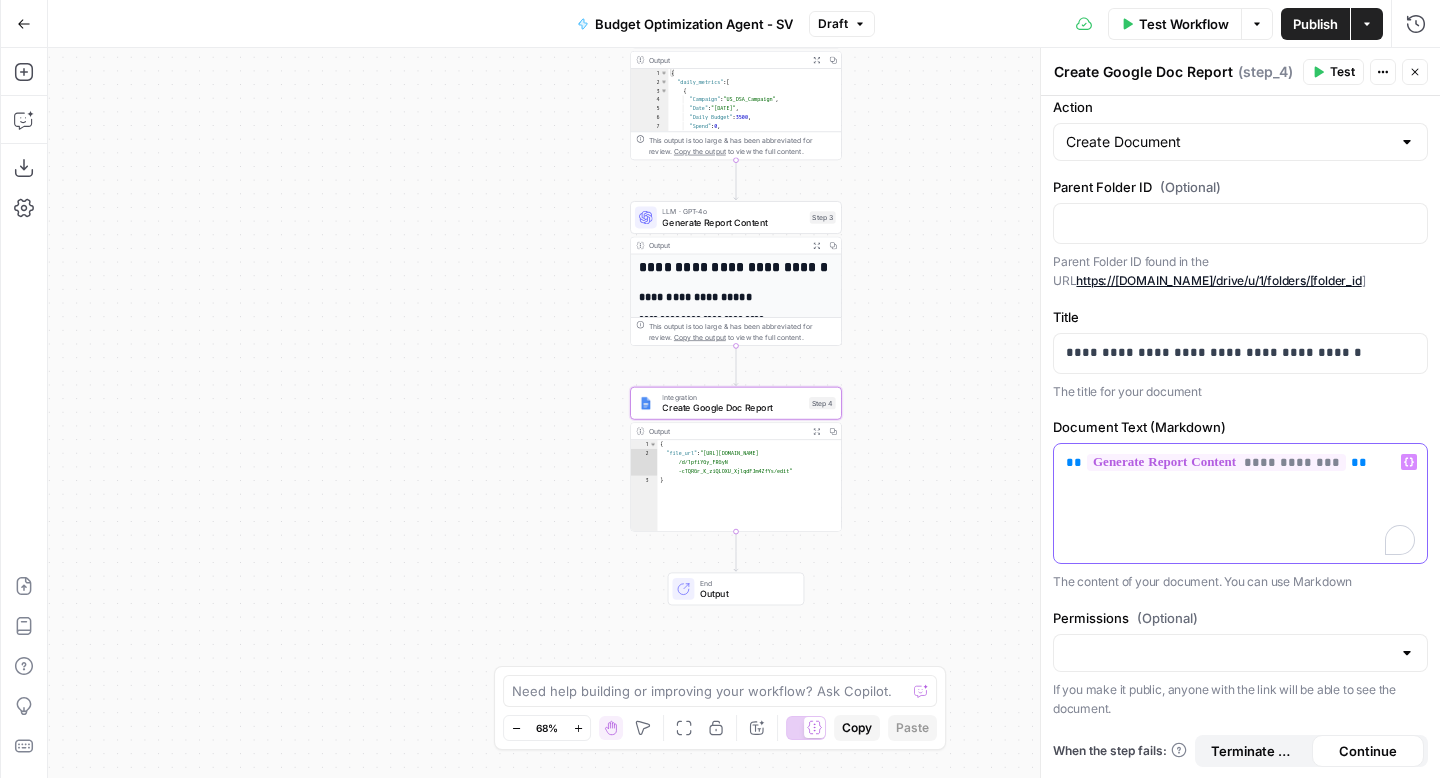 copy on "**********" 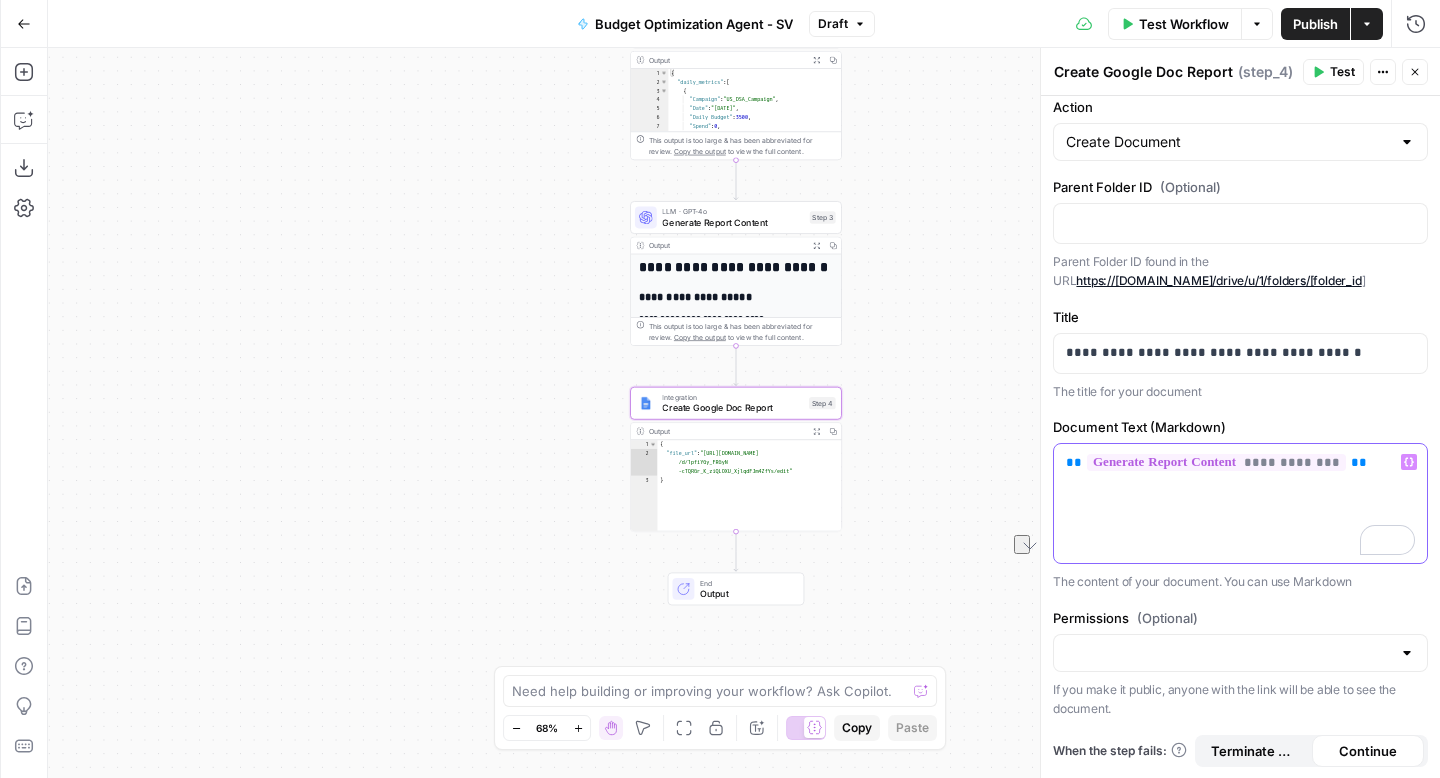 scroll, scrollTop: 91, scrollLeft: 0, axis: vertical 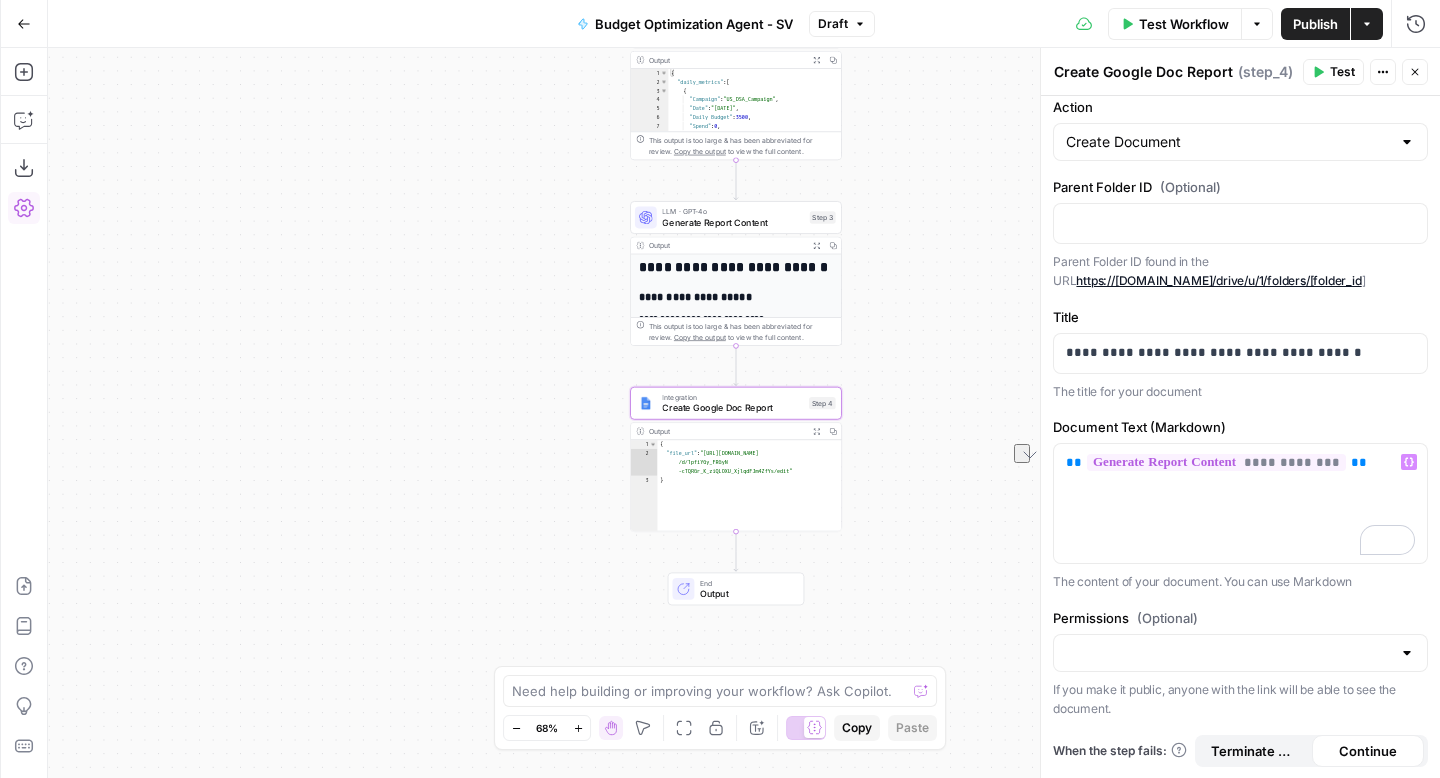click 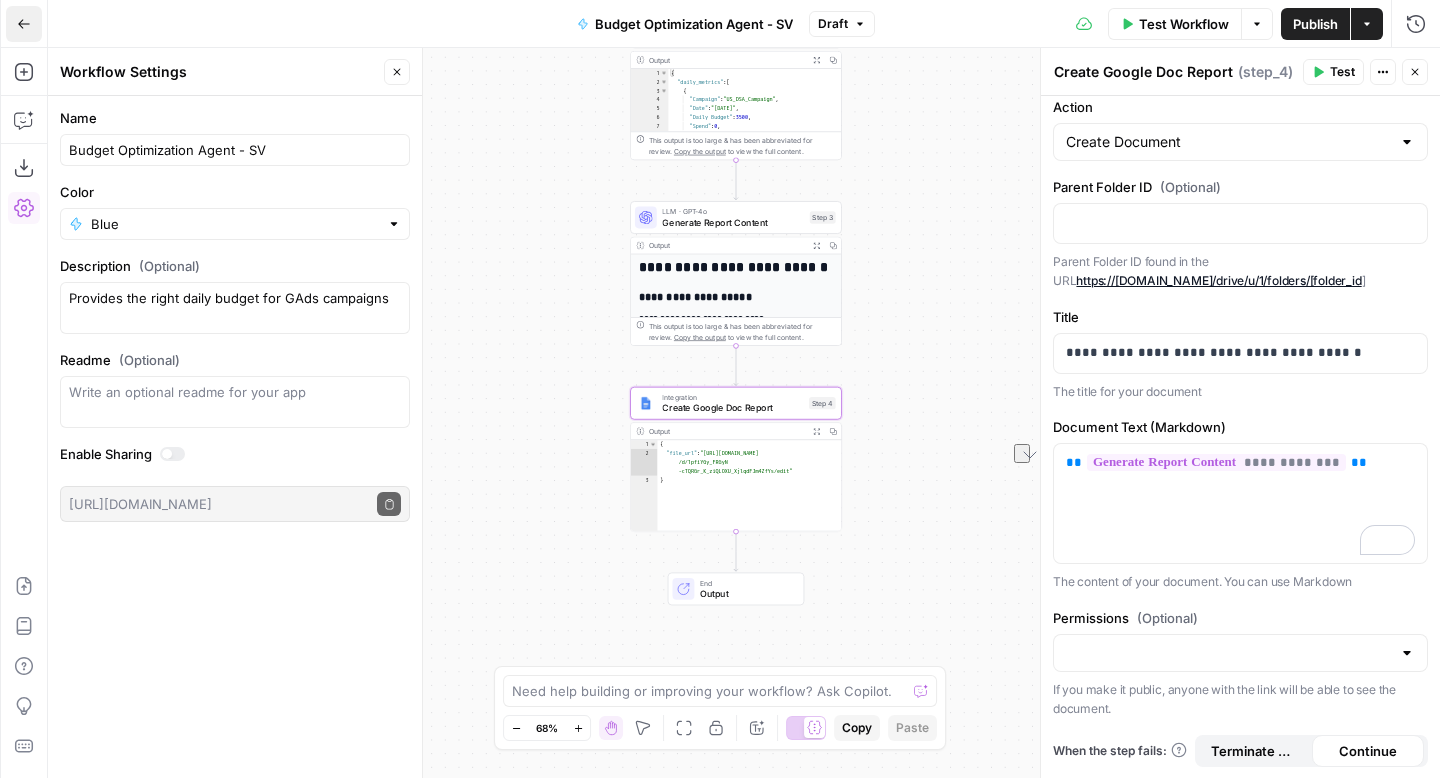 click on "Go Back" at bounding box center [24, 24] 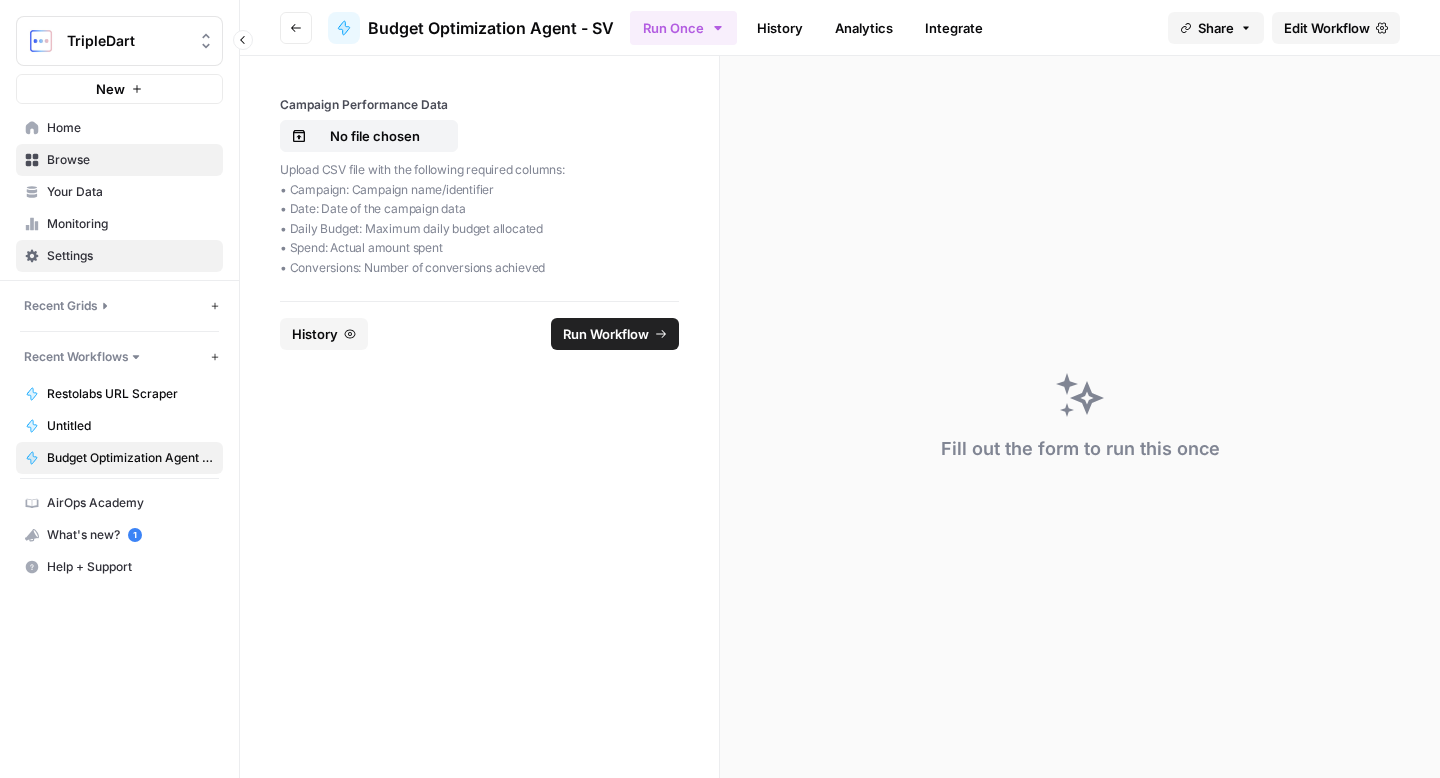 click on "Settings" at bounding box center [130, 256] 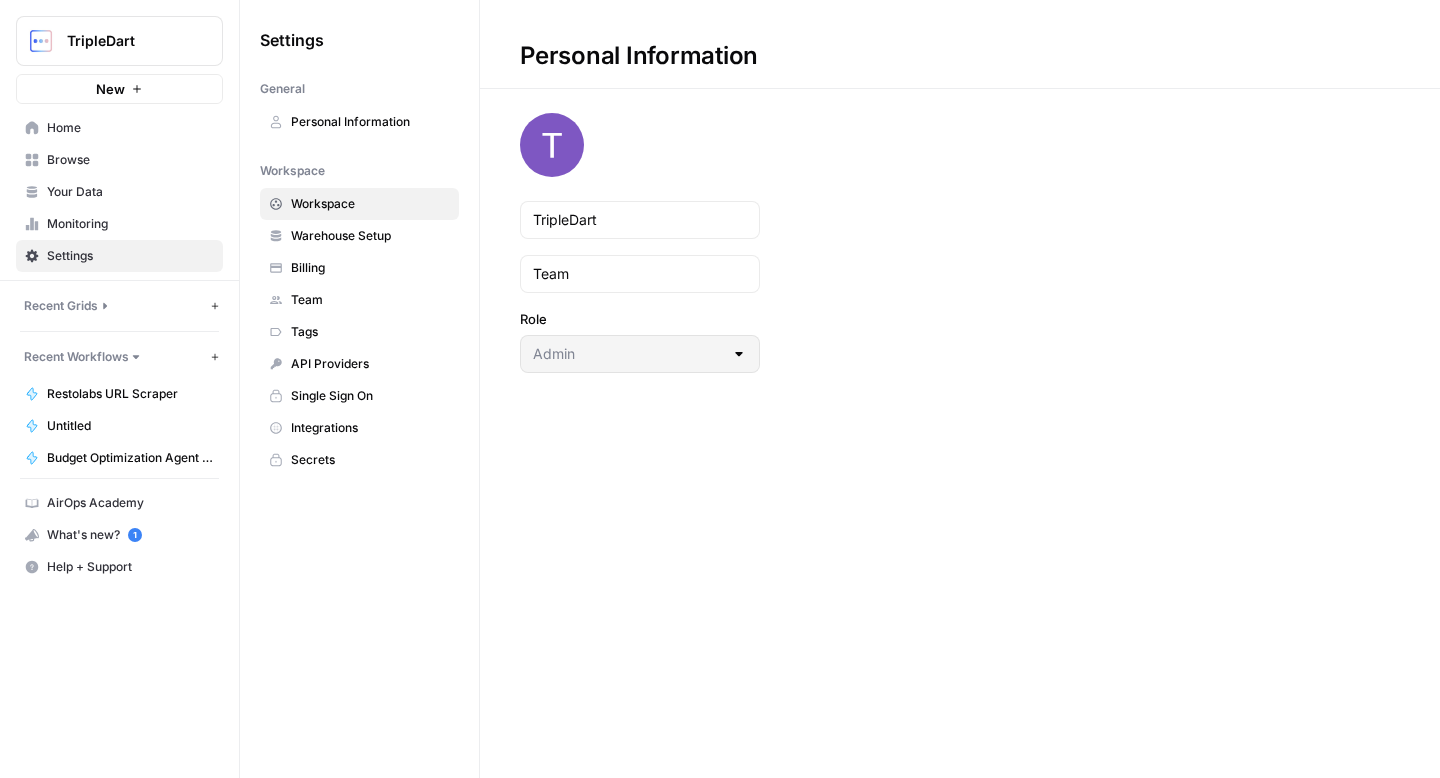 click on "Workspace" at bounding box center [370, 204] 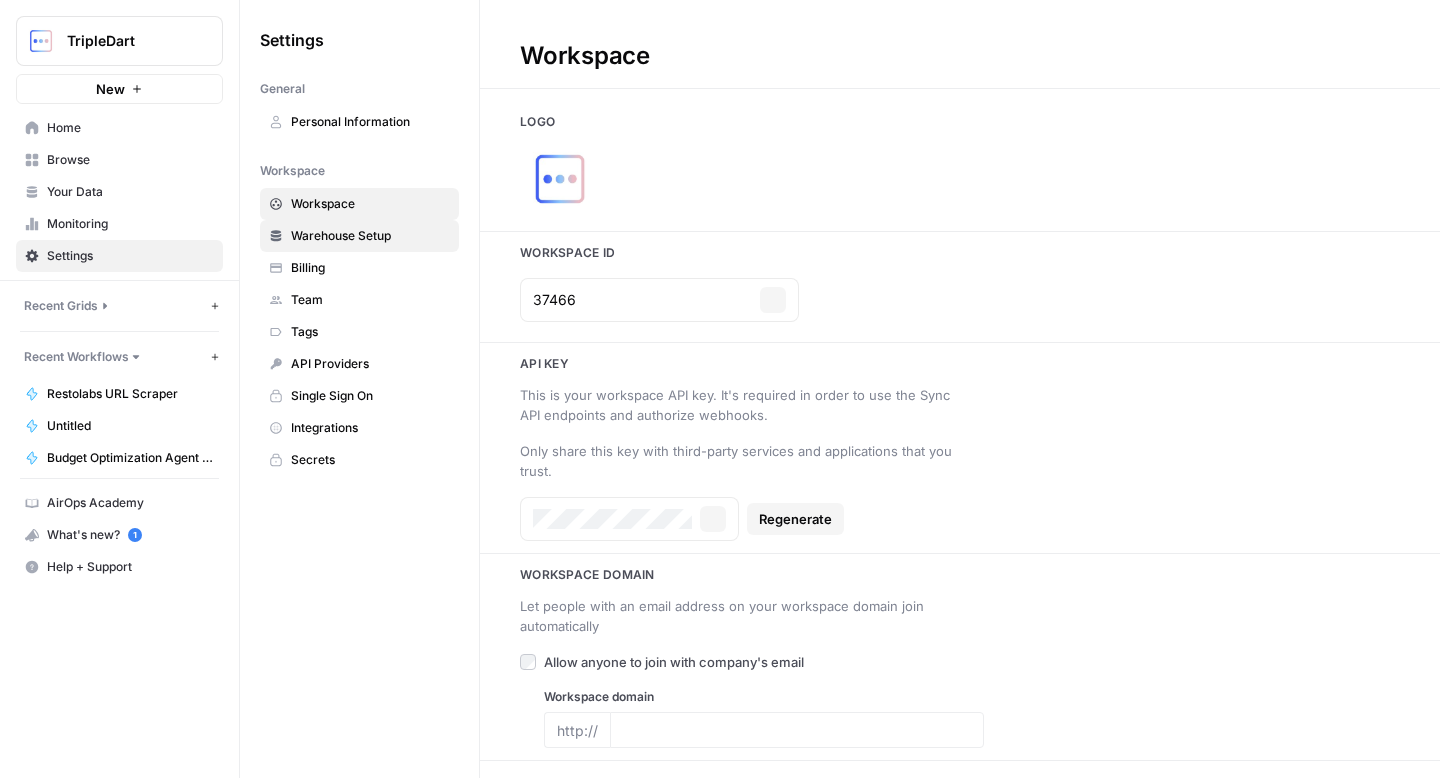 type on "tripledart.com" 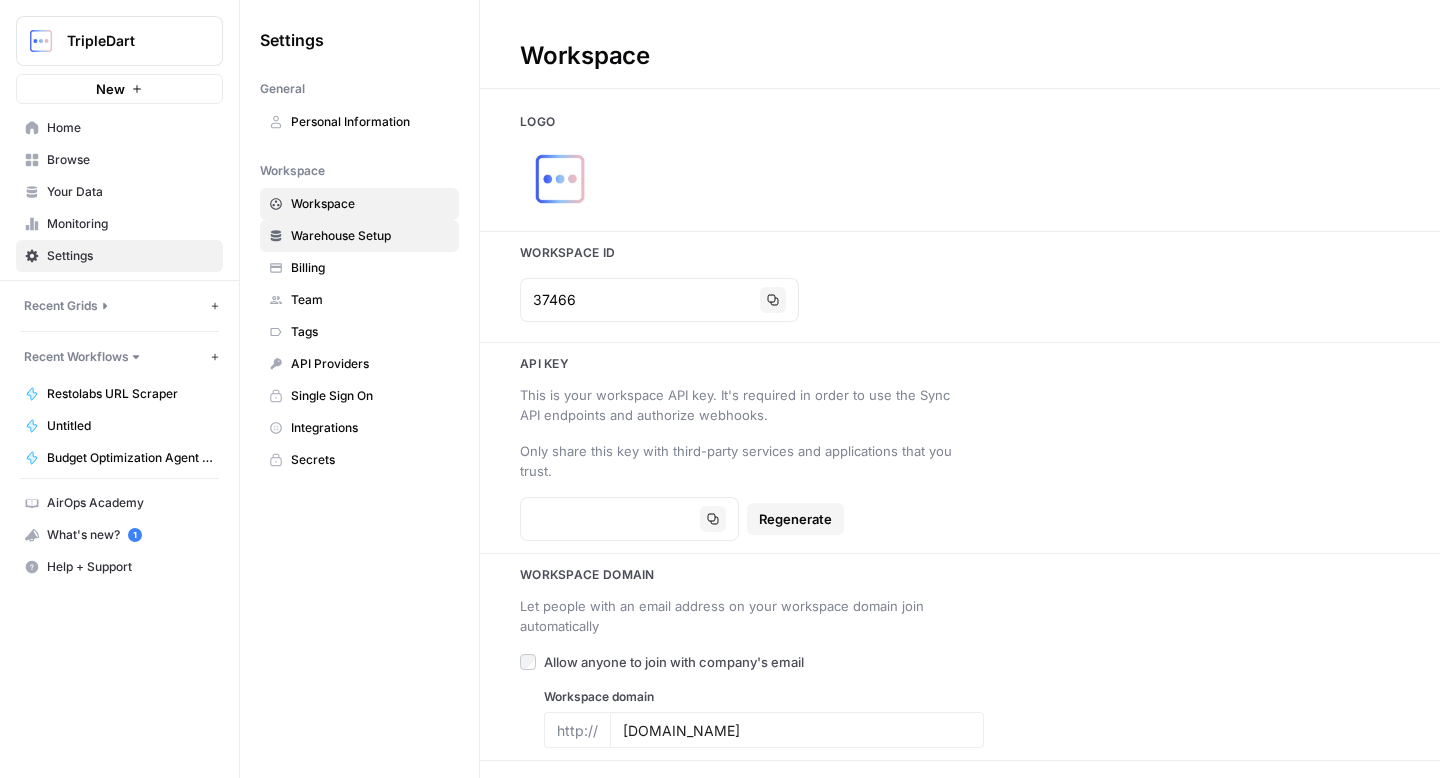 click on "Warehouse Setup" at bounding box center (370, 236) 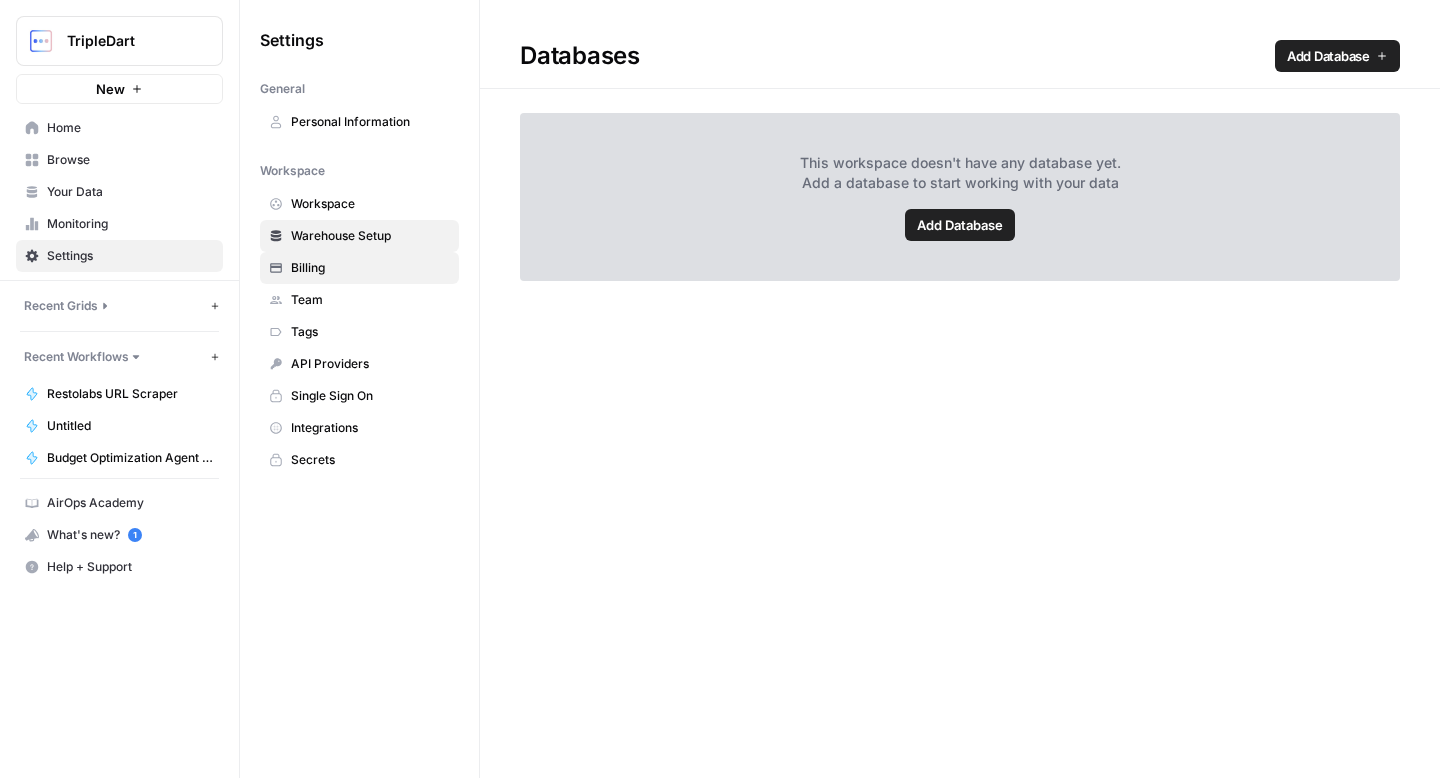 click on "Billing" at bounding box center (370, 268) 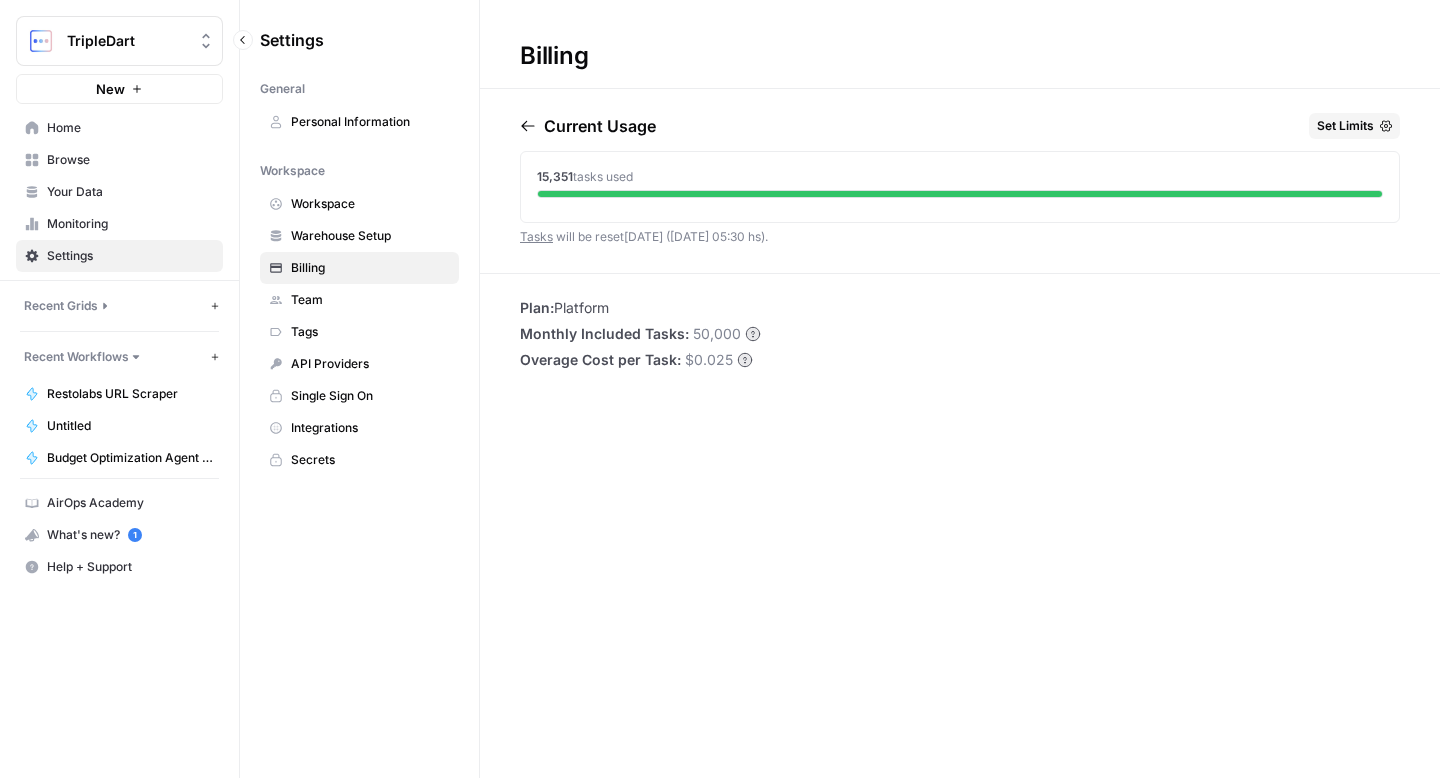 click 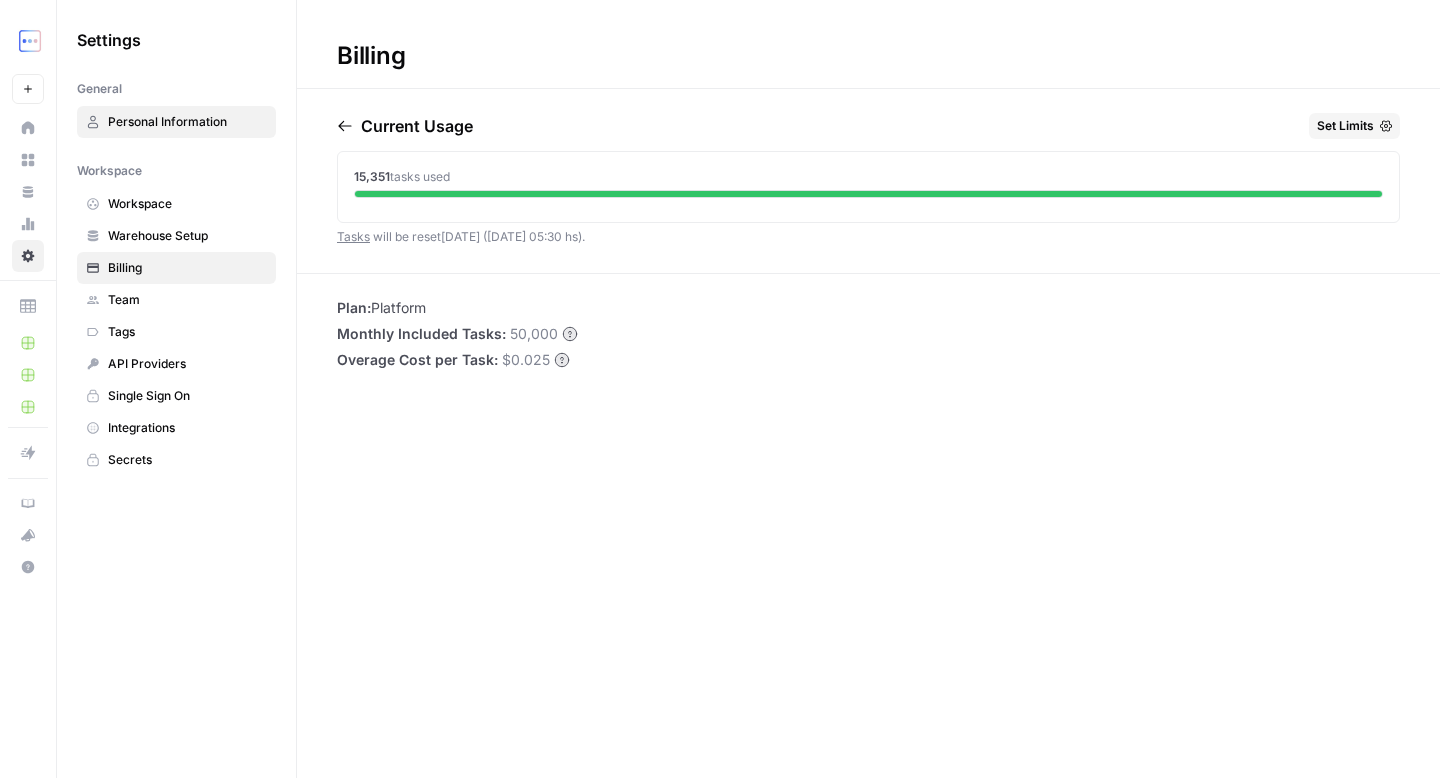 click on "Personal Information" at bounding box center [187, 122] 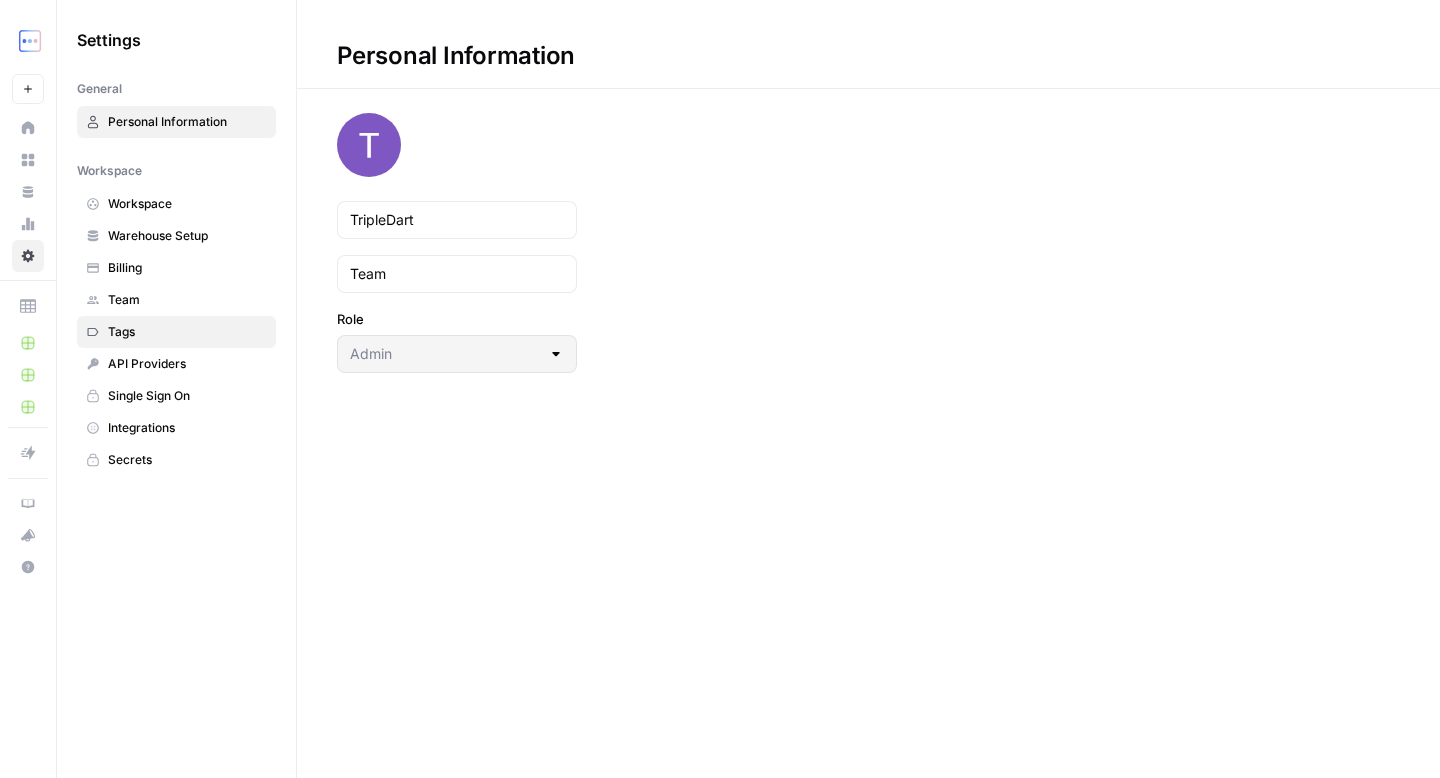 click on "Tags" at bounding box center (187, 332) 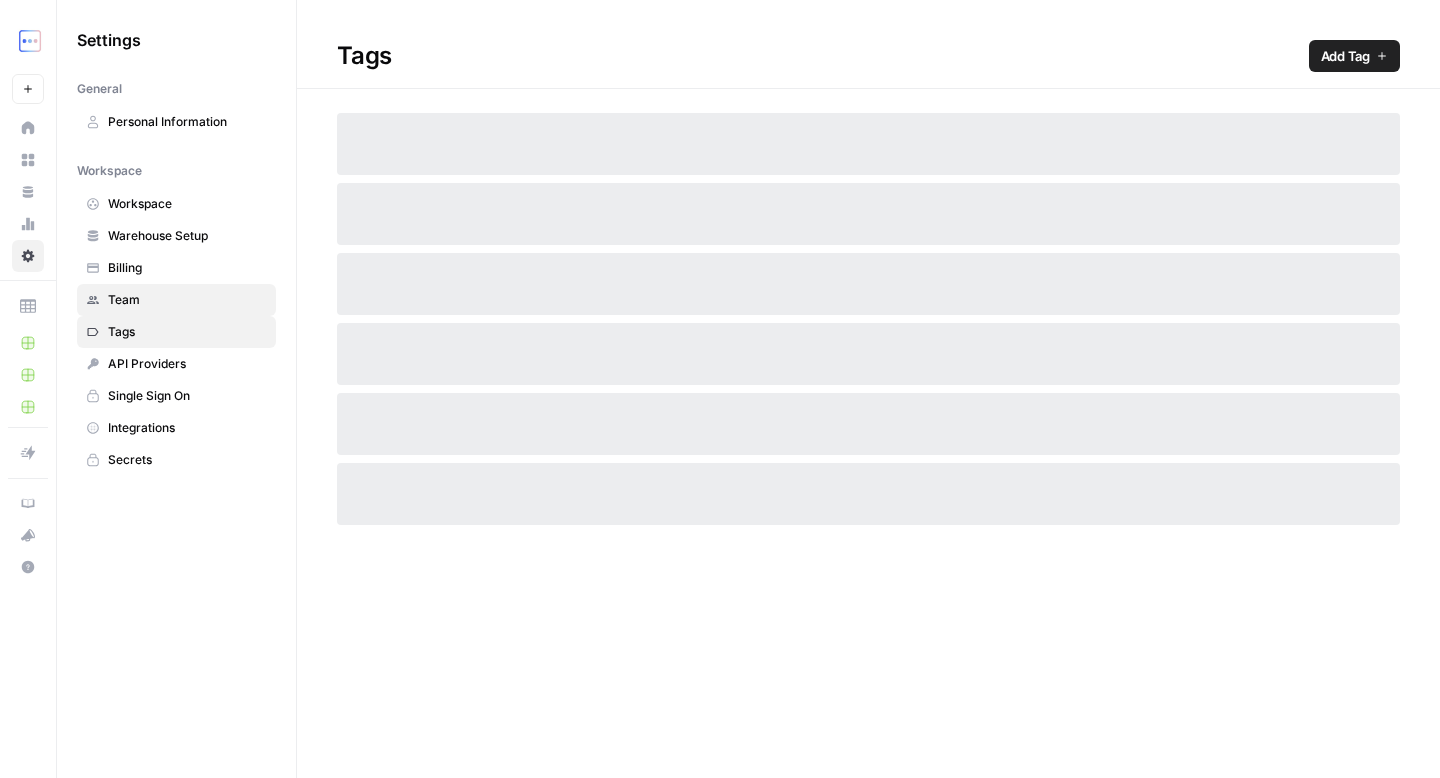 click on "Team" at bounding box center (187, 300) 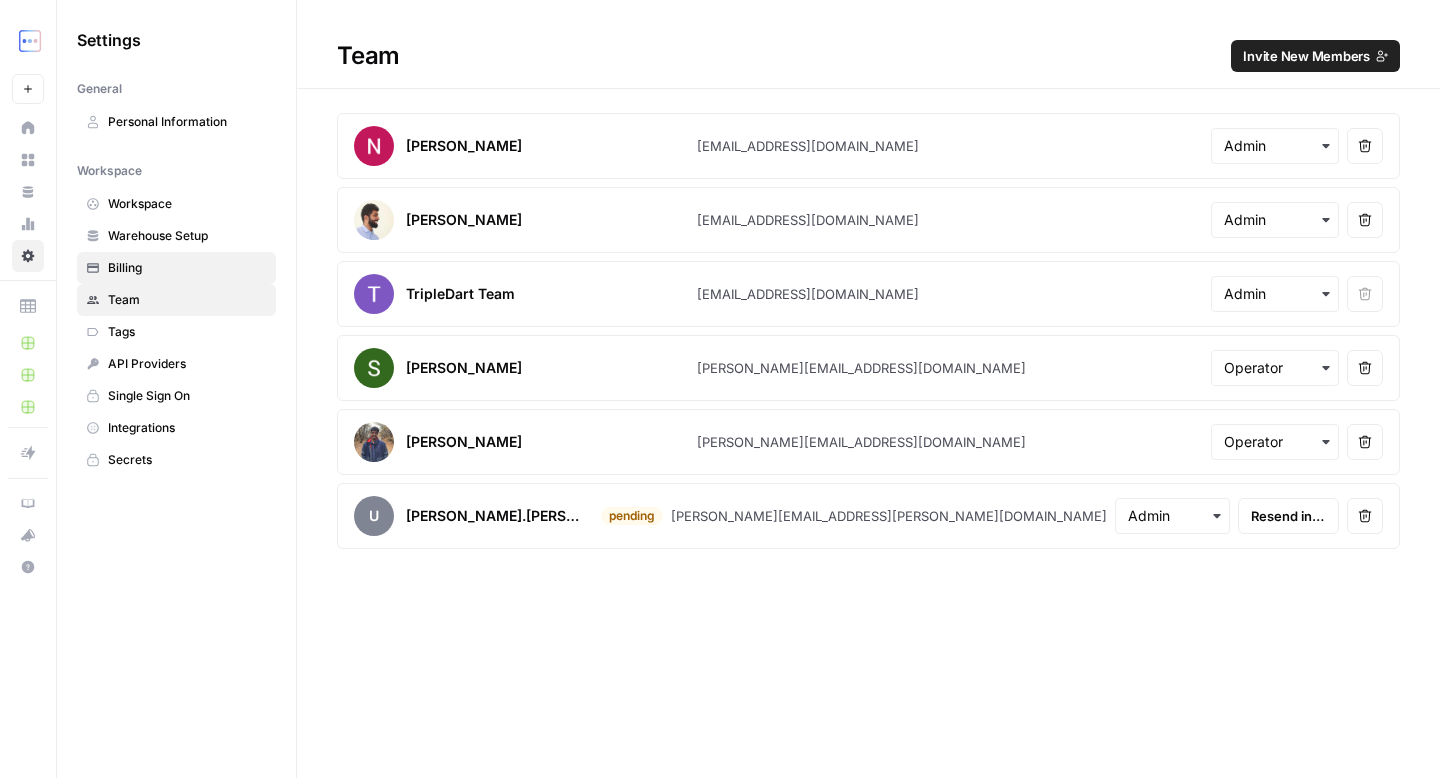 click on "Billing" at bounding box center (187, 268) 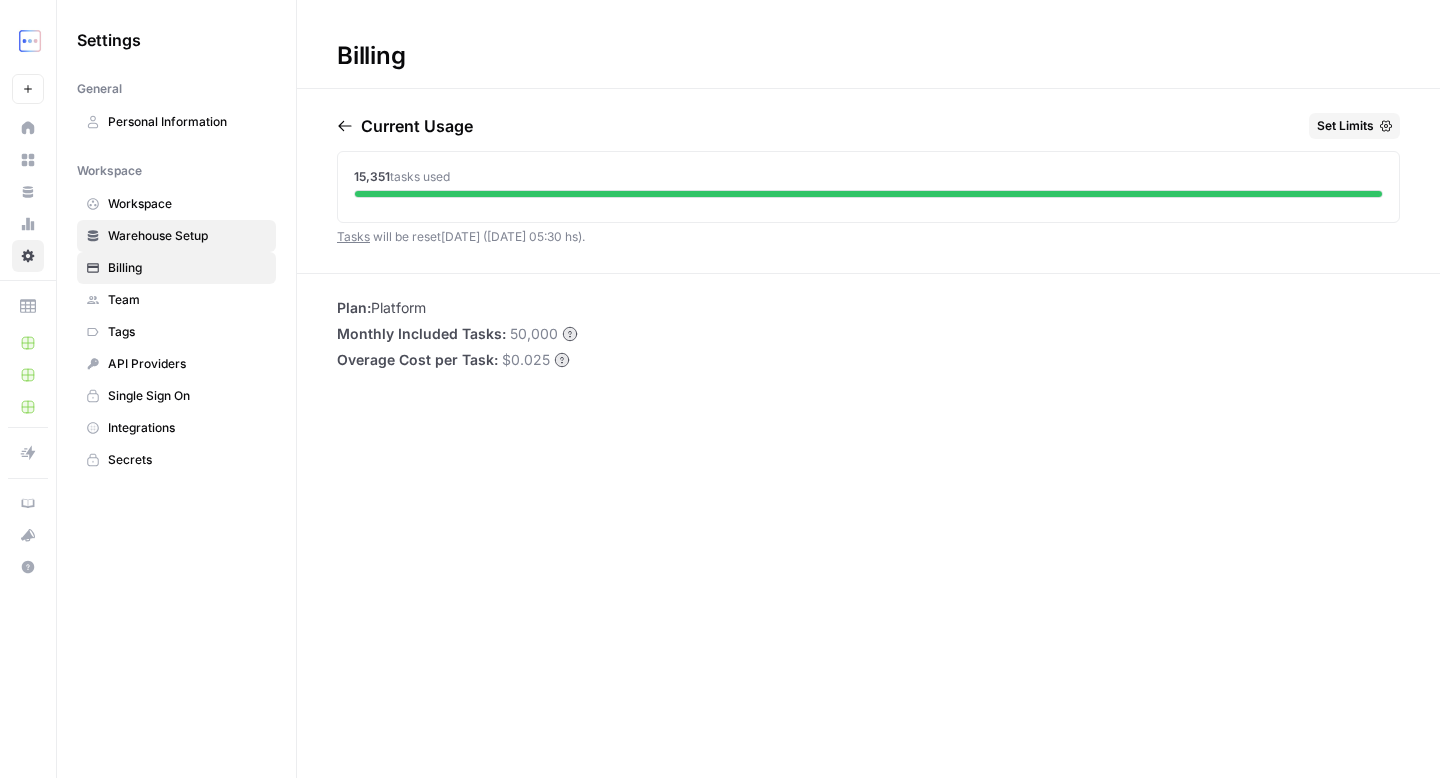 click on "Warehouse Setup" at bounding box center (187, 236) 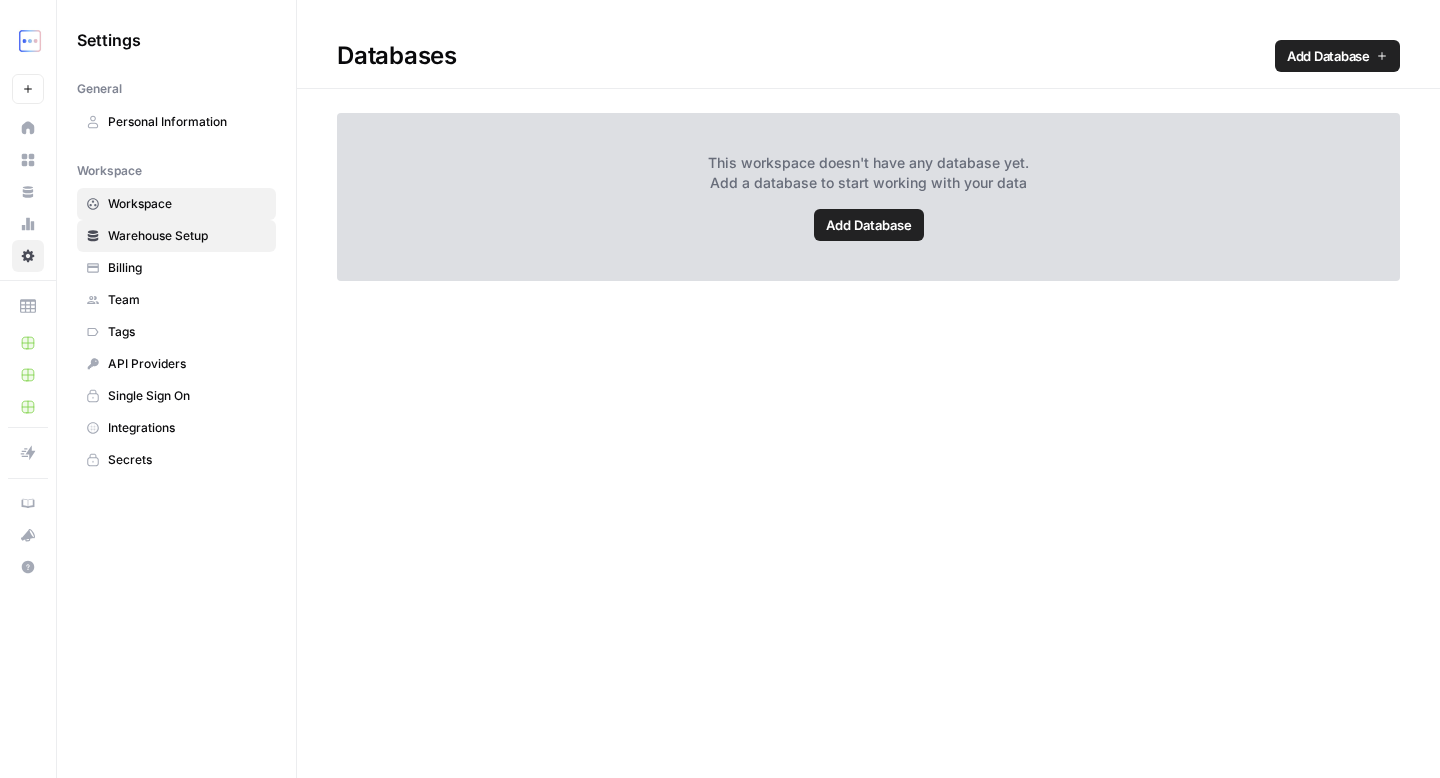 click on "Workspace" at bounding box center (187, 204) 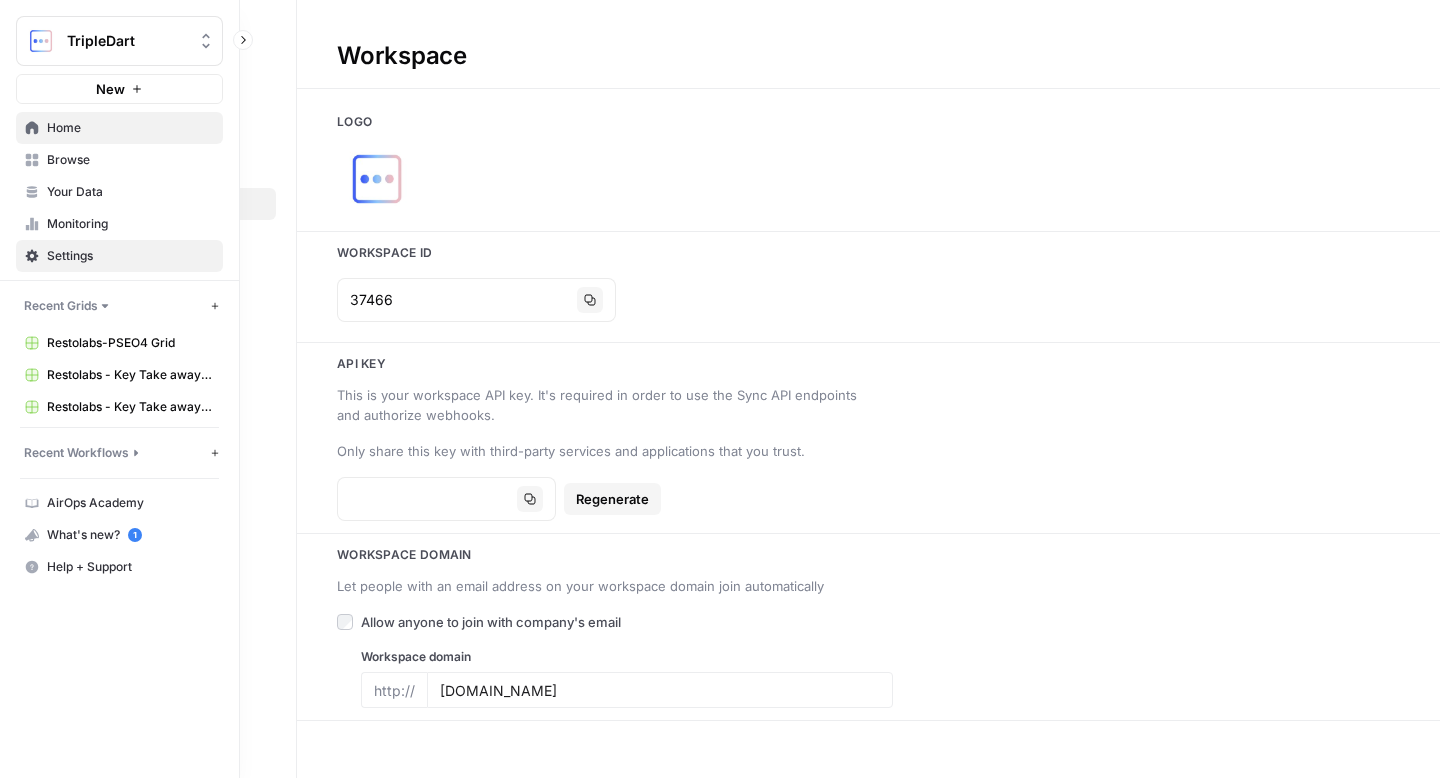 click on "Home" at bounding box center [130, 128] 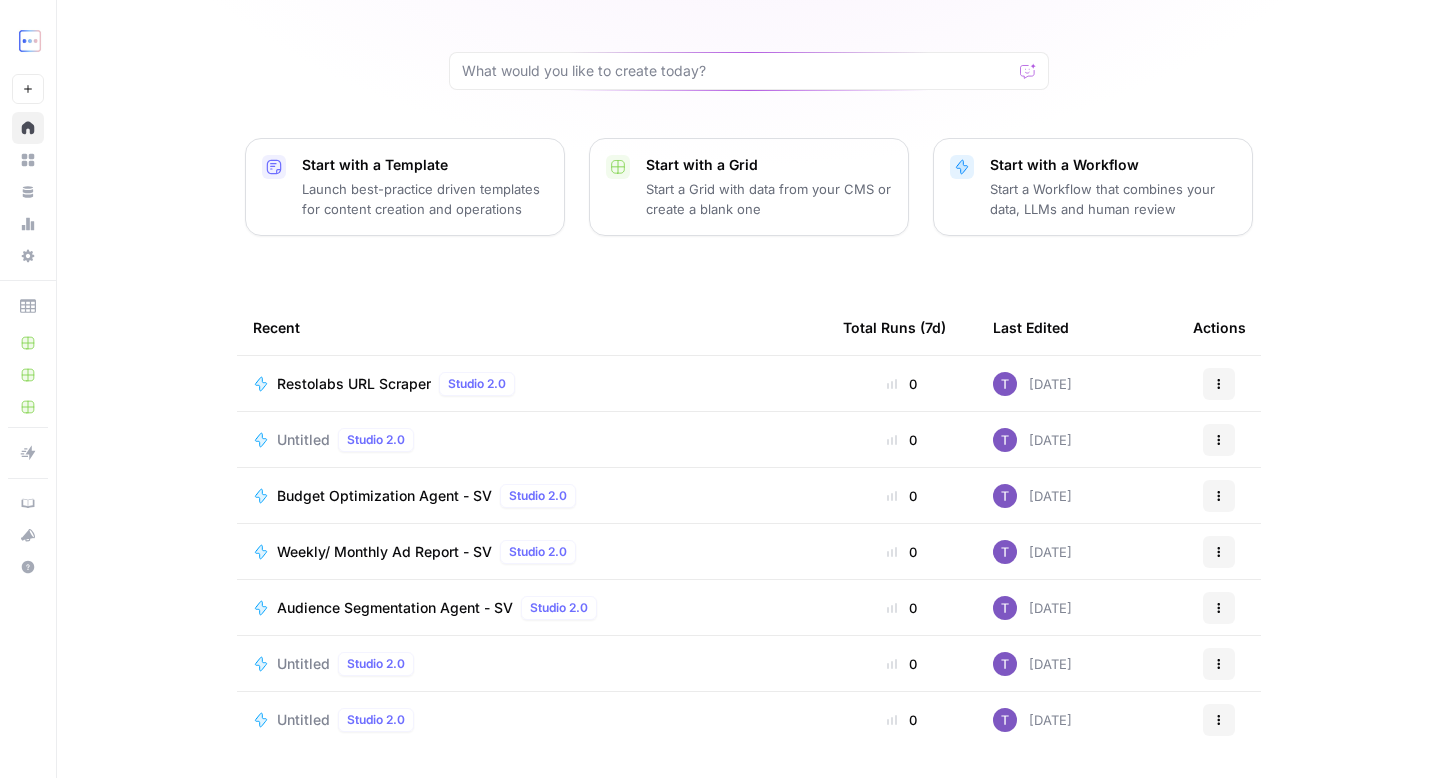 scroll, scrollTop: 142, scrollLeft: 0, axis: vertical 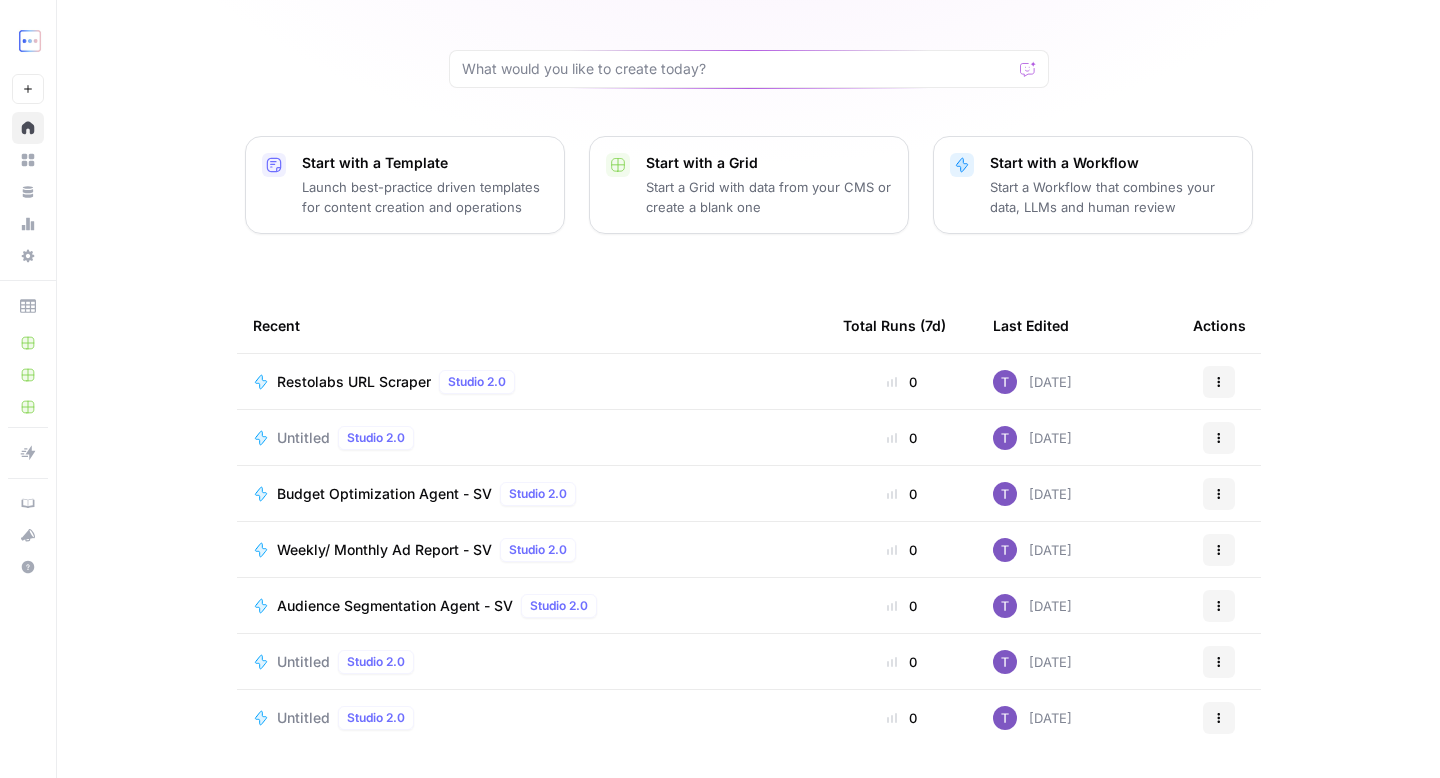 click on "0" at bounding box center (902, 382) 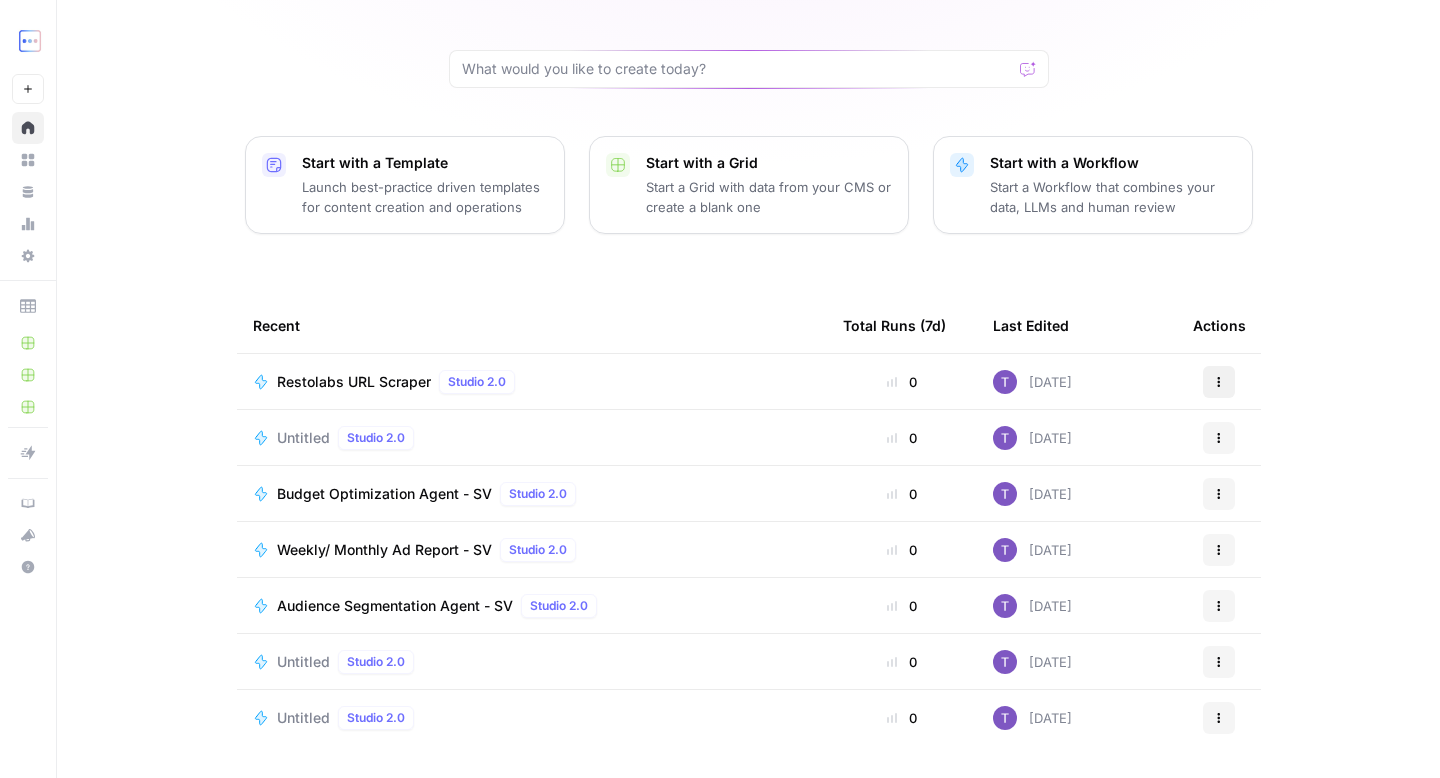 click on "Actions" at bounding box center [1219, 382] 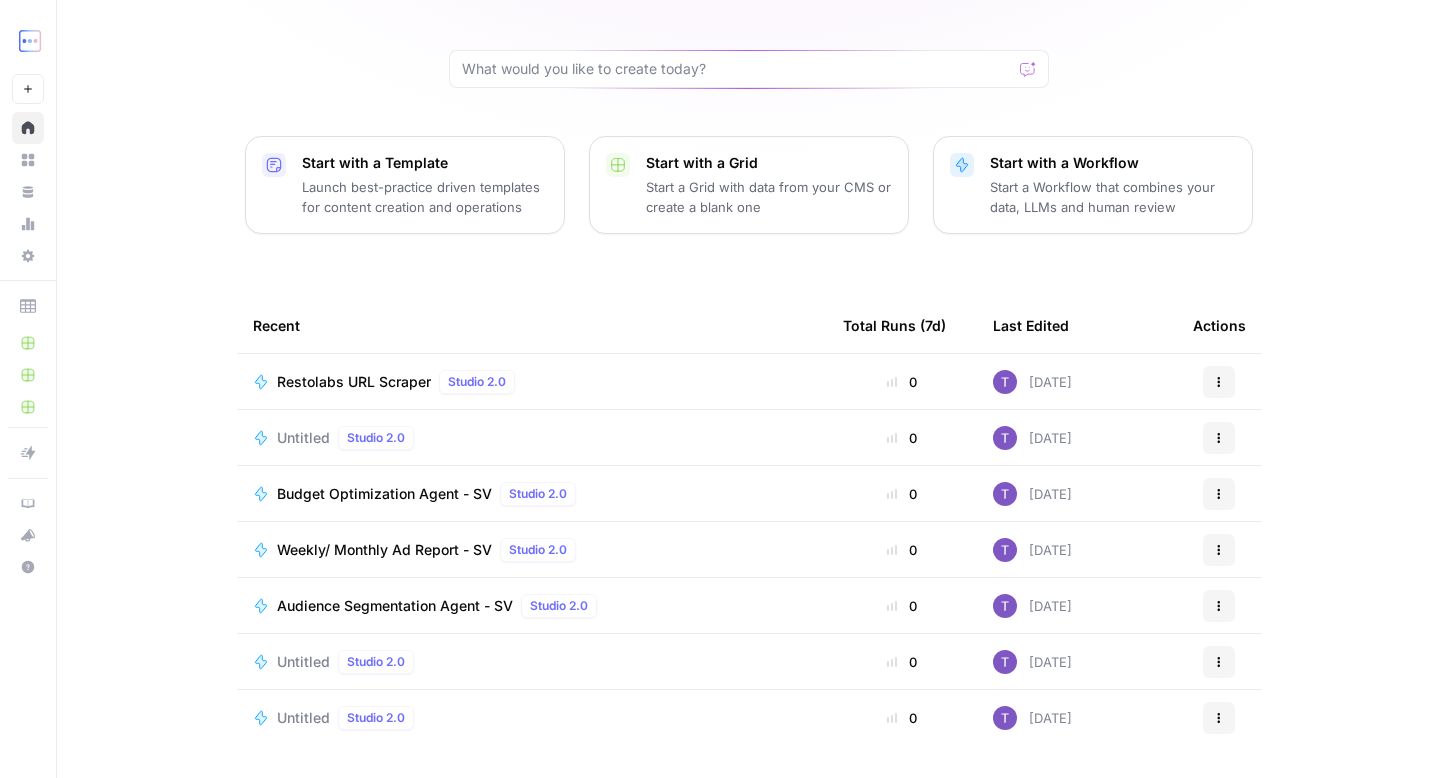 click on "TripleDart, let's start your next content workflow Start with a Template Launch best-practice driven templates for content creation and operations Start with a Grid Start a Grid with data from your CMS or create a blank one Start with a Workflow Start a Workflow that combines your data, LLMs and human review Recent Total Runs (7d) Last Edited Actions Restolabs URL Scraper Studio 2.0 0 Today Actions Untitled Studio 2.0 0 Today Actions Budget Optimization Agent - SV Studio 2.0 0 Today Actions Weekly/ Monthly Ad Report - SV  Studio 2.0 0 Today Actions Audience Segmentation Agent - SV Studio 2.0 0 Today Actions Untitled Studio 2.0 0 Today Actions Untitled Studio 2.0 0 Today Actions" at bounding box center (748, 318) 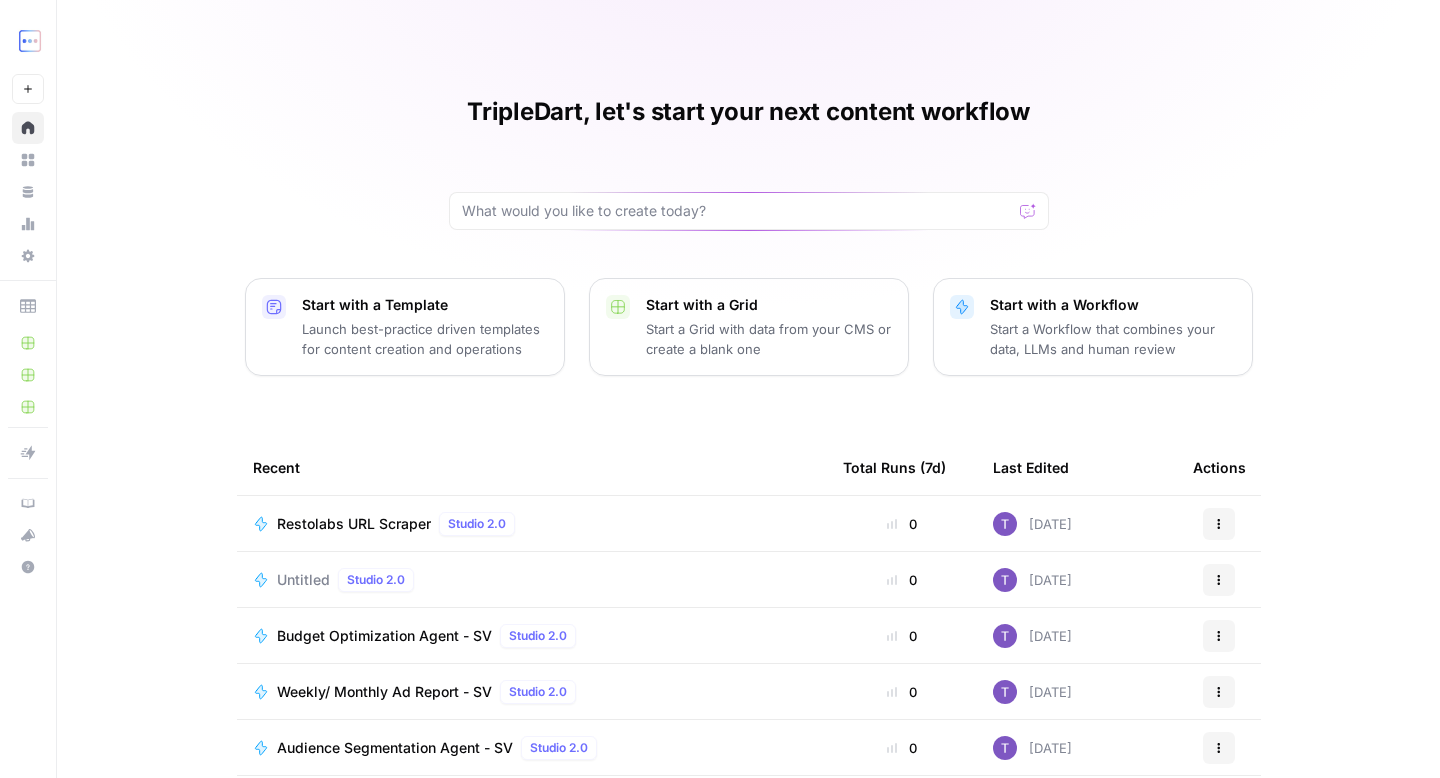 scroll, scrollTop: 142, scrollLeft: 0, axis: vertical 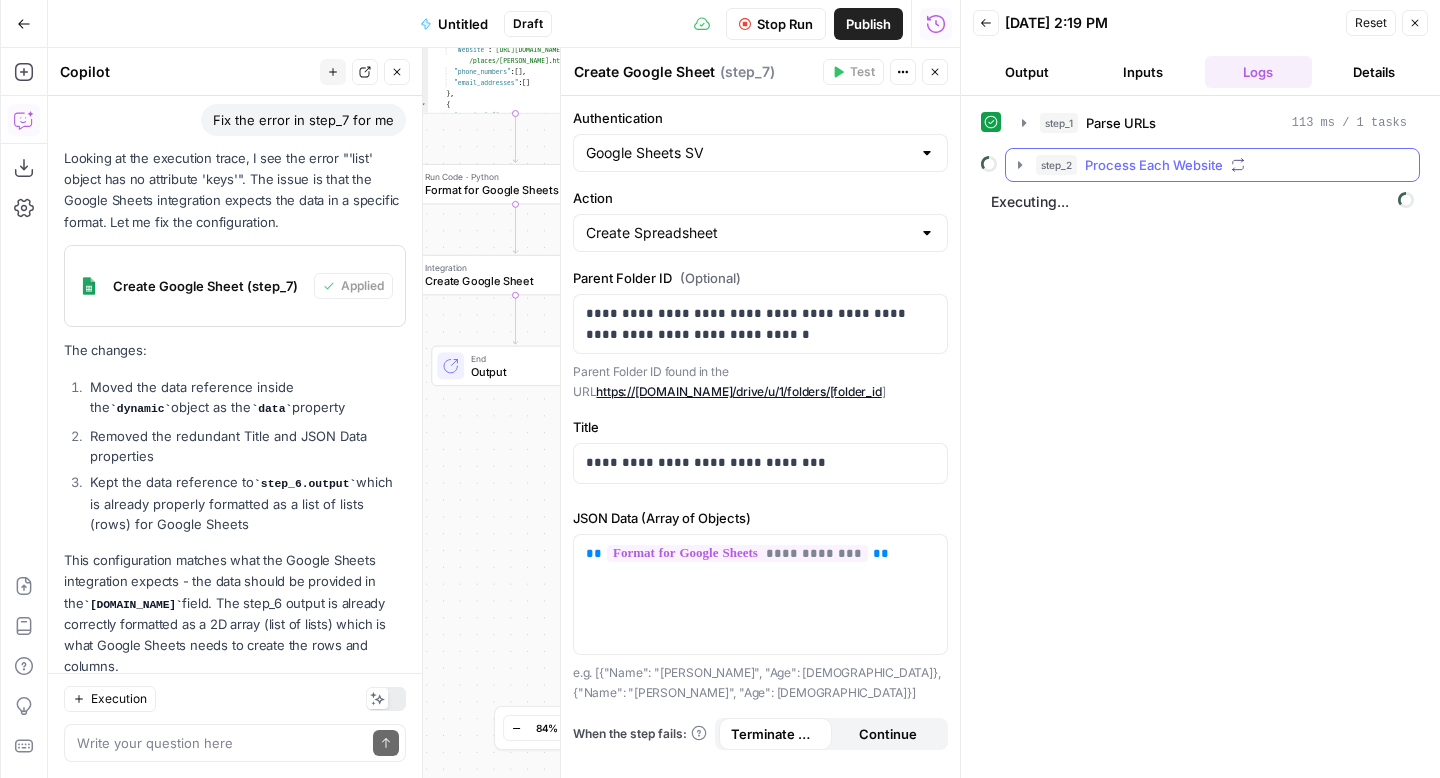 click 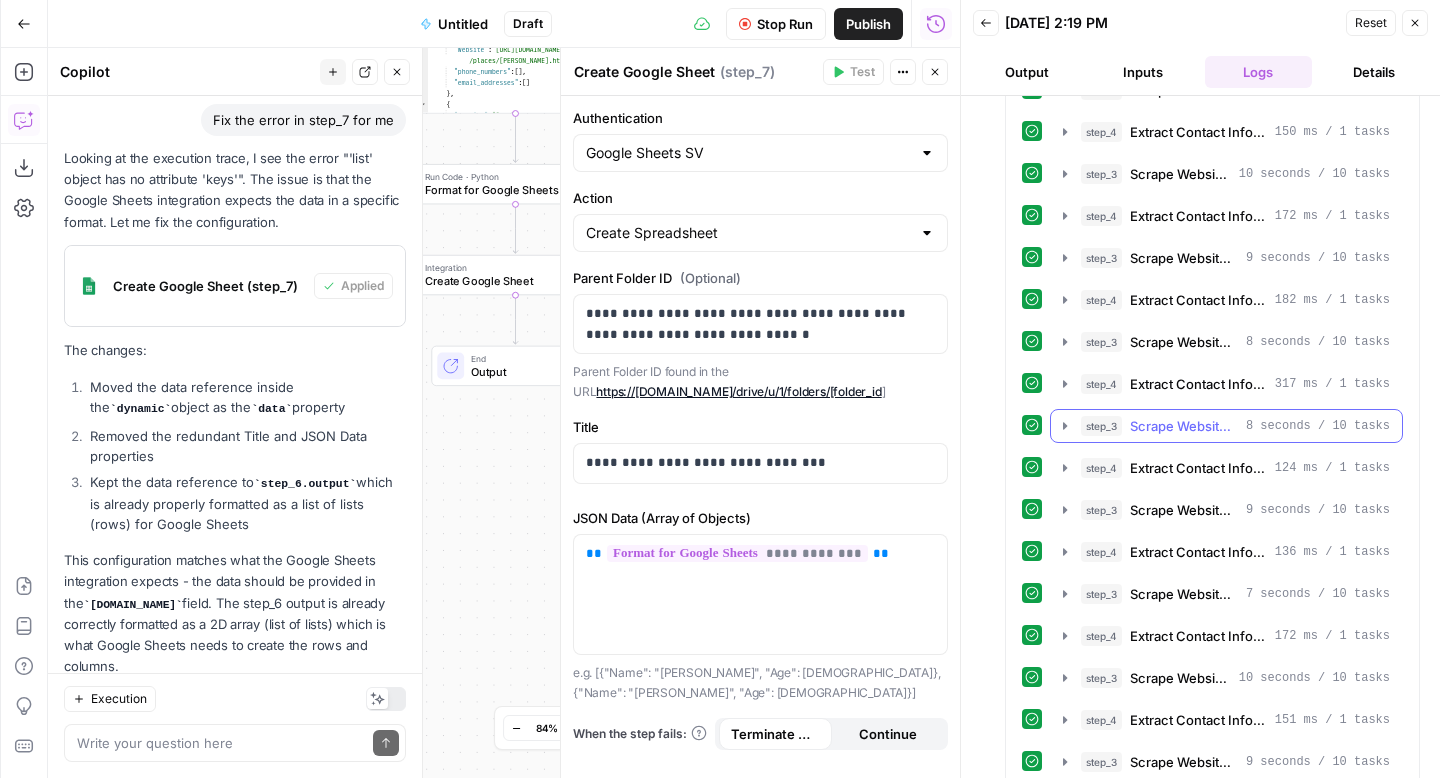scroll, scrollTop: 0, scrollLeft: 0, axis: both 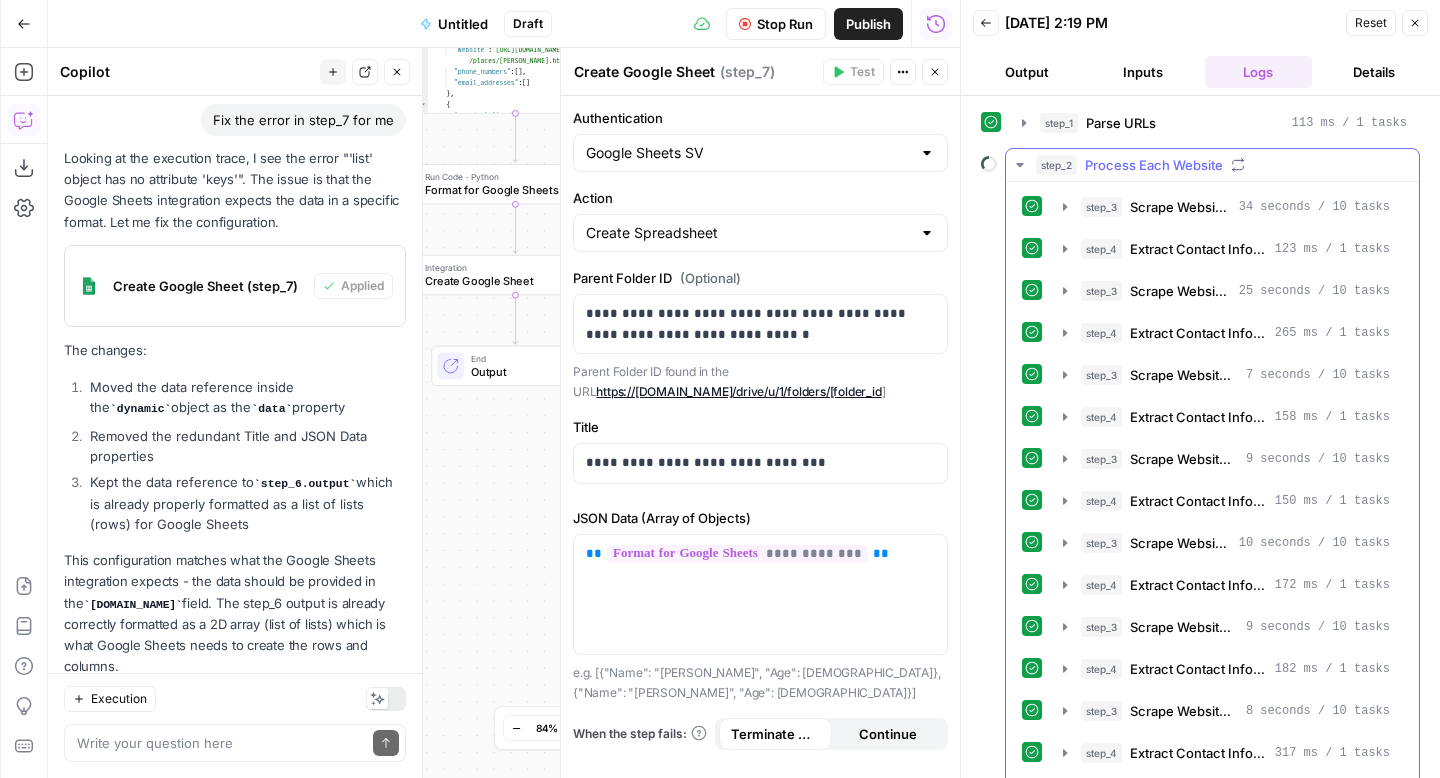 click 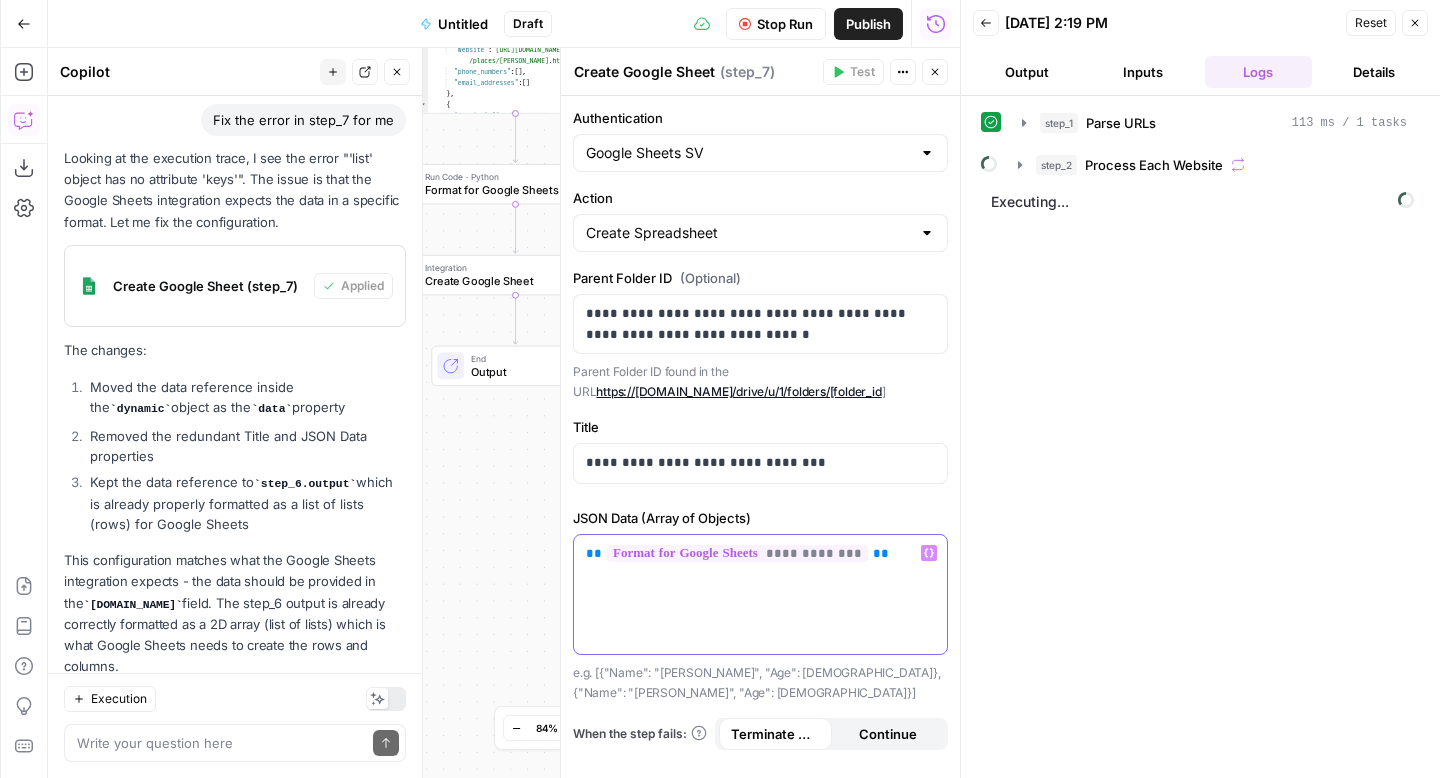 click on "**********" at bounding box center (760, 553) 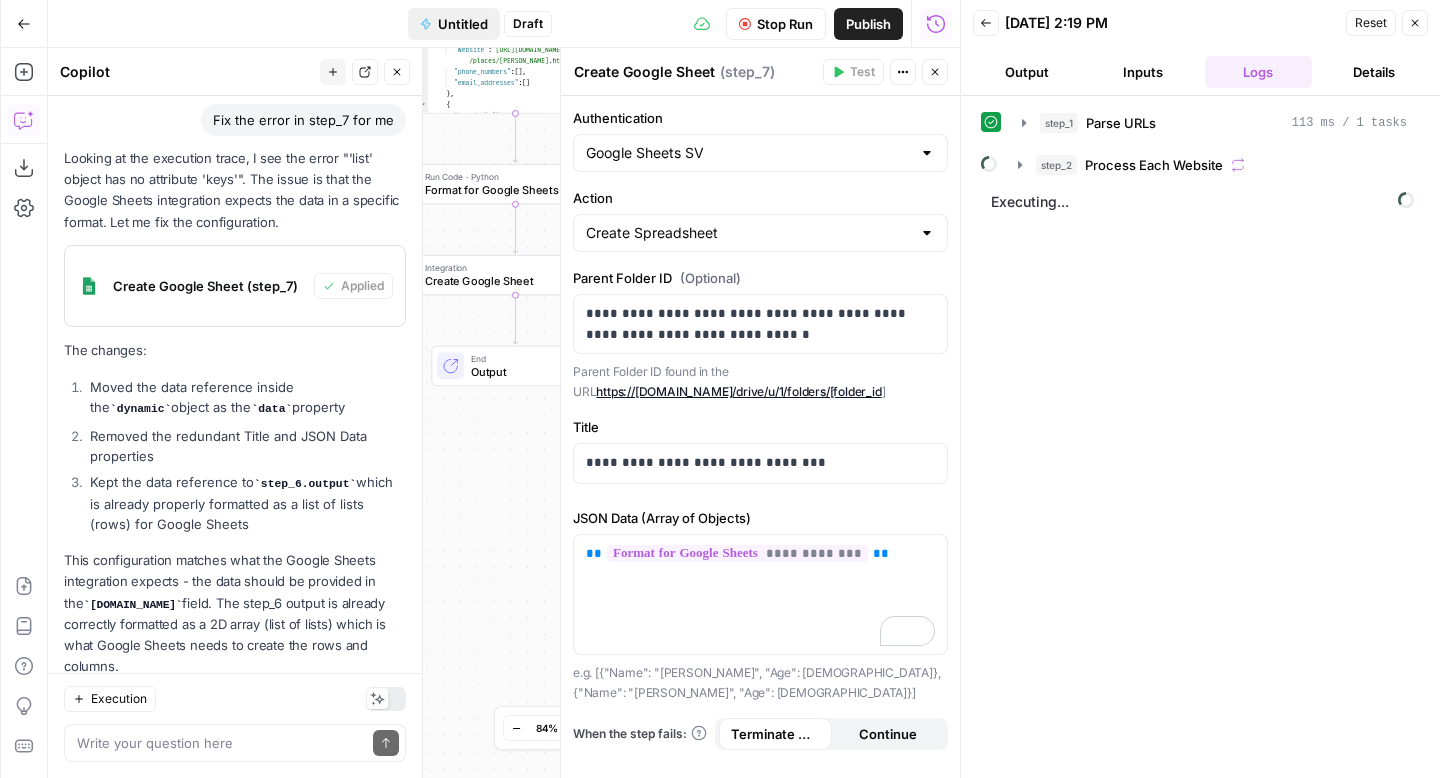 click on "Untitled" at bounding box center [463, 24] 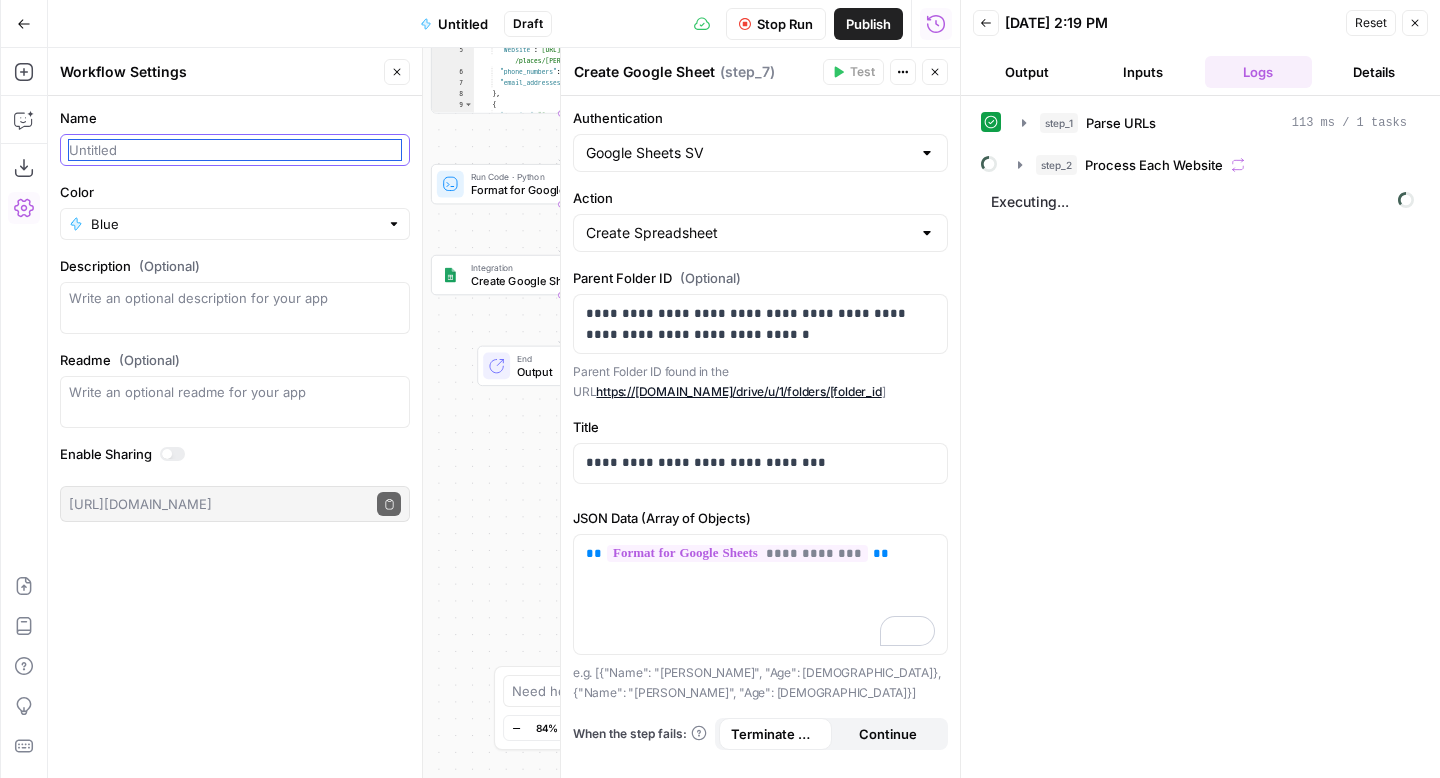 click on "Name" at bounding box center [235, 150] 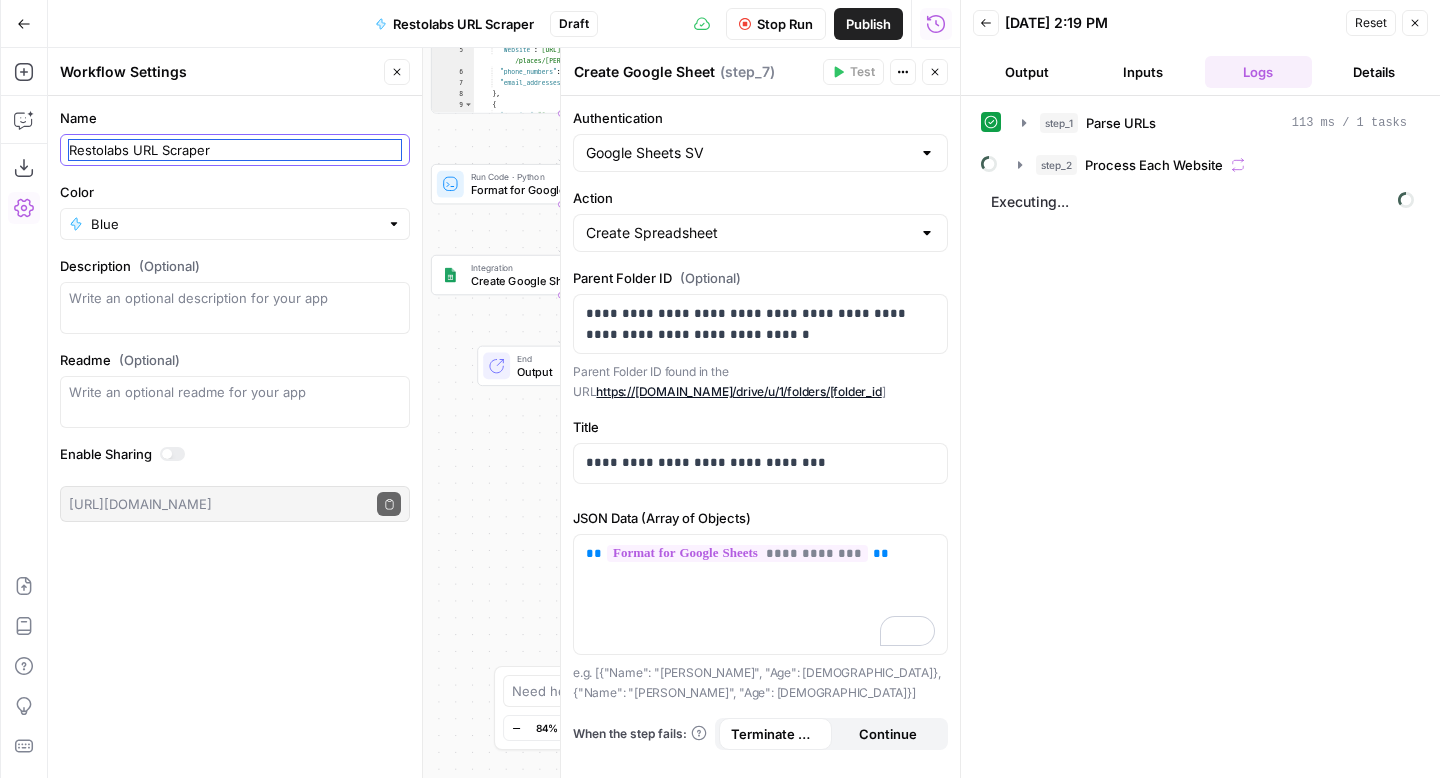 type on "Restolabs URL Scraper" 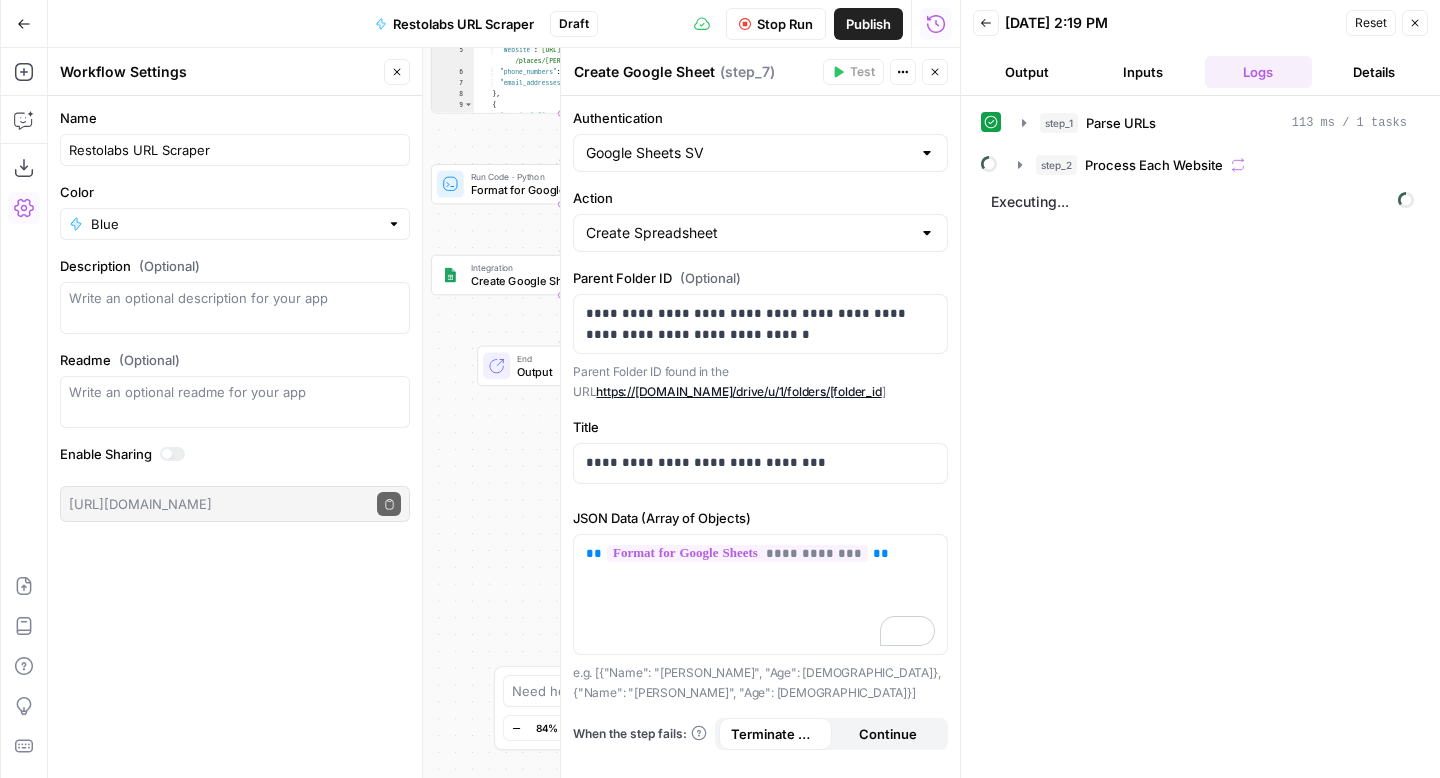 click on "Name" at bounding box center (235, 118) 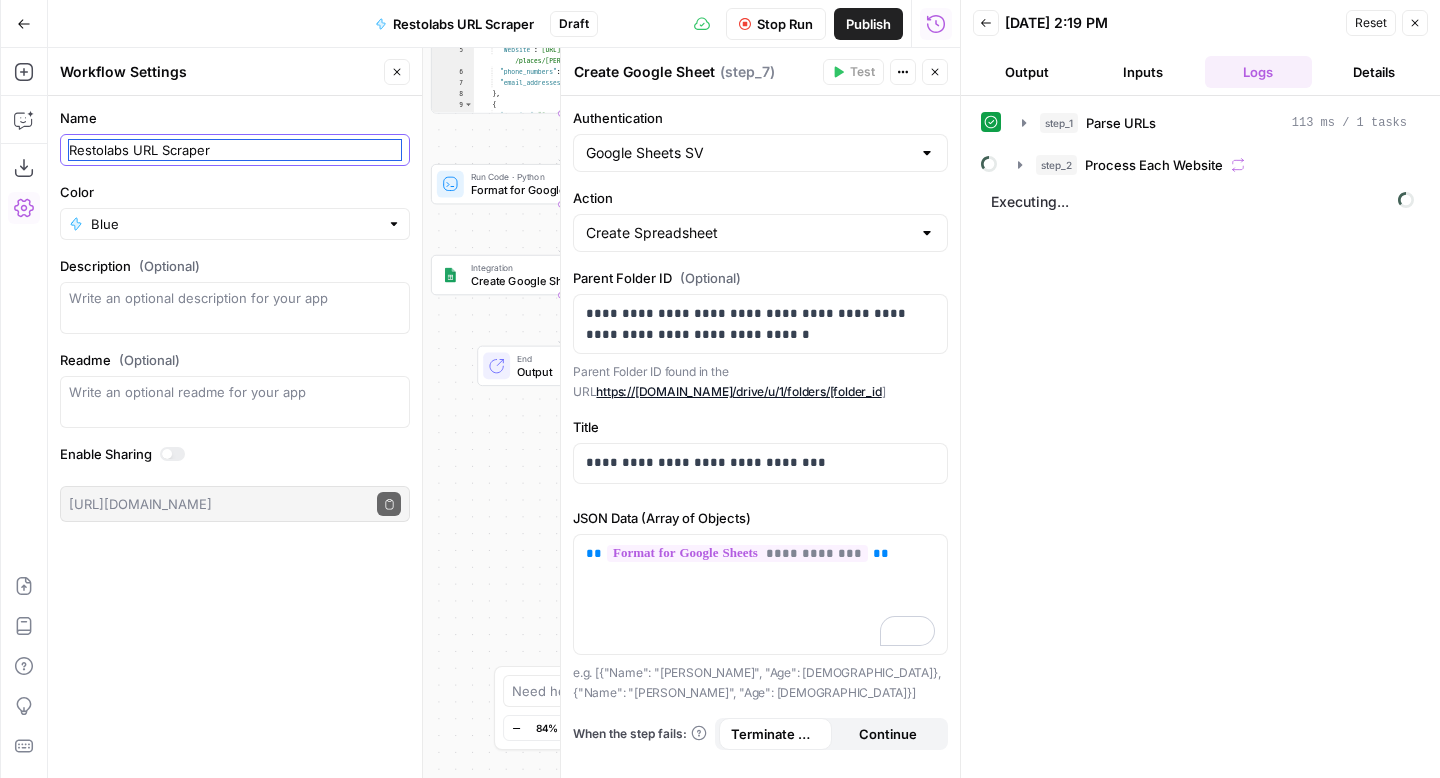 click on "Restolabs URL Scraper" at bounding box center (235, 150) 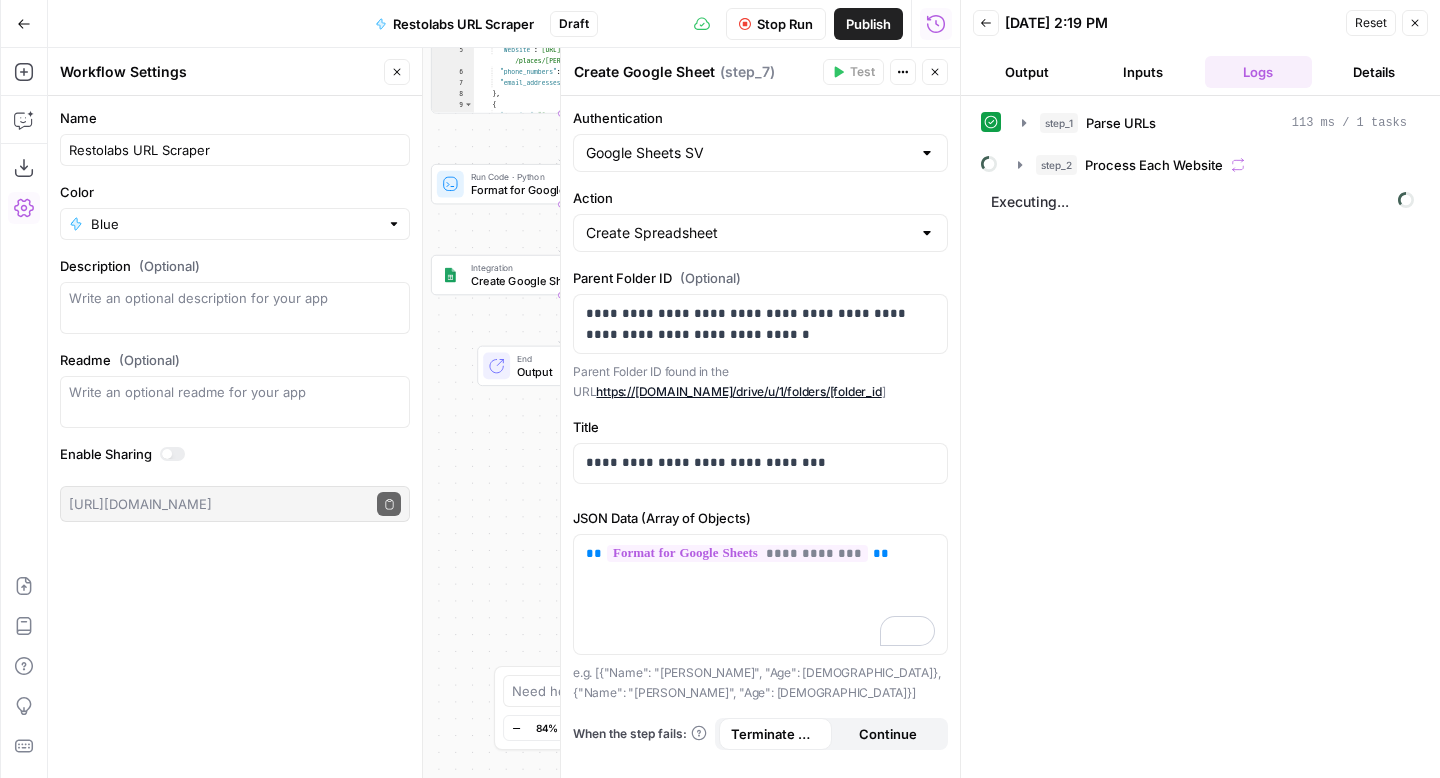 click on "Name" at bounding box center [235, 118] 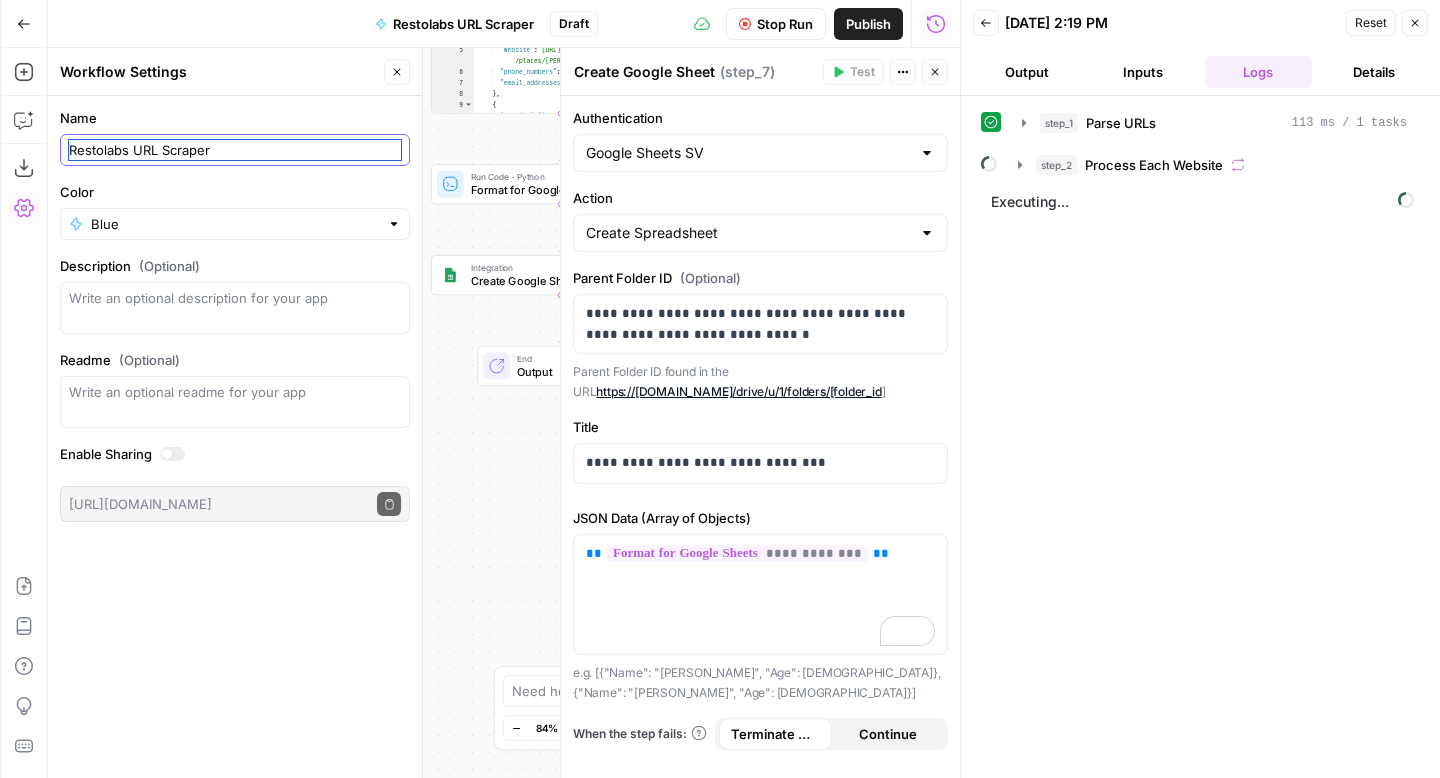 click on "Restolabs URL Scraper" at bounding box center (235, 150) 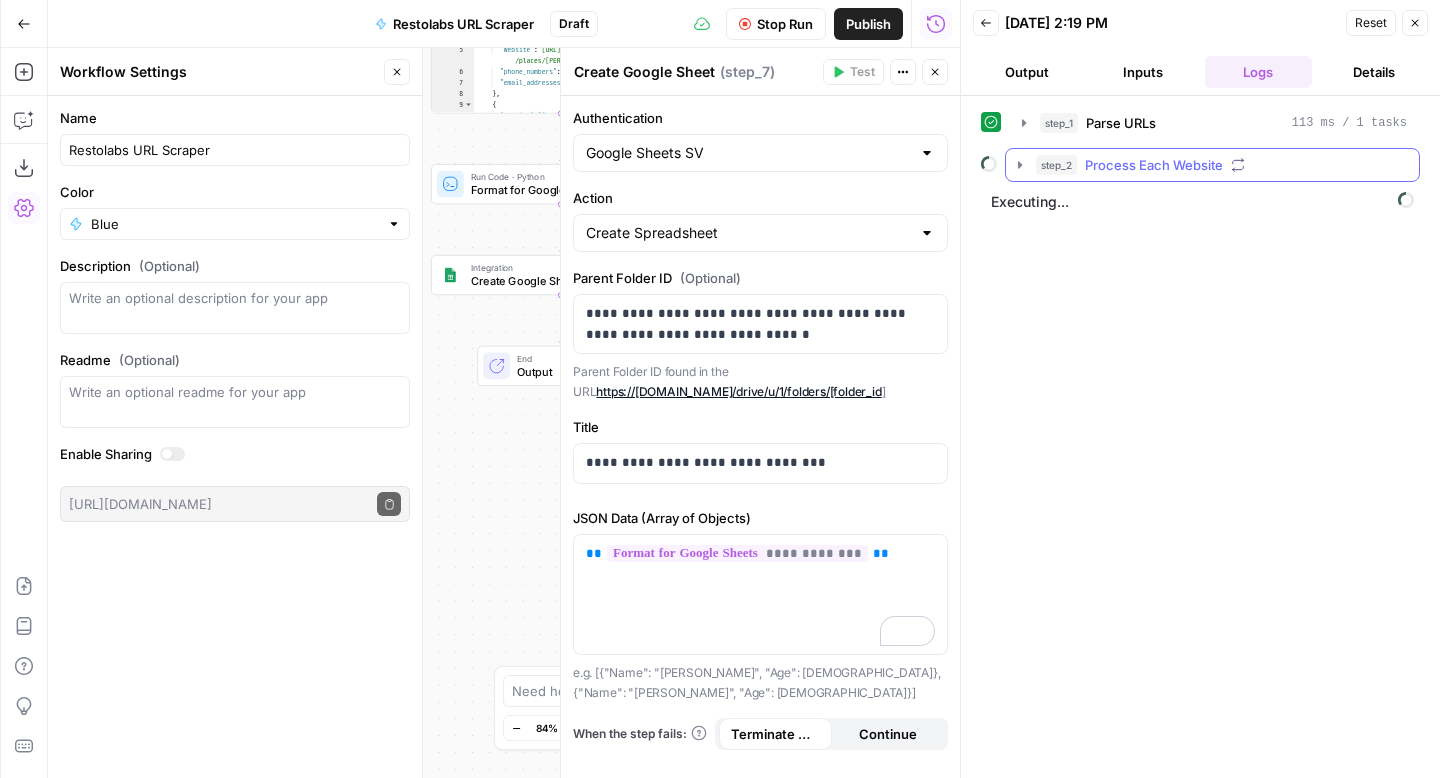 click 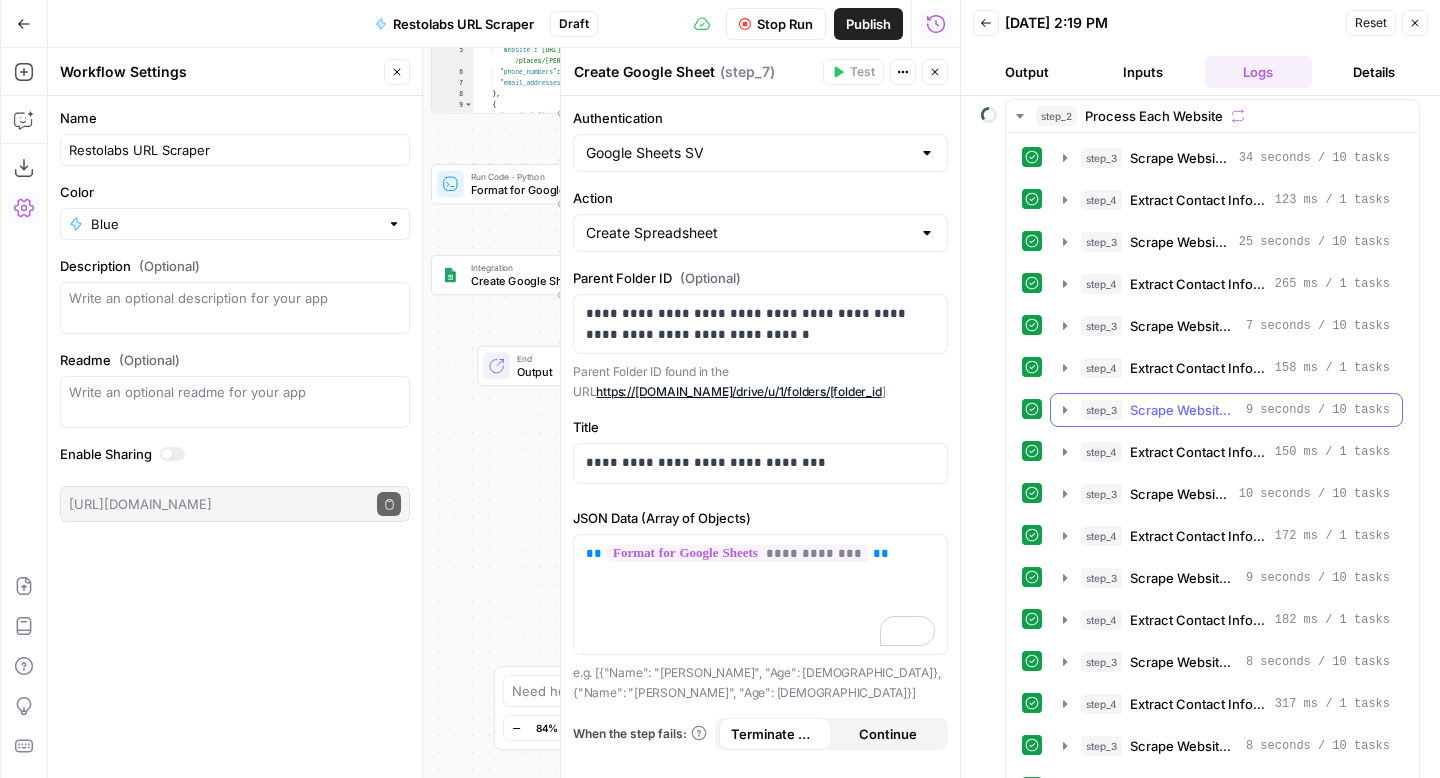 scroll, scrollTop: 0, scrollLeft: 0, axis: both 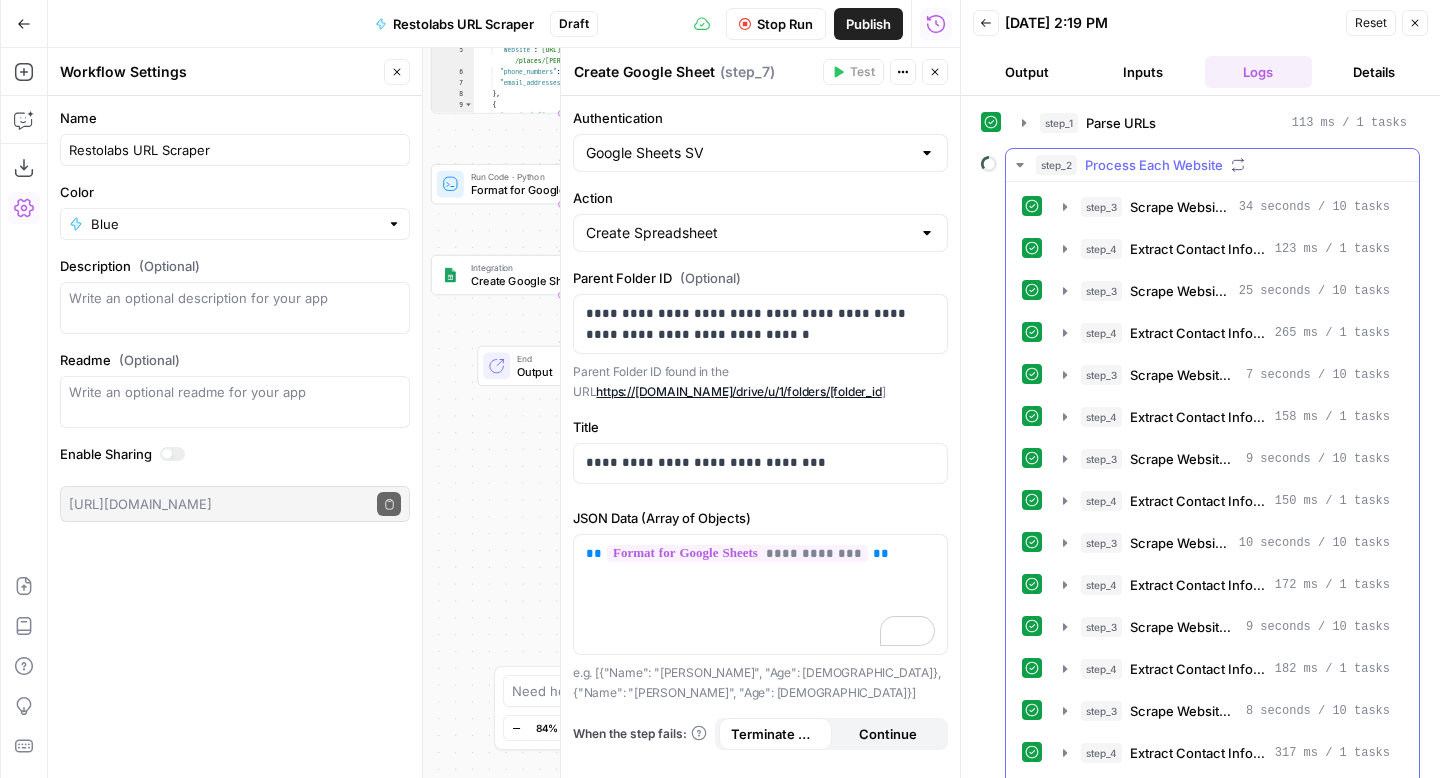click 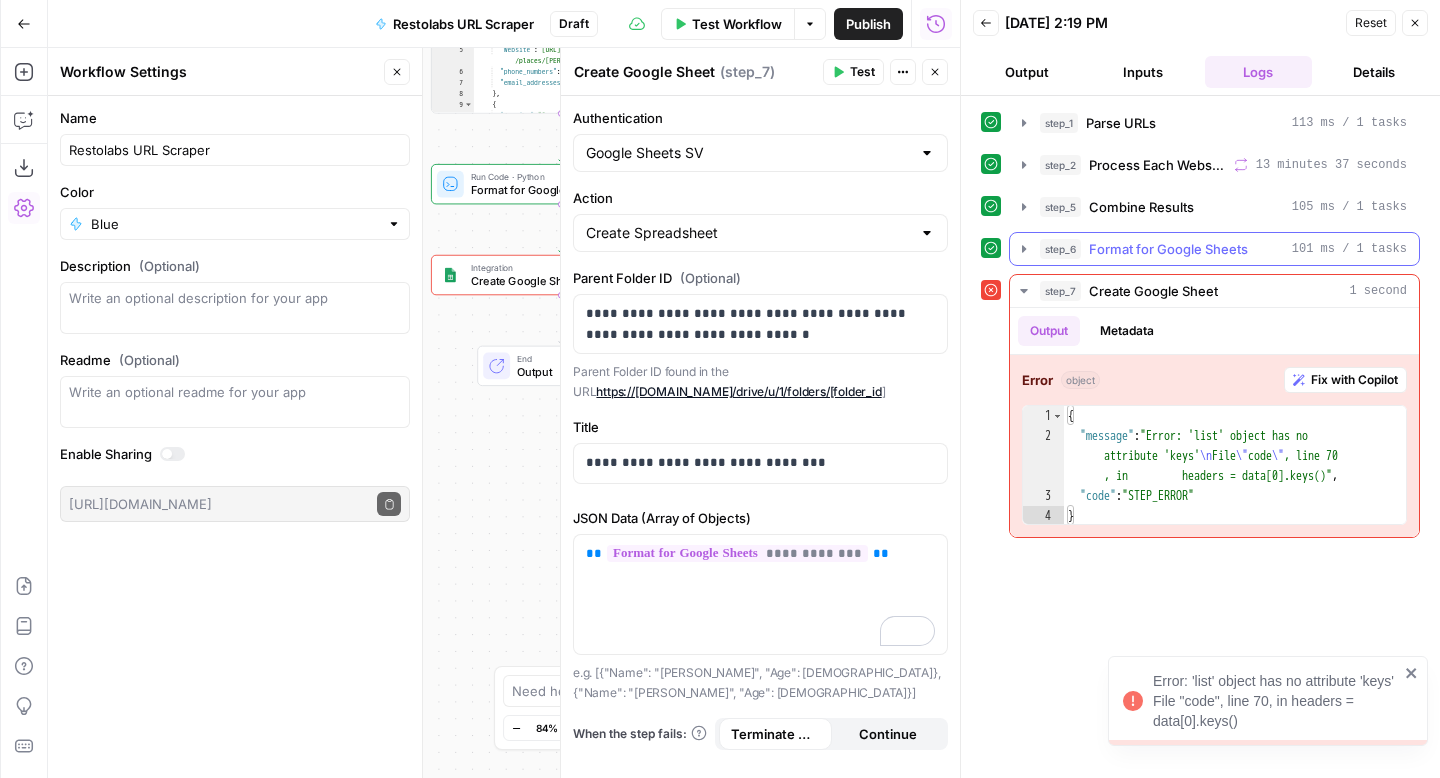 click on "step_6 Format for Google Sheets 101 ms / 1 tasks" at bounding box center [1214, 249] 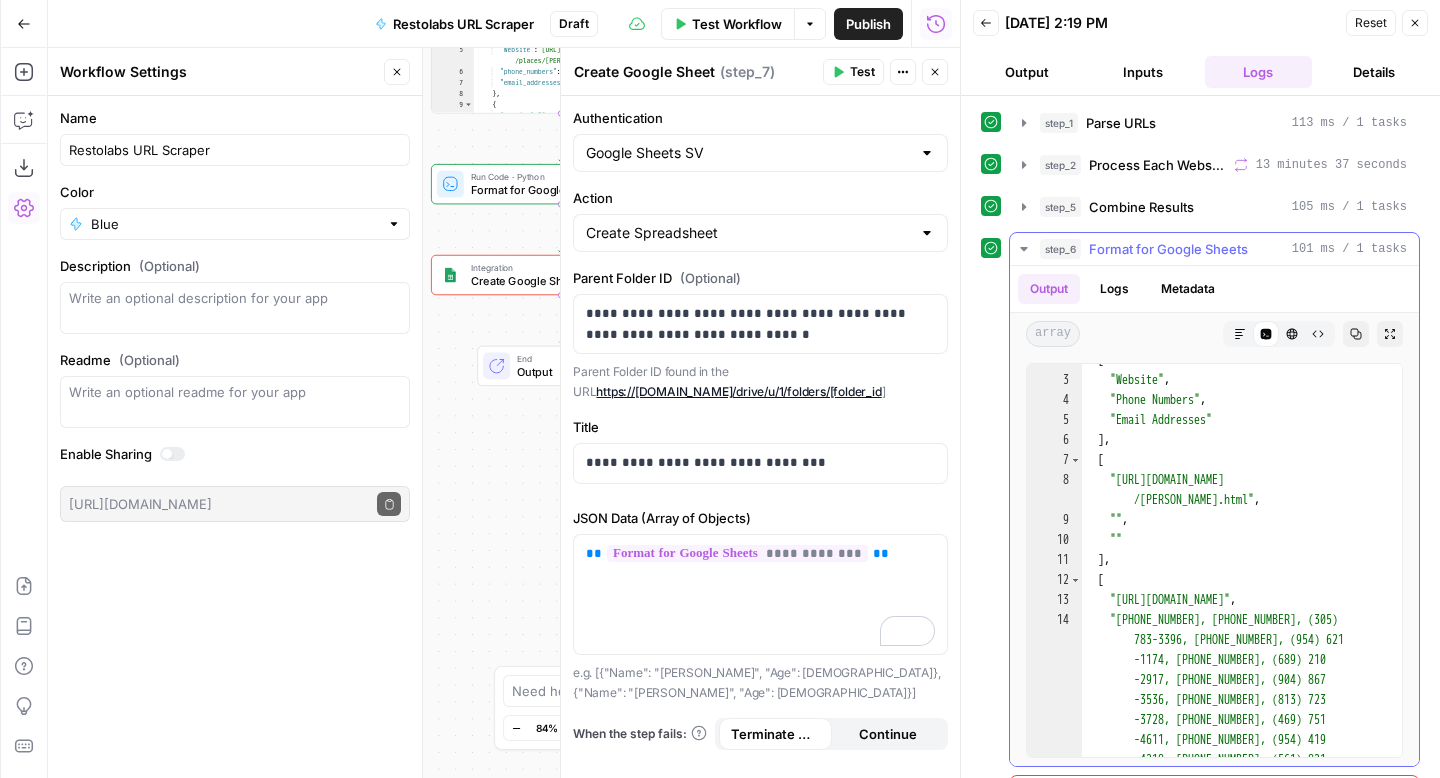 scroll, scrollTop: 68, scrollLeft: 0, axis: vertical 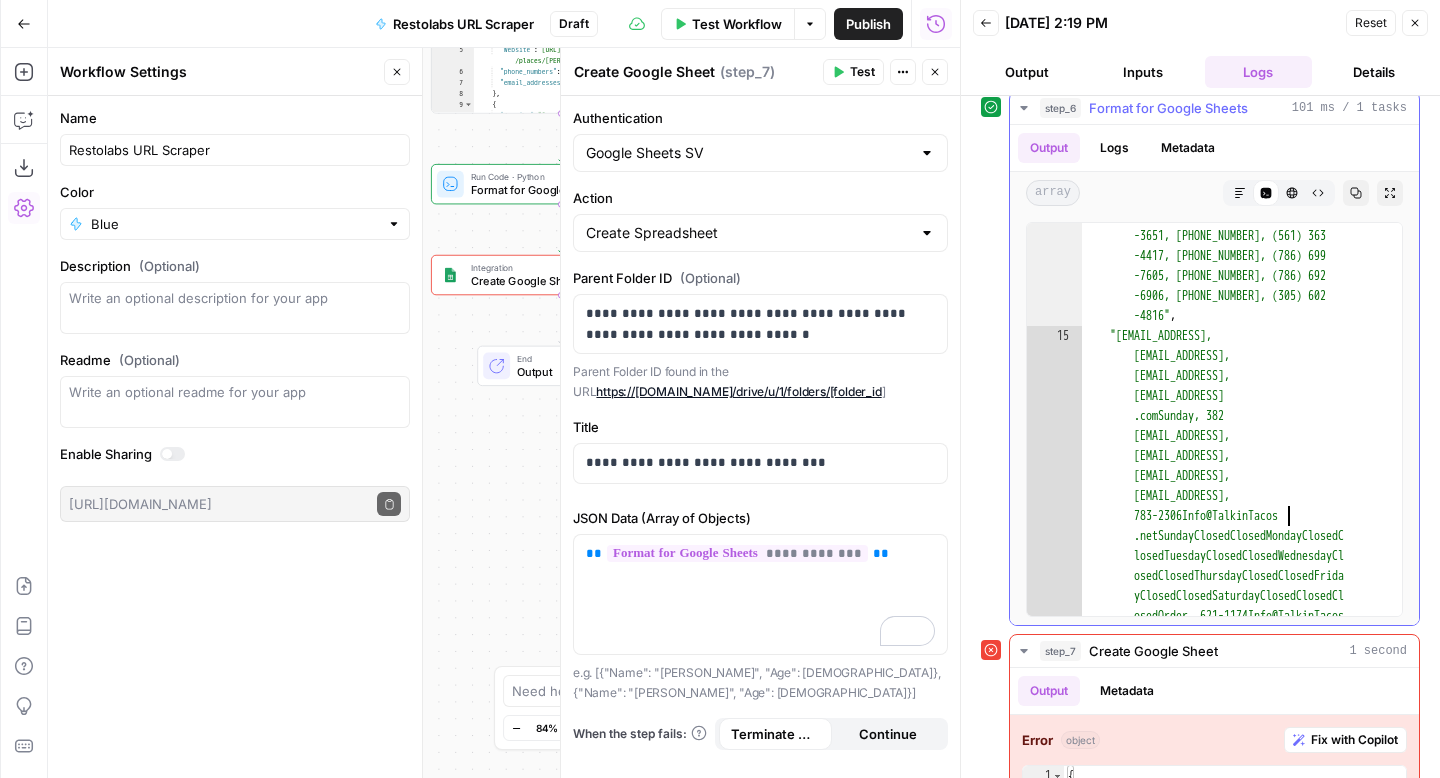 click on ""(786) 692-6487, (771) 223-9384, (305)           783-3396, (646) 593-7531, (954) 621          -1174, (786) 692-4988, (689) 210          -2917, (813) 742-8875, (904) 867          -3536, (689) 356-0212, (813) 723          -3728, (850) 783-2306, (469) 751          -4611, (470) 748-6401, (954) 419          -4218, (561) 556-4148, (561) 821          -3651, (980) 983-7079, (561) 363          -4417, (727) 382-3291, (786) 699          -7605, (954) 738-8342, (786) 692          -6906, (904) 694-3673, (305) 602          -4816" ,      "738-8342info@TalkinTacos.netSunday,           593-7531Info@TalkinTacos.netSunday,           748-6401Info@TalkinTacos.netSunday,           867-3536jbtalkintacos@gmail          .comSunday, 382          -3291info@talkintacos.netSunday,           692-4988Info@TalkinTacos.netSunday,           602-4816Info@TalkinTacos.netSunday," at bounding box center (1242, 712) 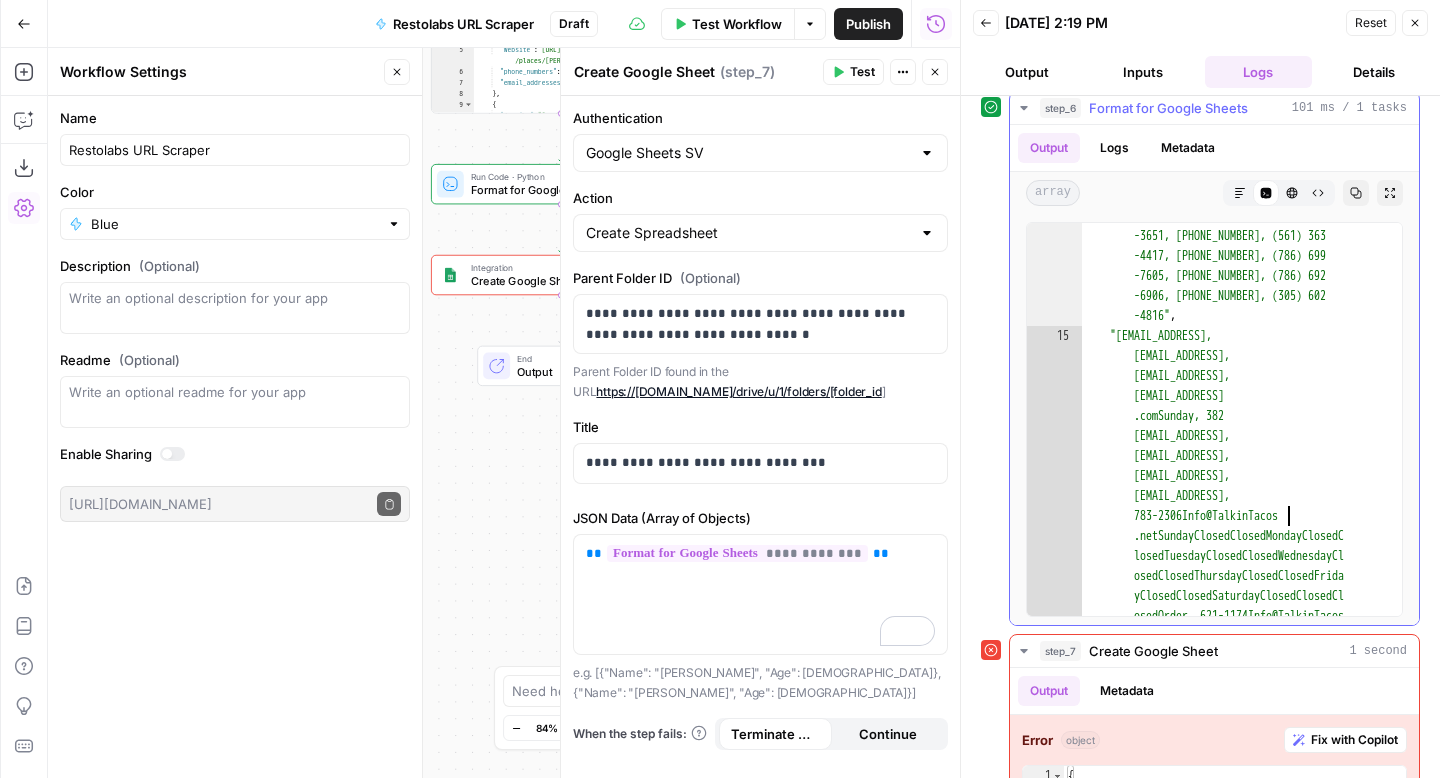 type on "*
*" 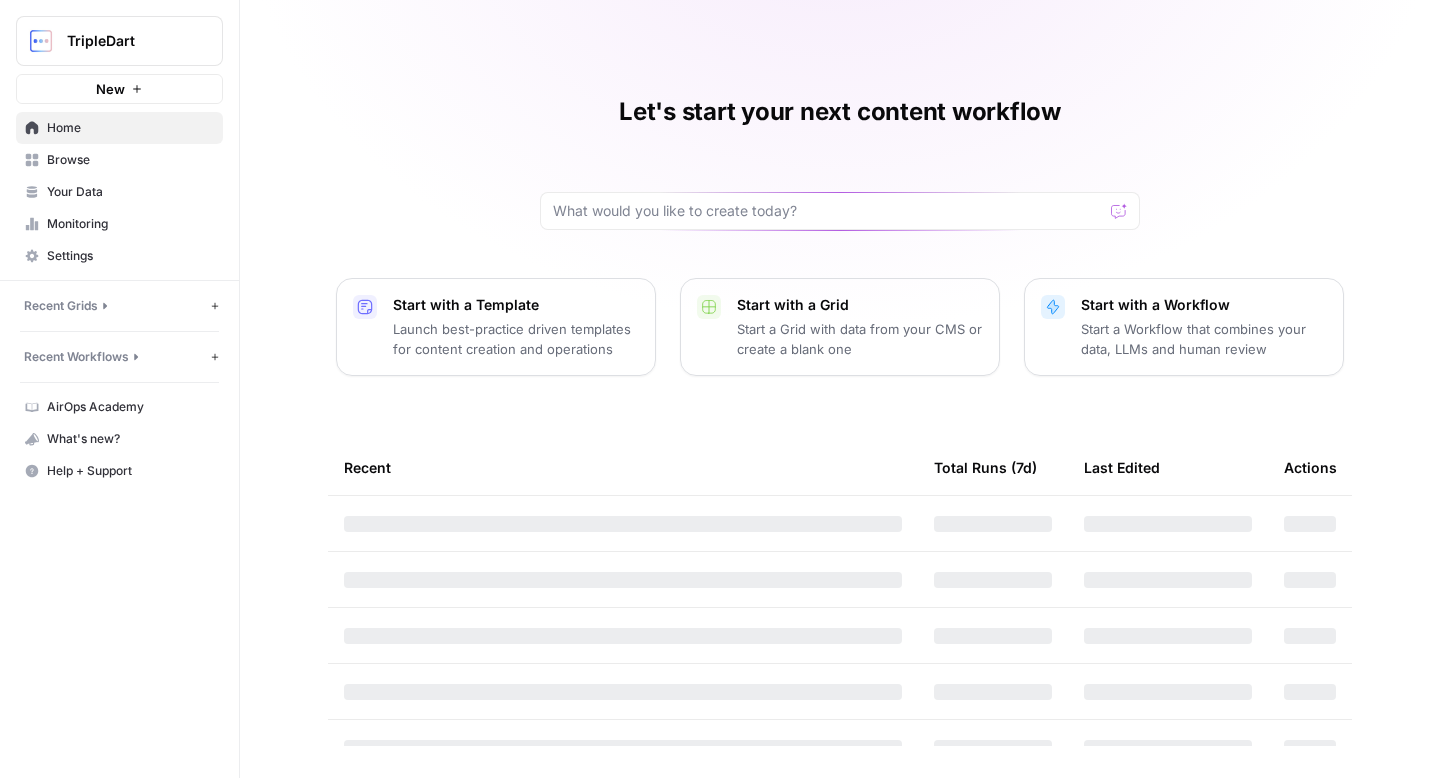 scroll, scrollTop: 0, scrollLeft: 0, axis: both 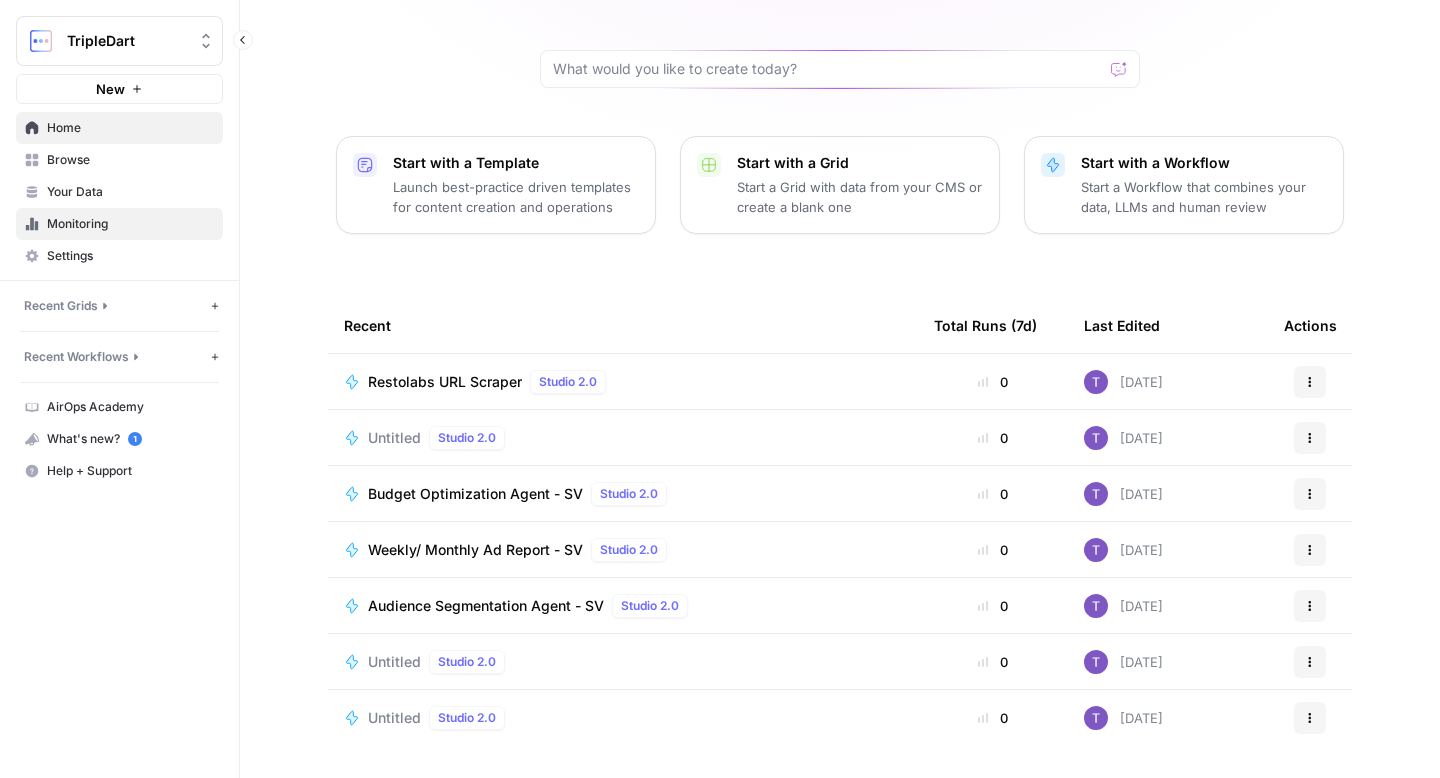 click on "Monitoring" at bounding box center [130, 224] 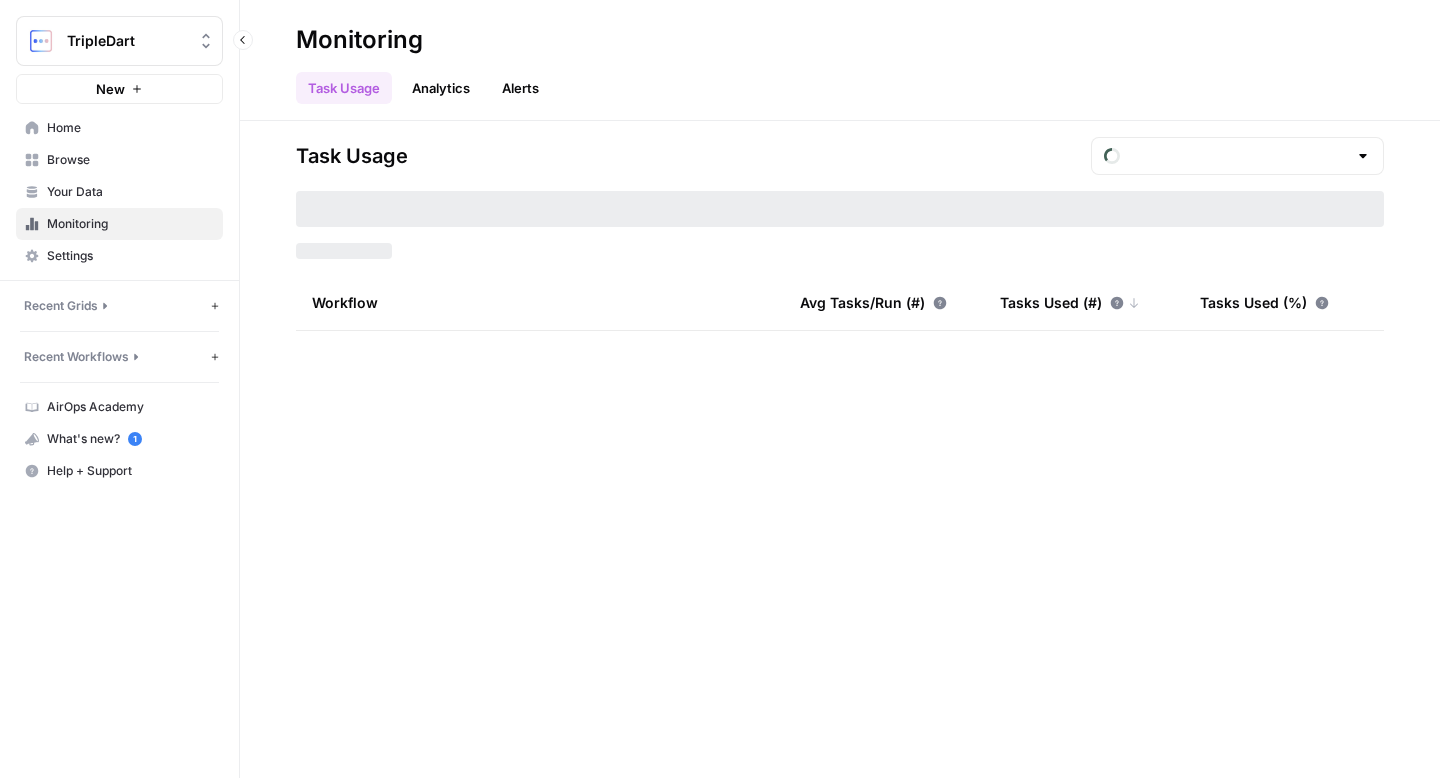 scroll, scrollTop: 0, scrollLeft: 0, axis: both 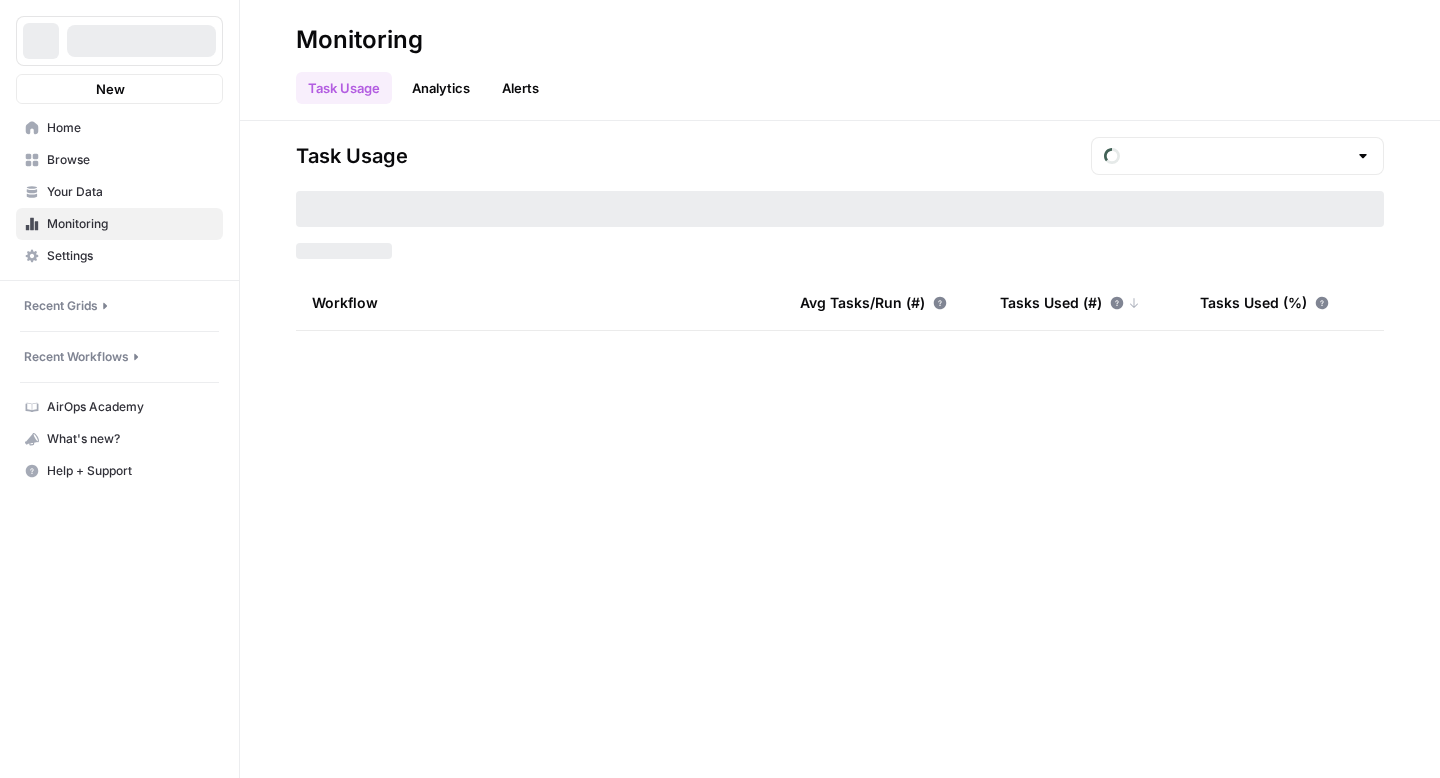 type on "July  Tasks" 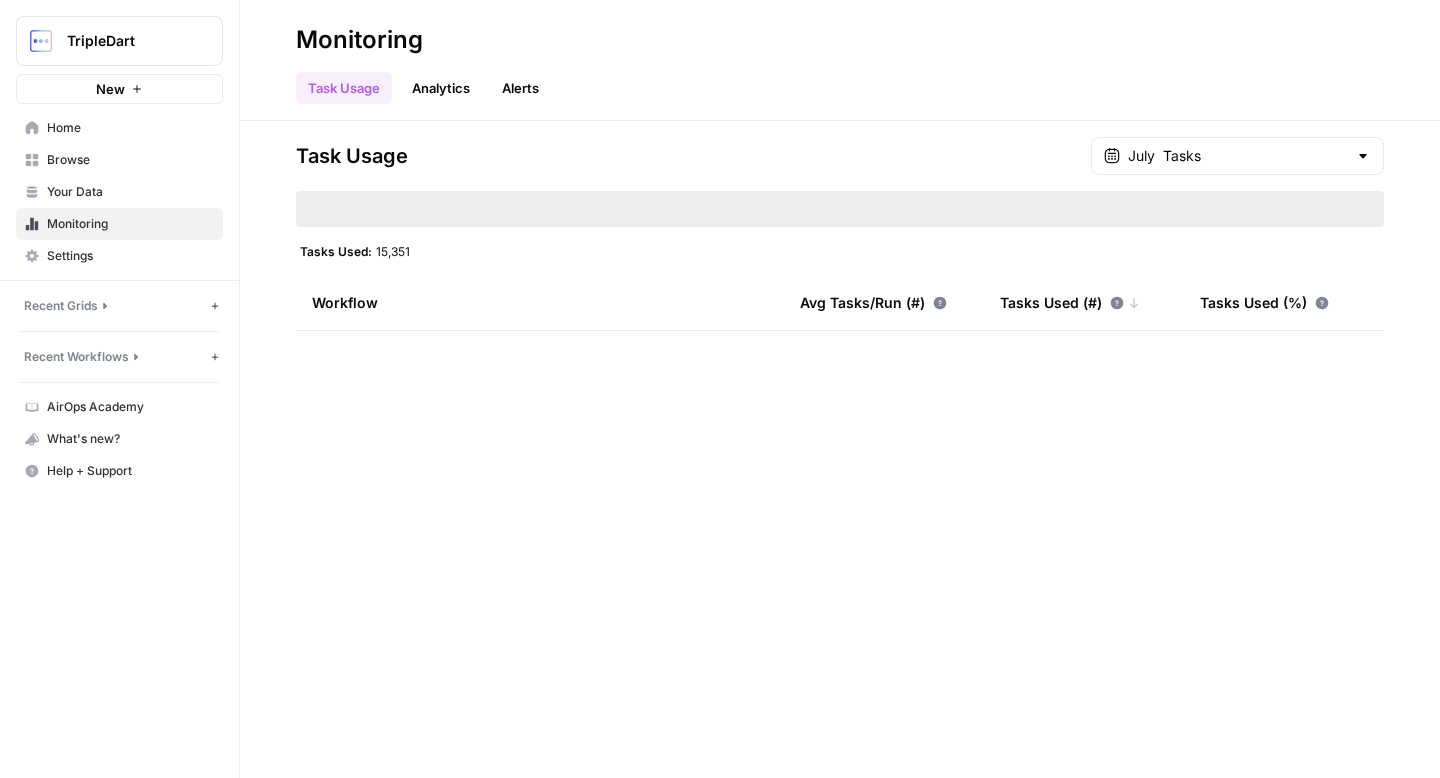 scroll, scrollTop: 0, scrollLeft: 0, axis: both 